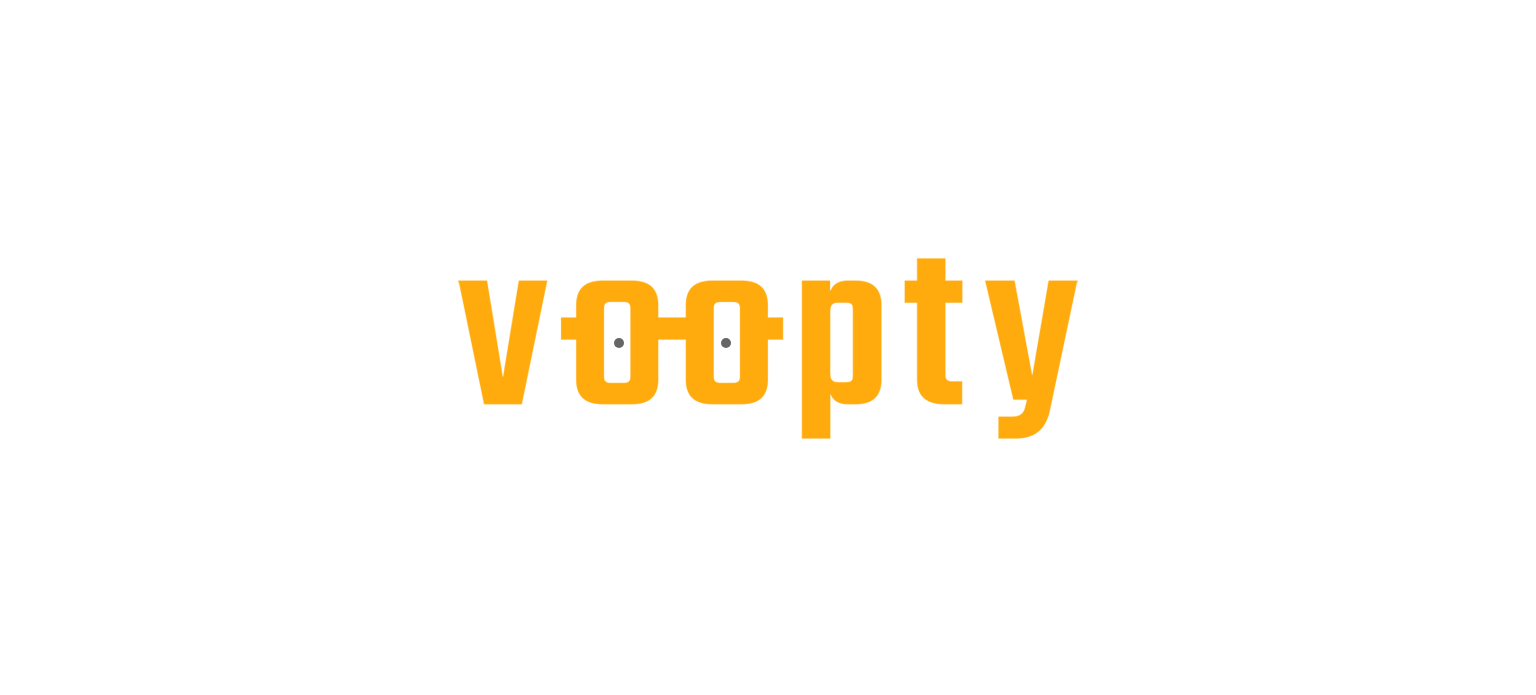 scroll, scrollTop: 0, scrollLeft: 0, axis: both 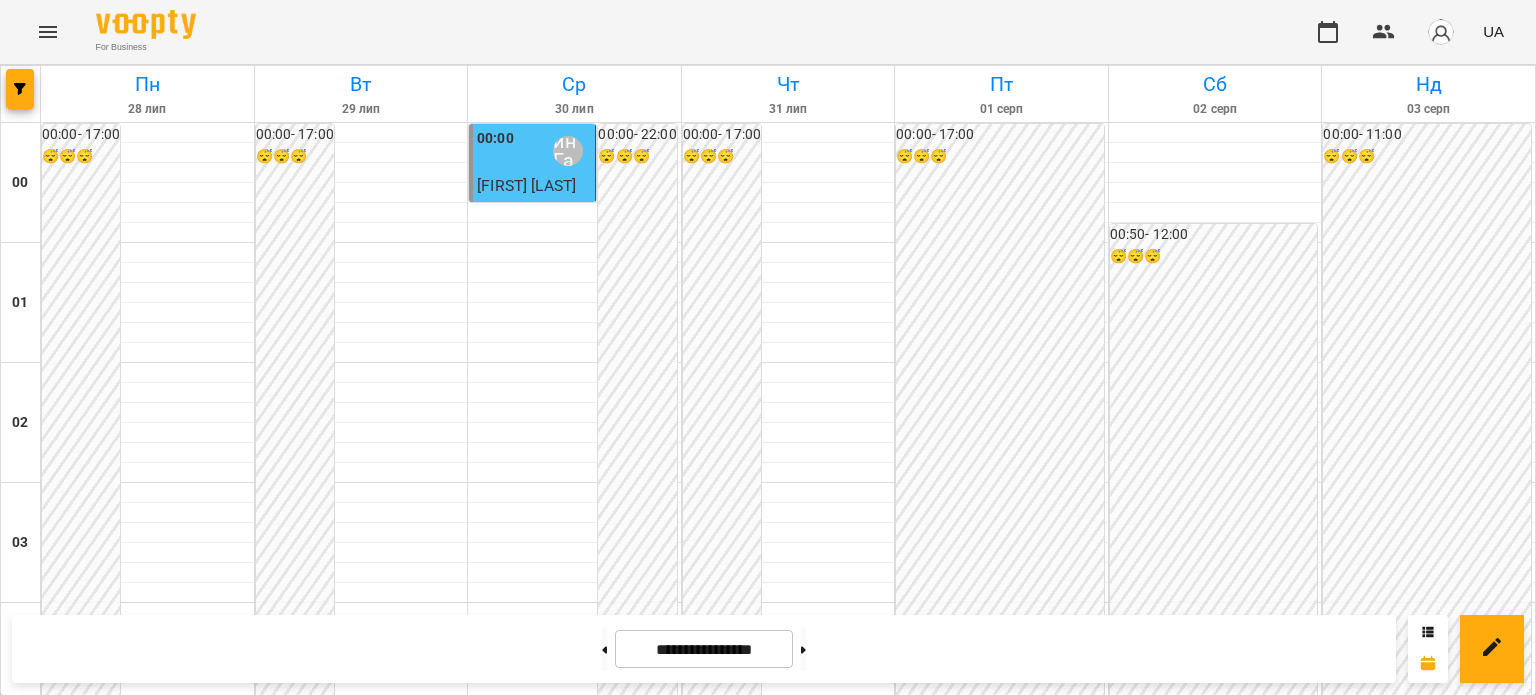click on "[TIME][FIRST] [LAST]" at bounding box center [1388, 2431] 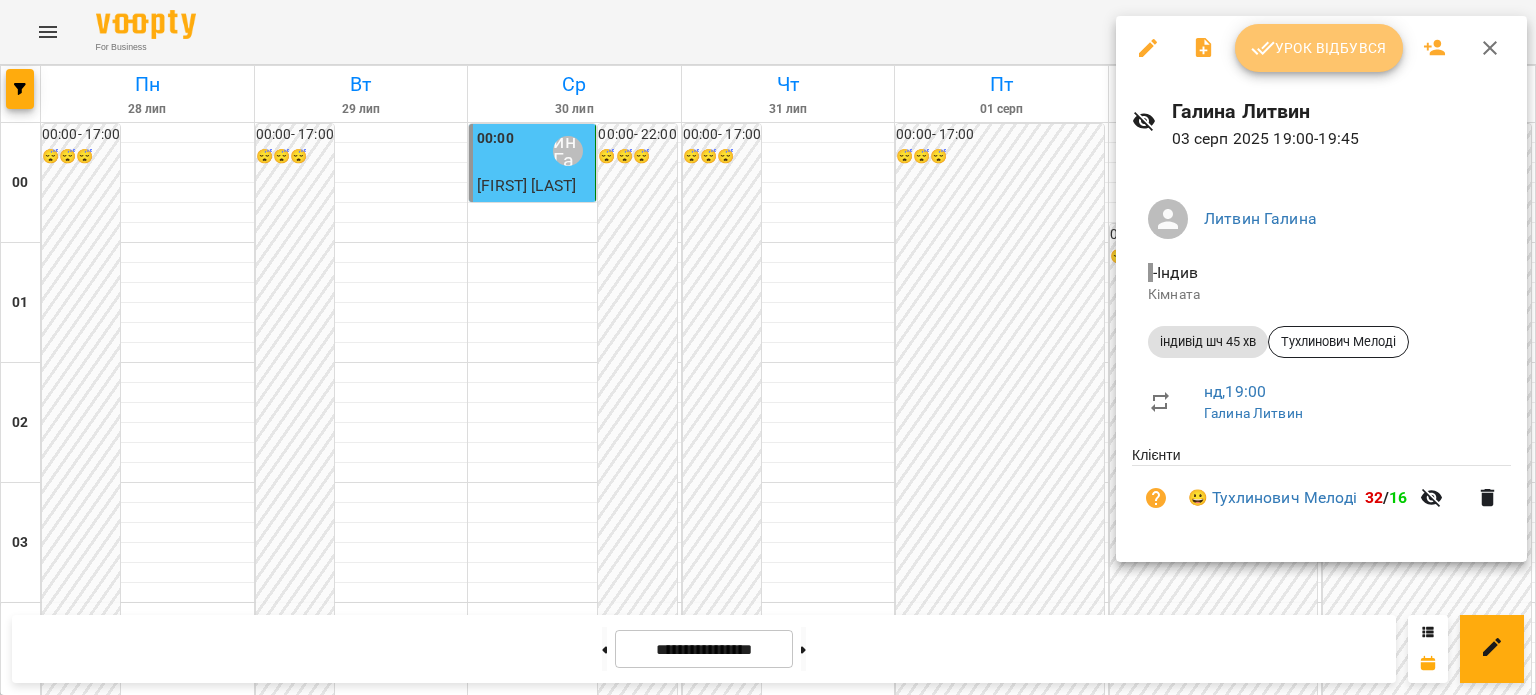 click on "Урок відбувся" at bounding box center (1319, 48) 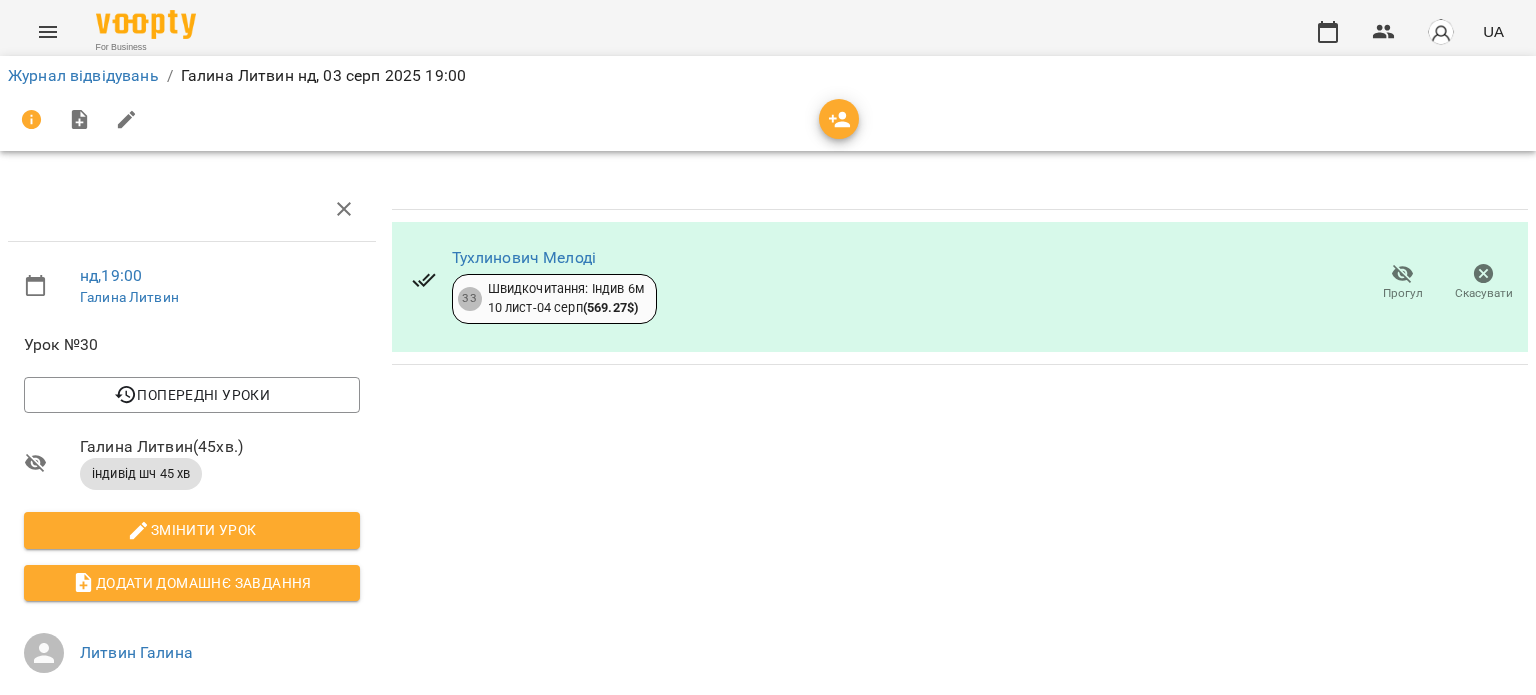 click 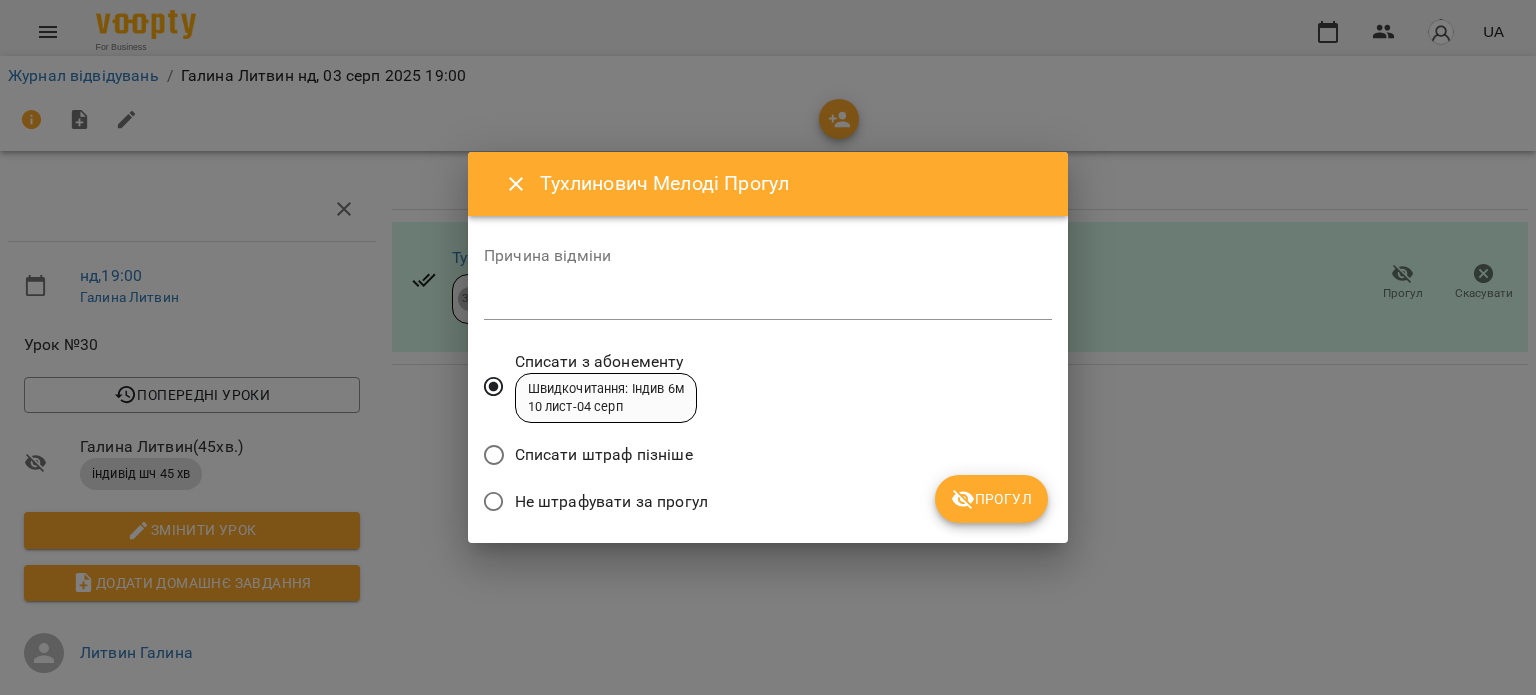 click at bounding box center (768, 303) 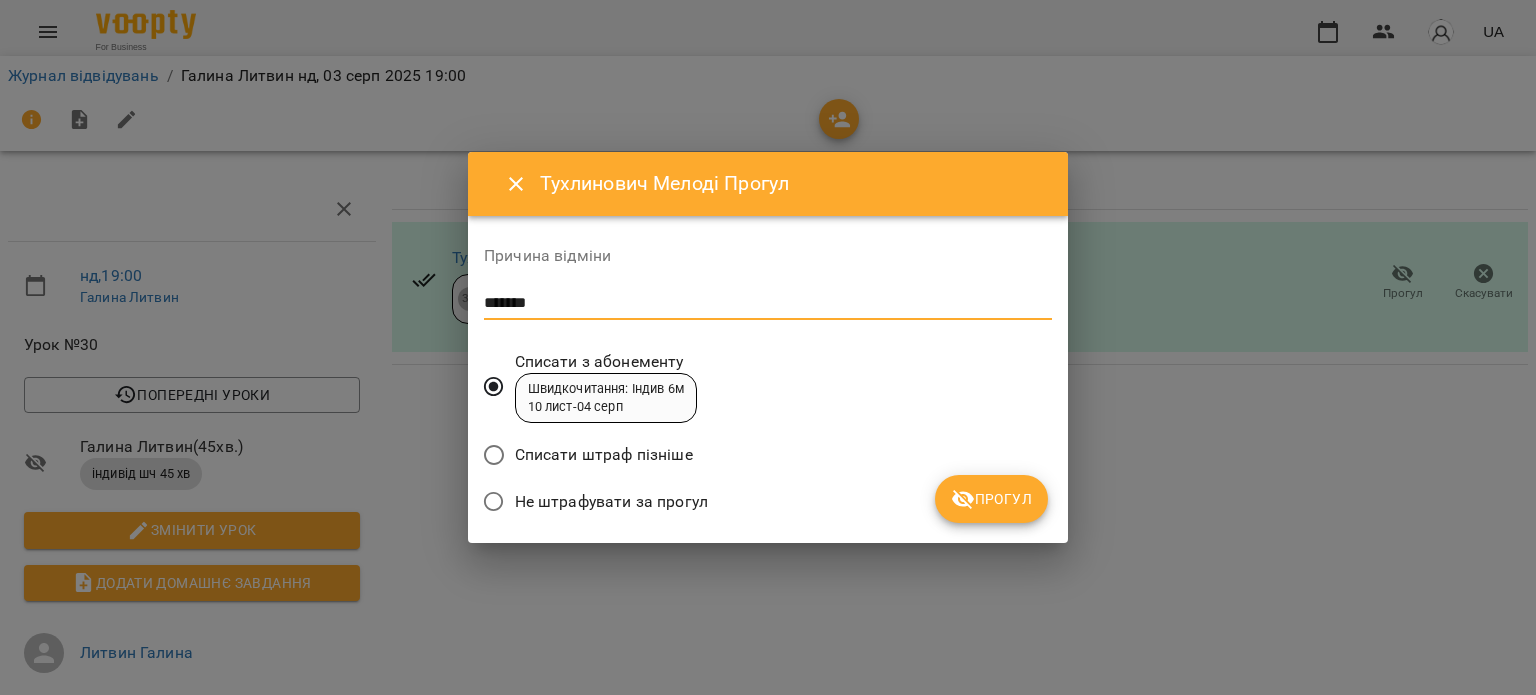 type on "*******" 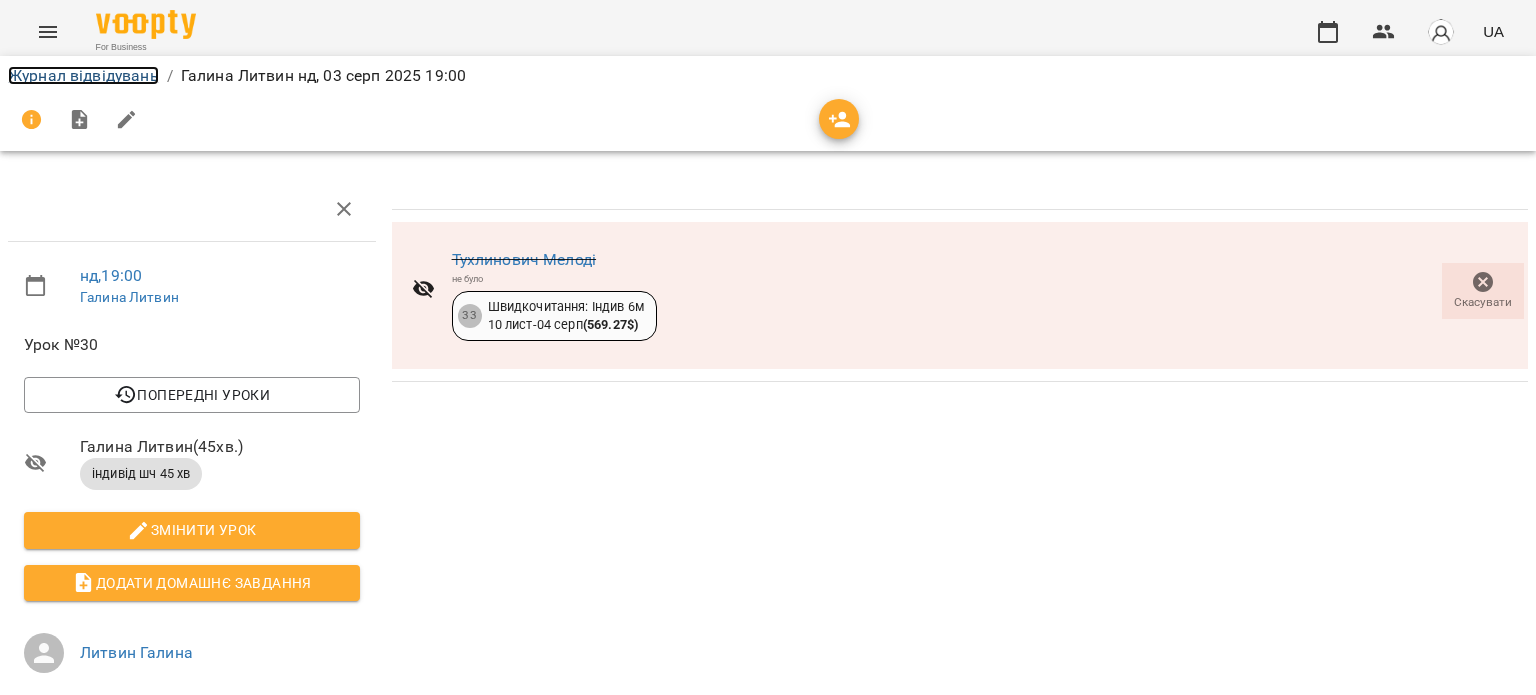 click on "Журнал відвідувань" at bounding box center [83, 75] 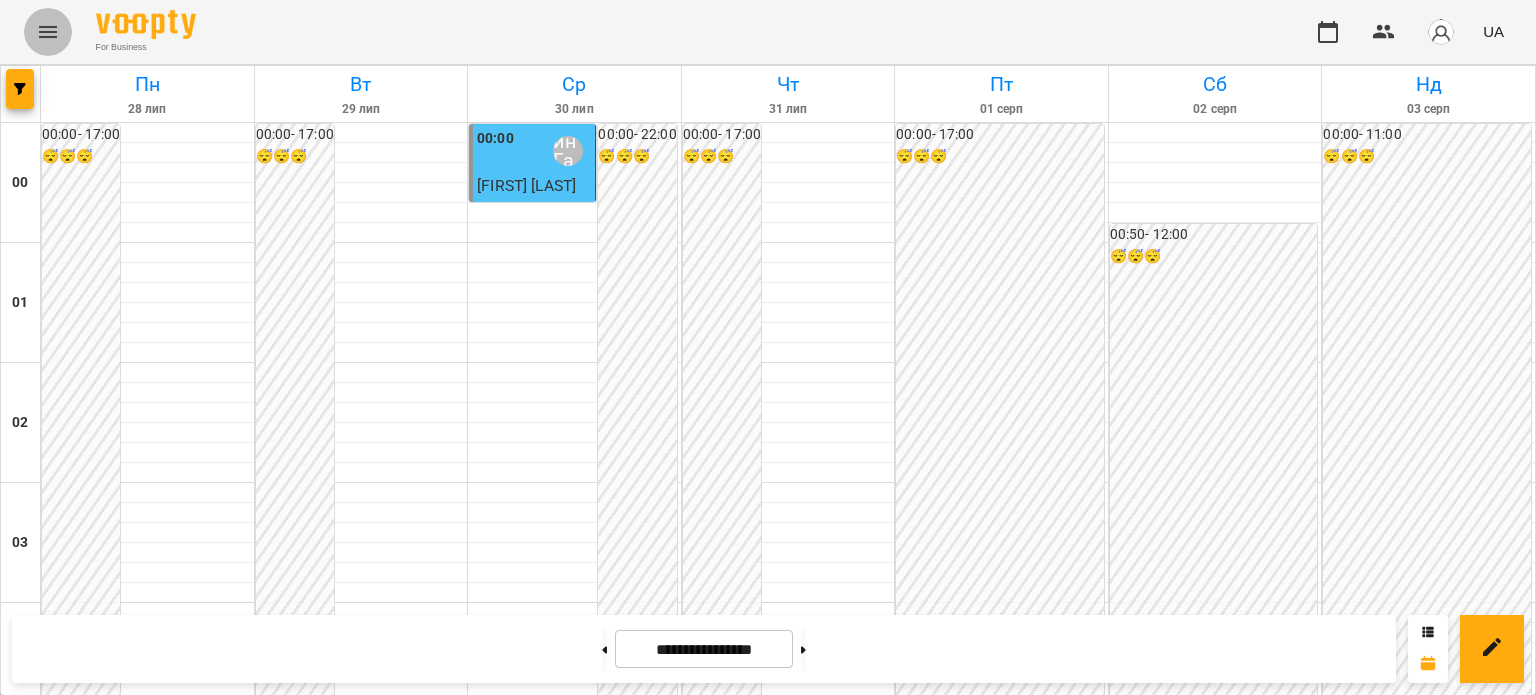 click 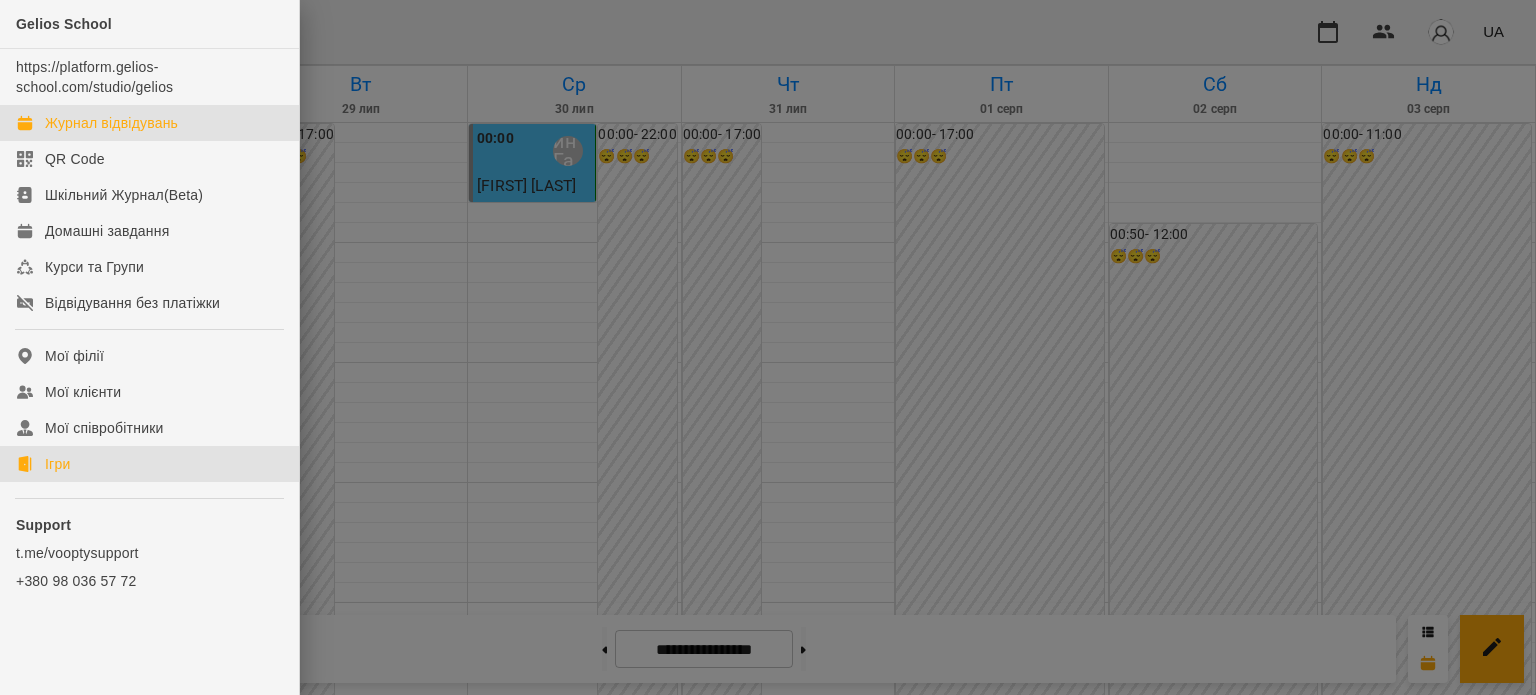 click on "Ігри" 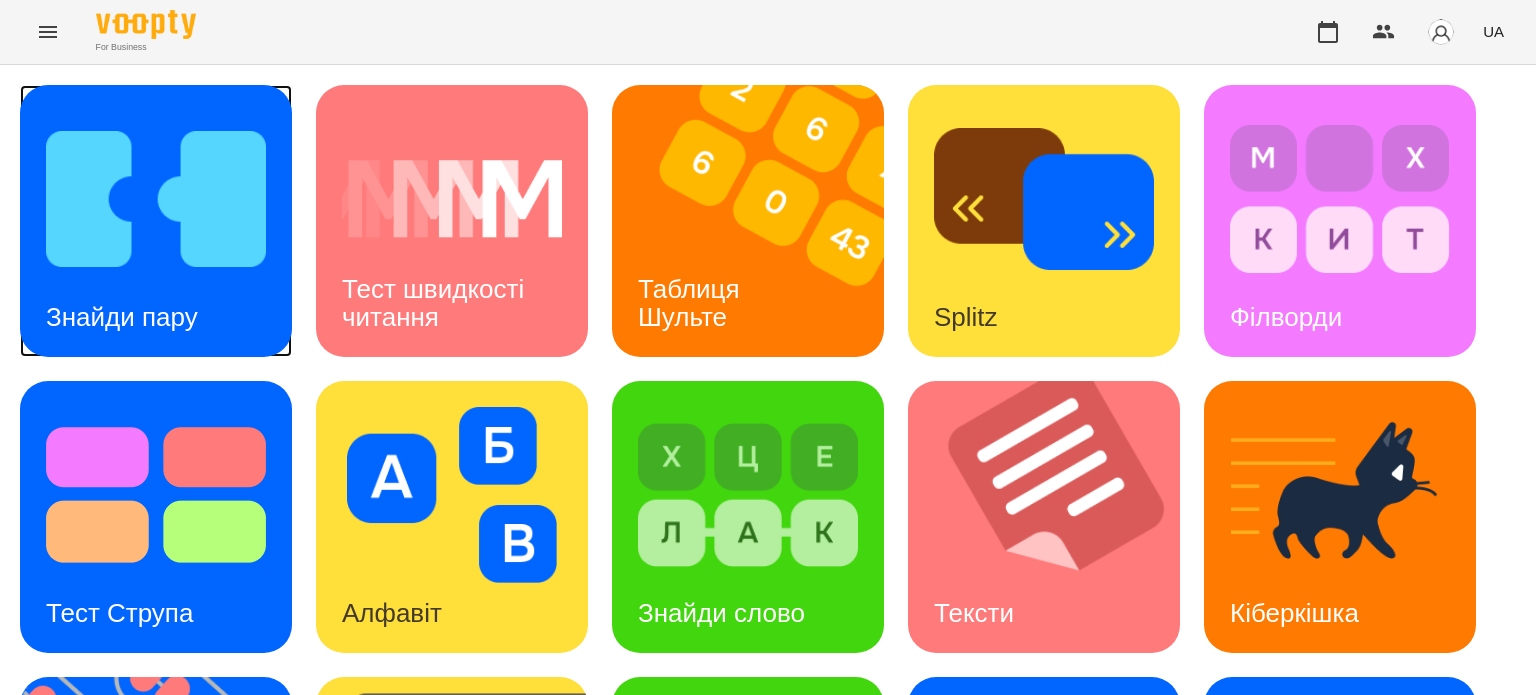 click at bounding box center [156, 199] 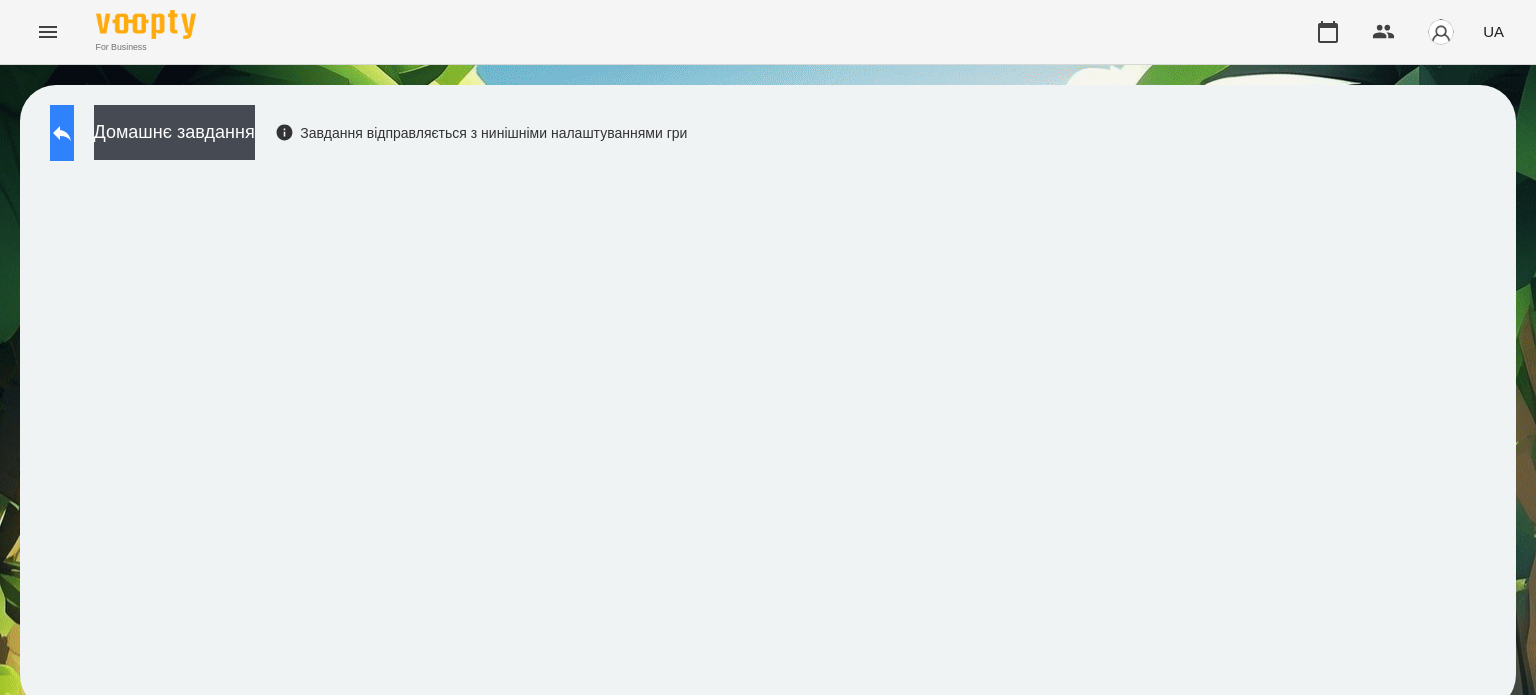 click 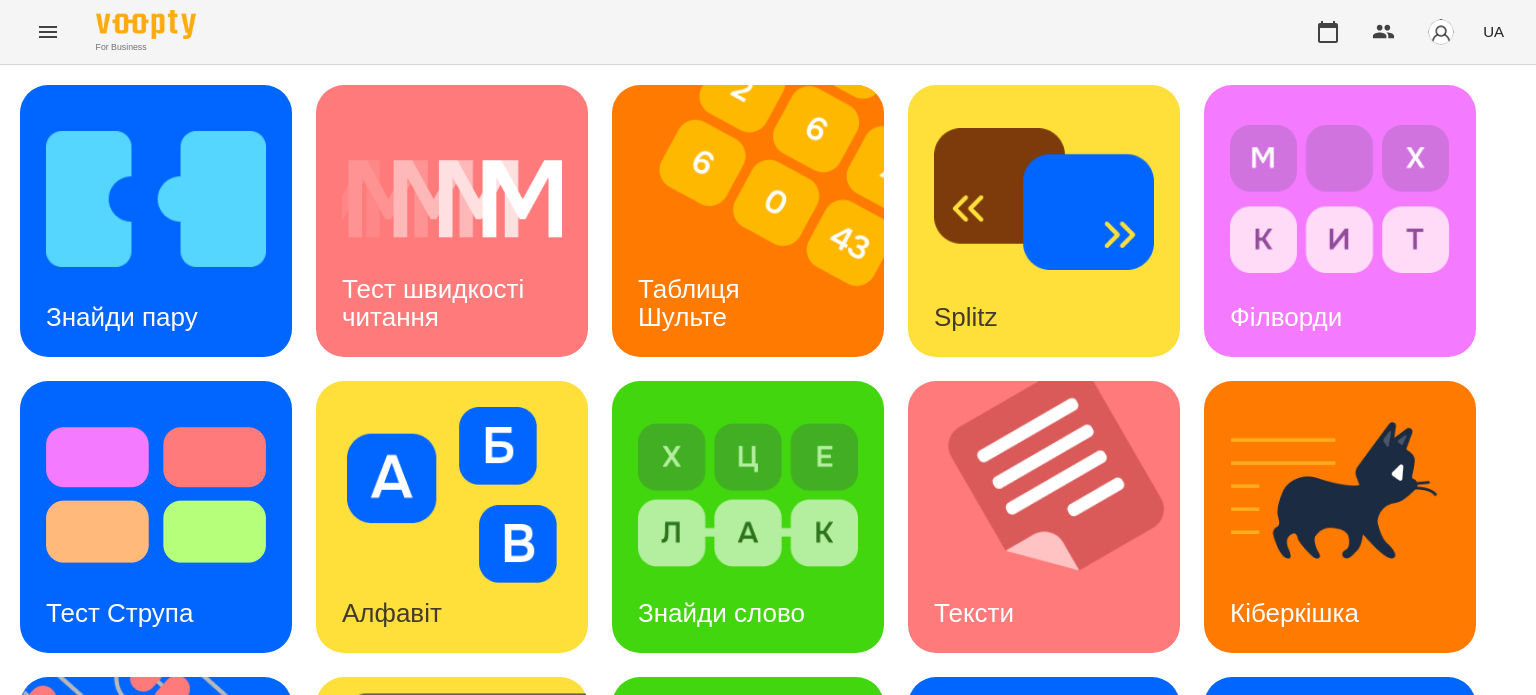 click 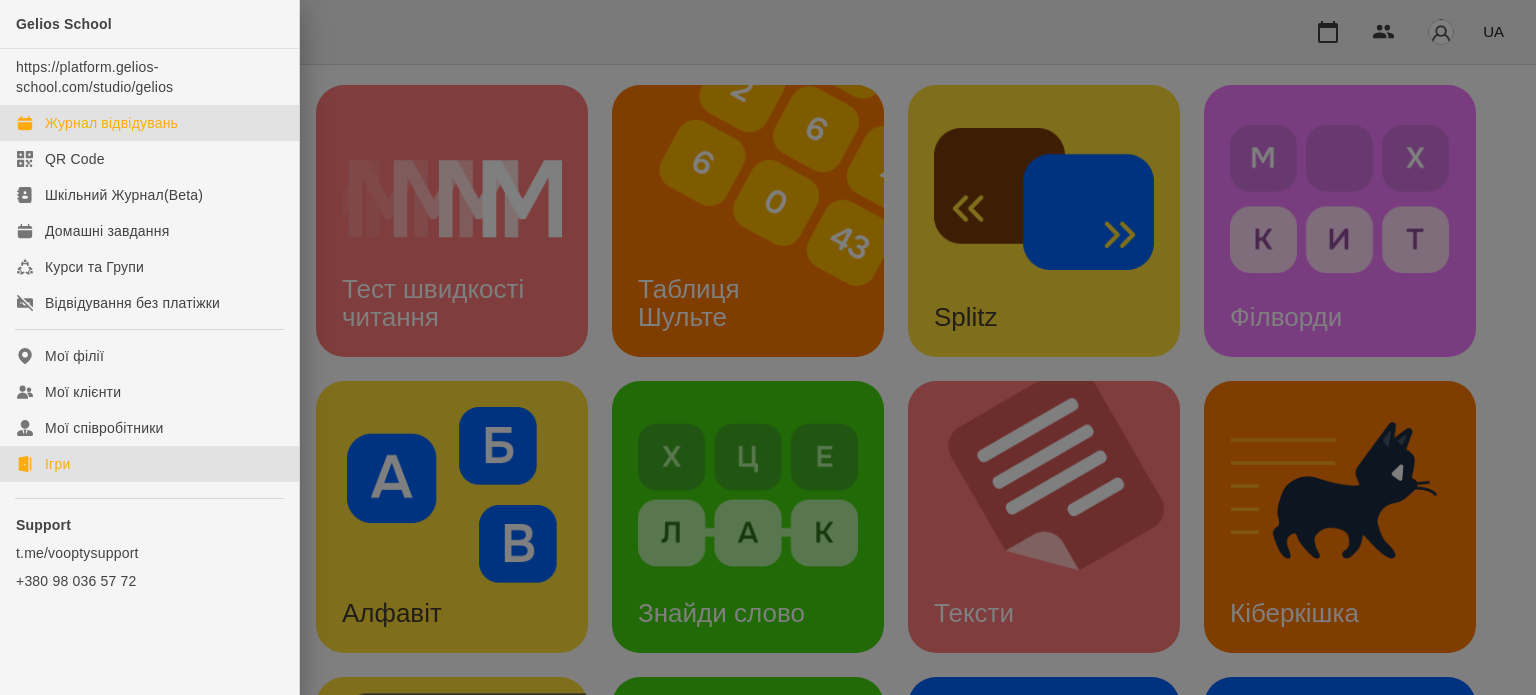 click on "Журнал відвідувань" at bounding box center (111, 123) 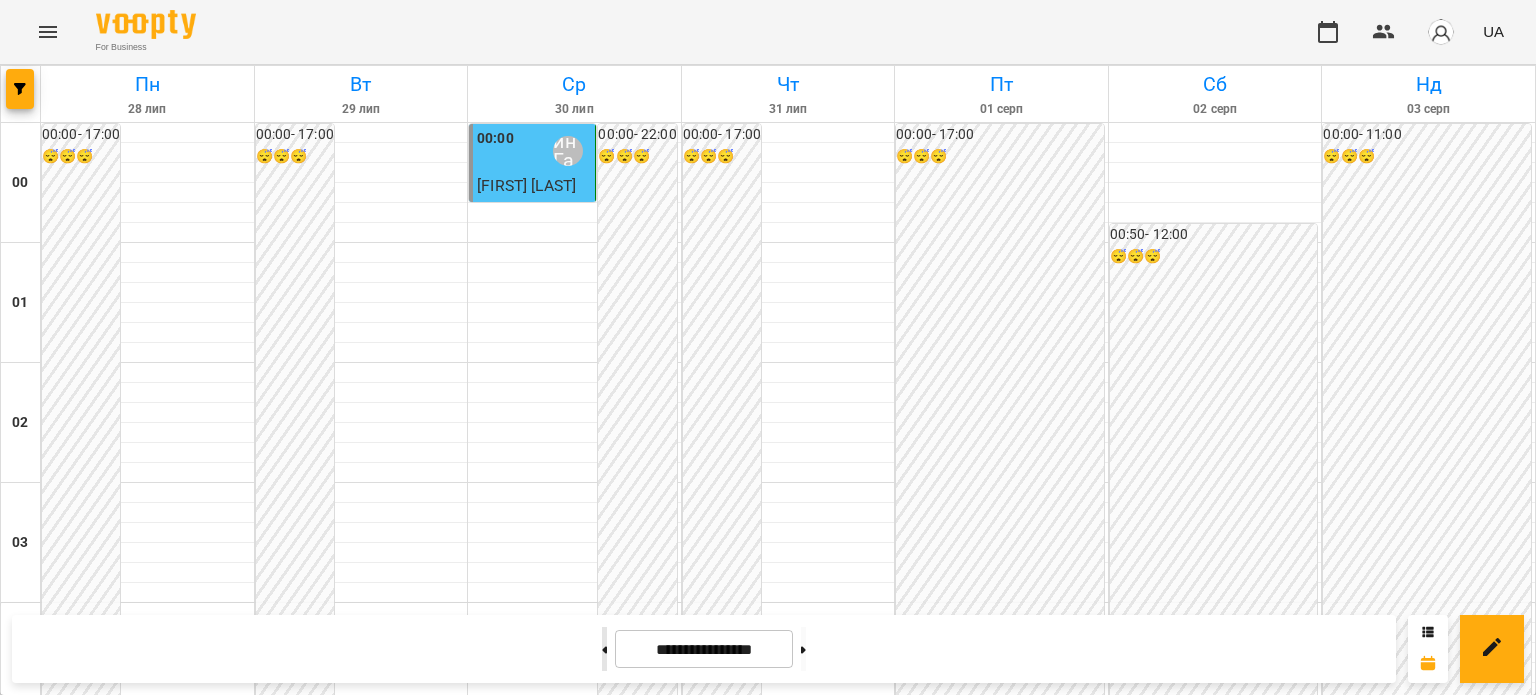 click at bounding box center (604, 649) 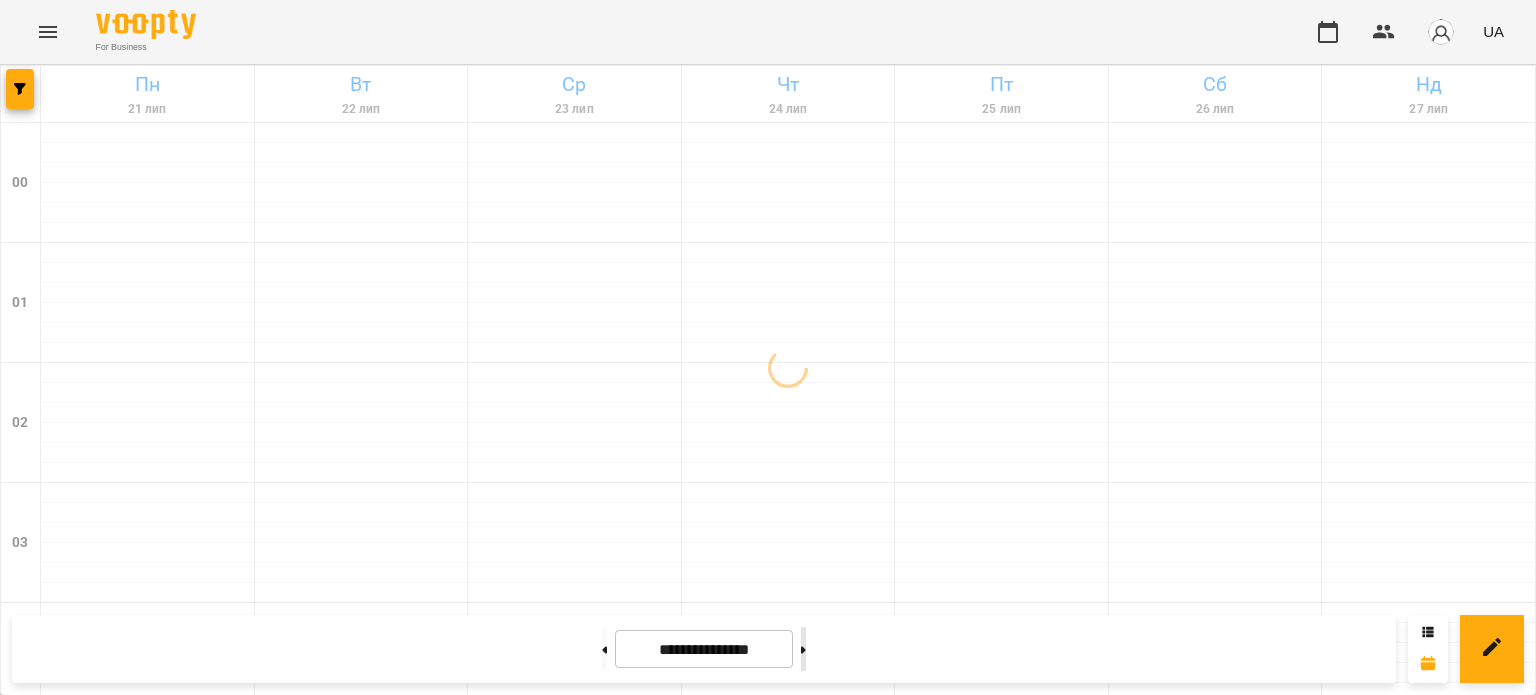 click 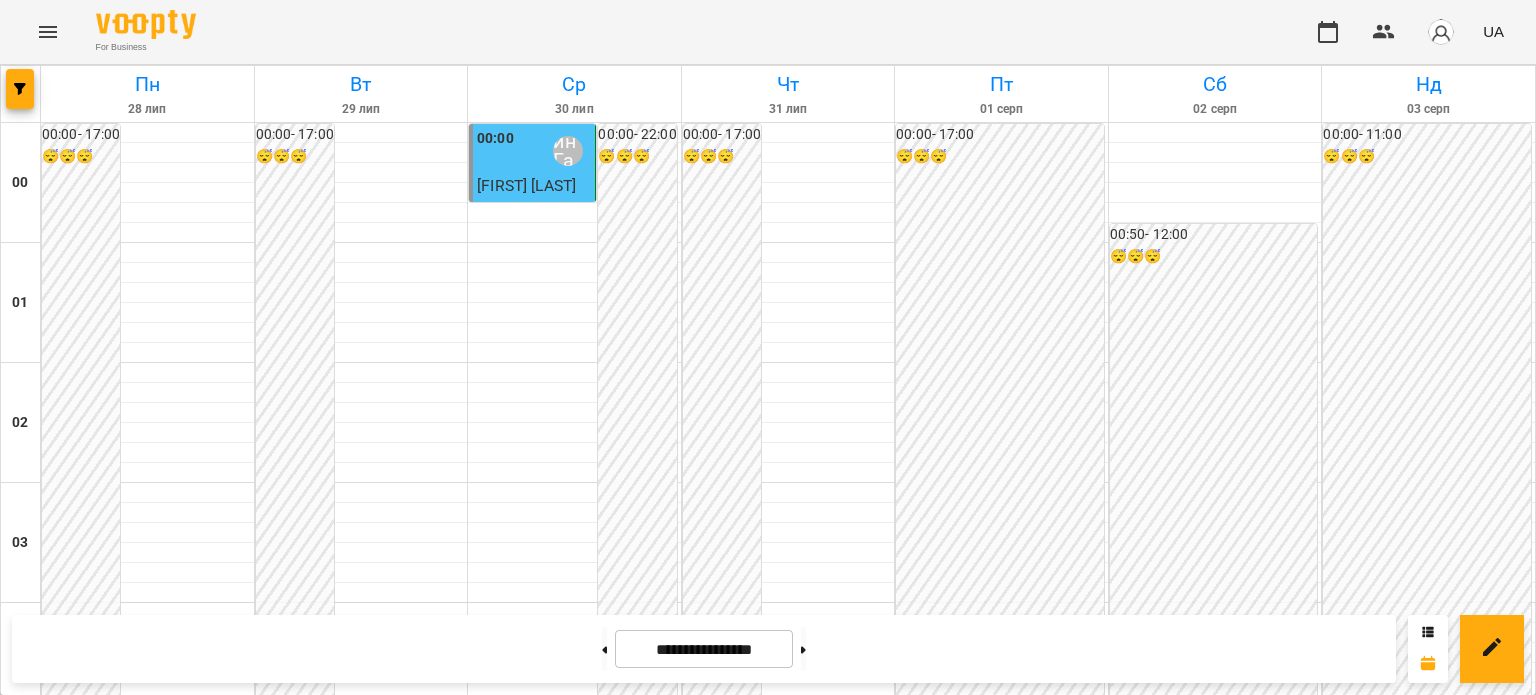 scroll, scrollTop: 1700, scrollLeft: 0, axis: vertical 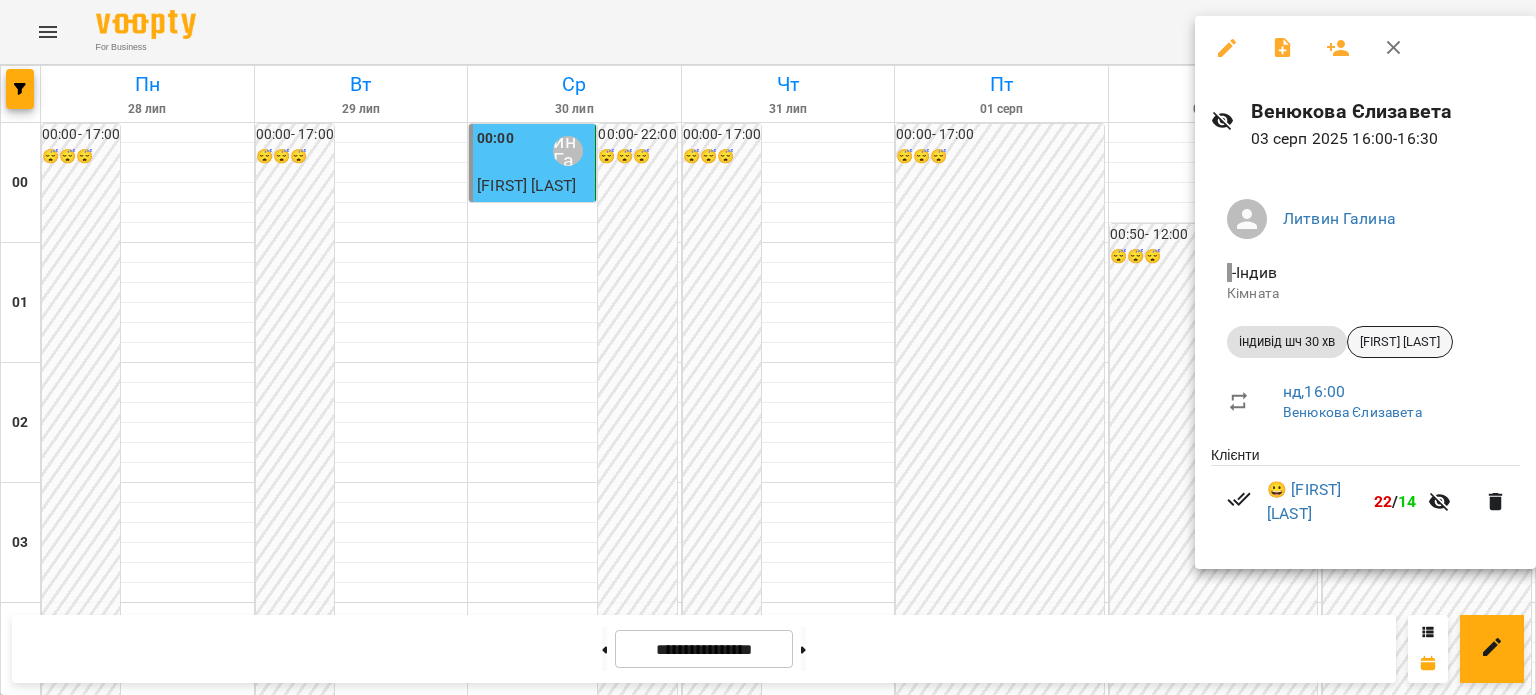 click on "[FIRST] [LAST]" at bounding box center [1400, 342] 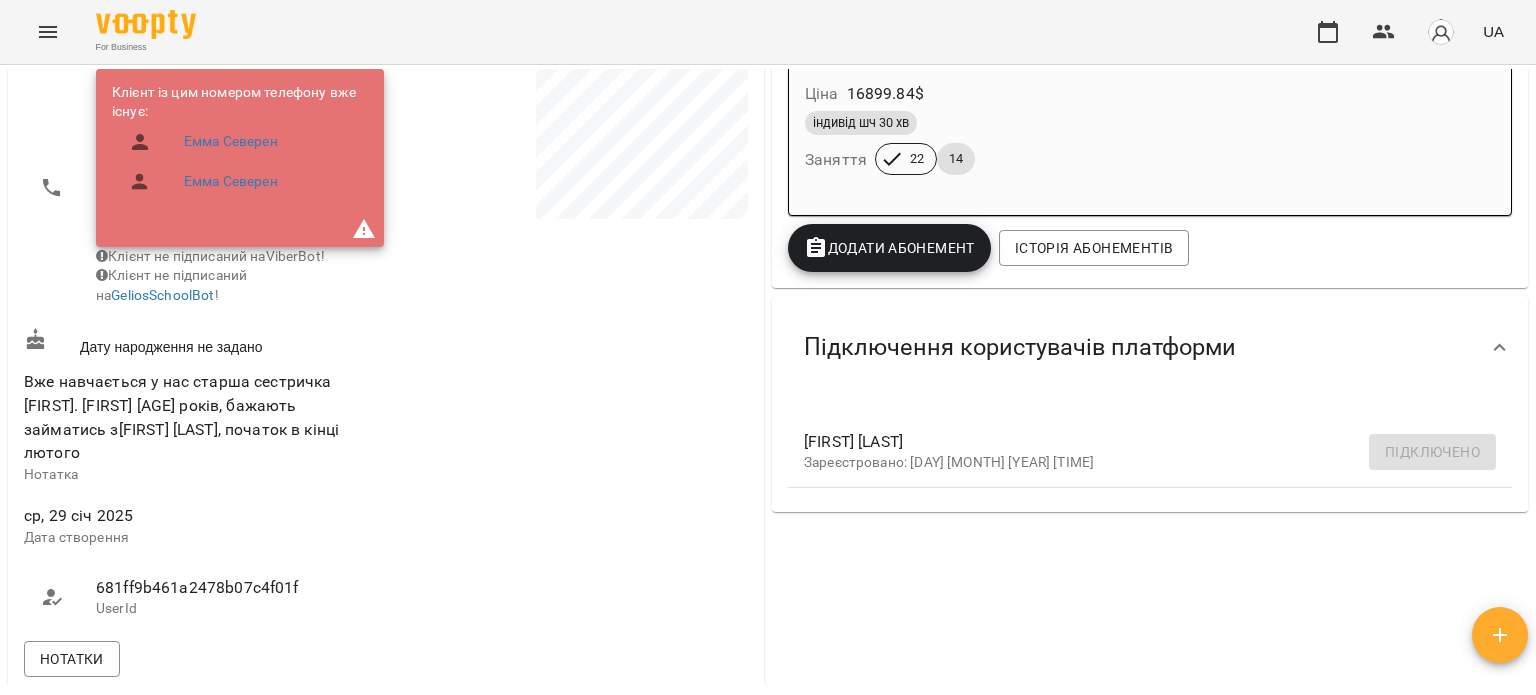 scroll, scrollTop: 400, scrollLeft: 0, axis: vertical 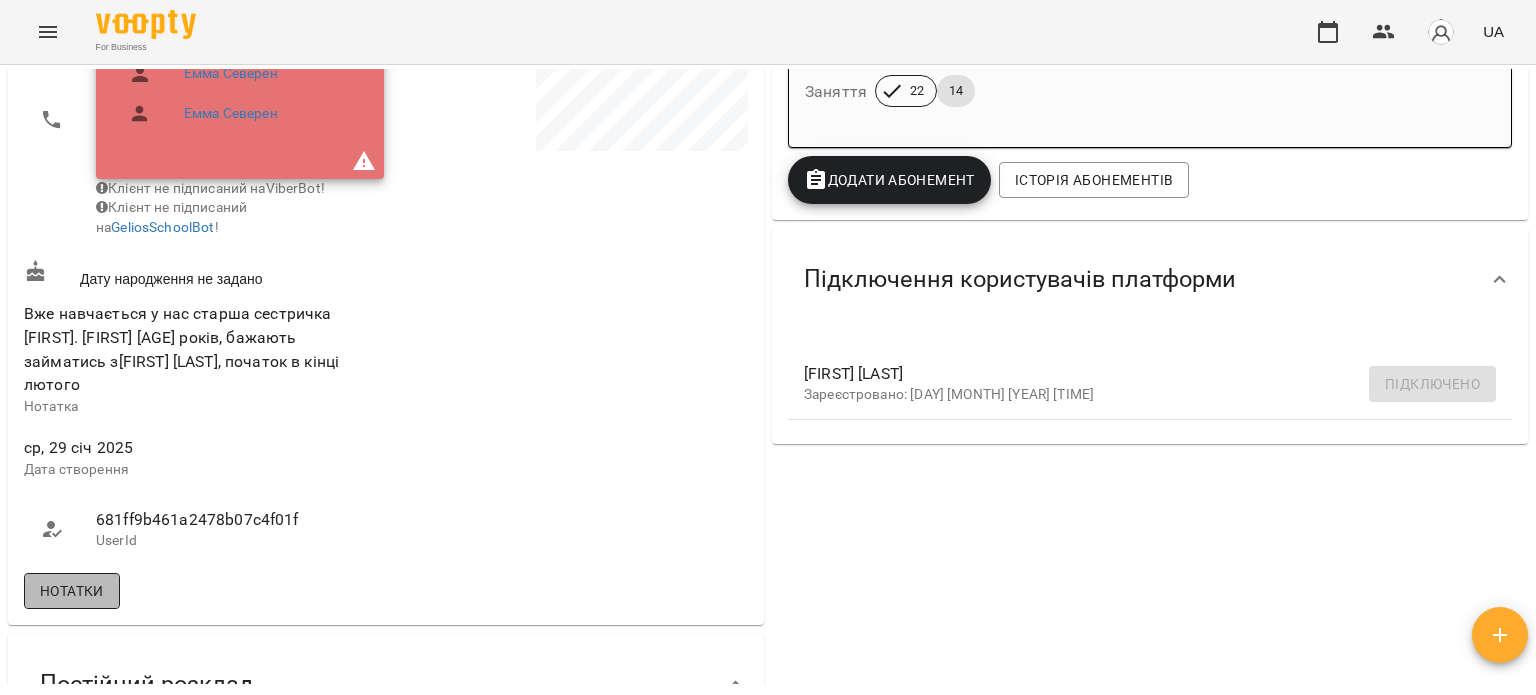click on "Нотатки" at bounding box center [72, 591] 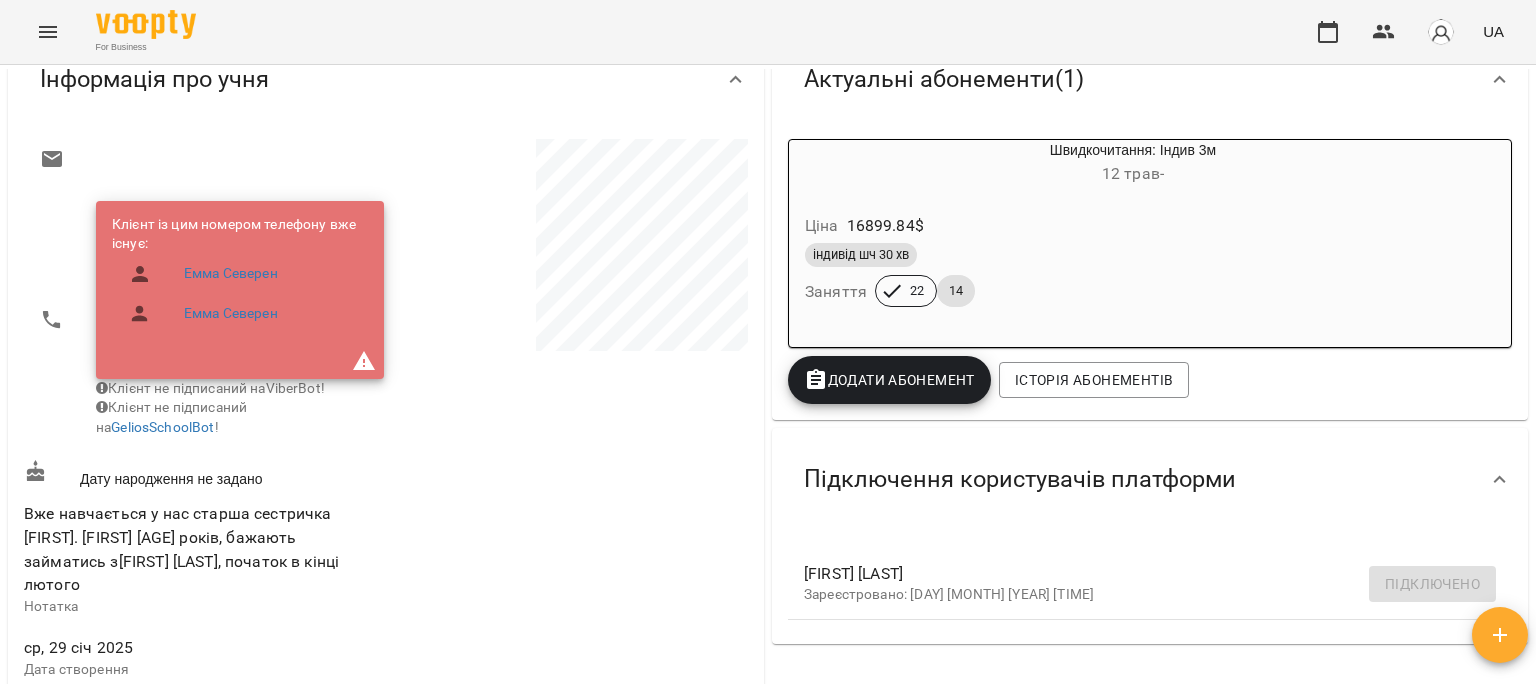 scroll, scrollTop: 200, scrollLeft: 0, axis: vertical 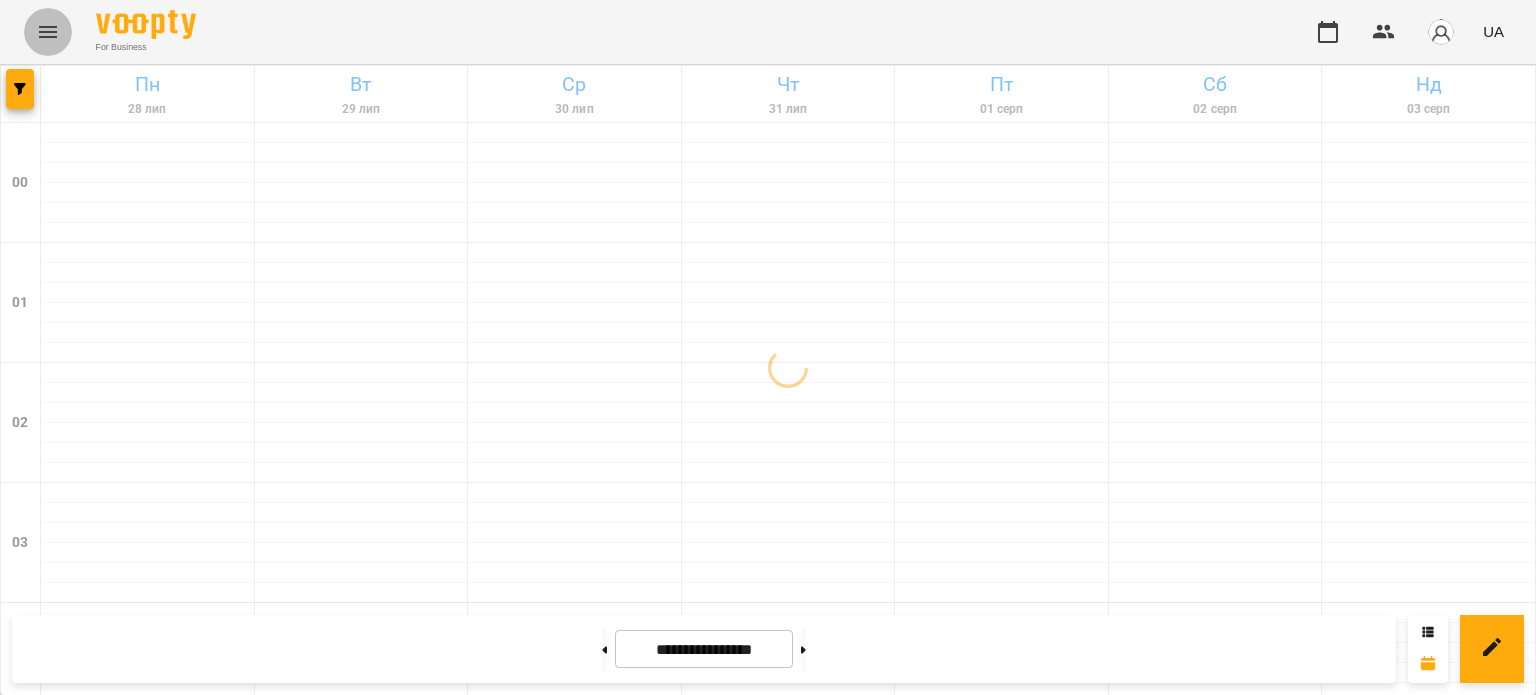 click 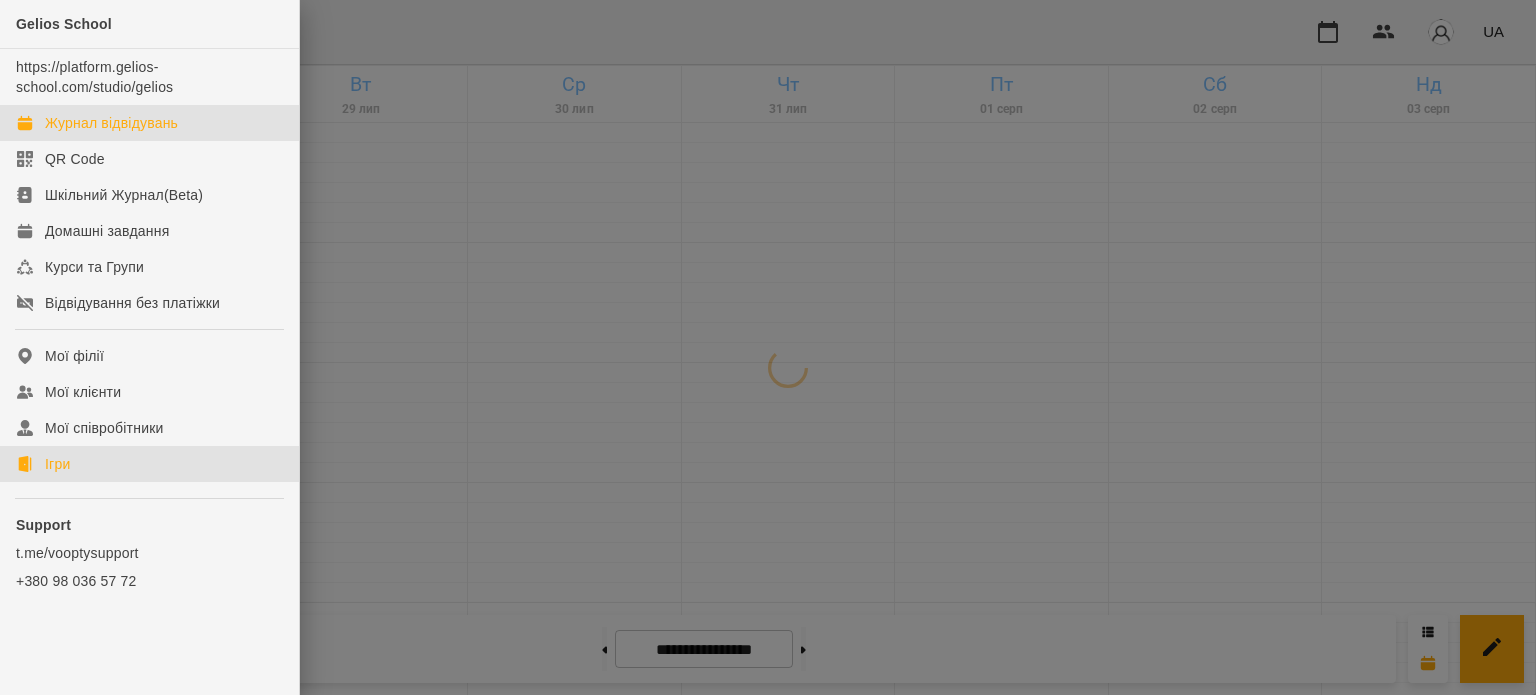click on "Ігри" 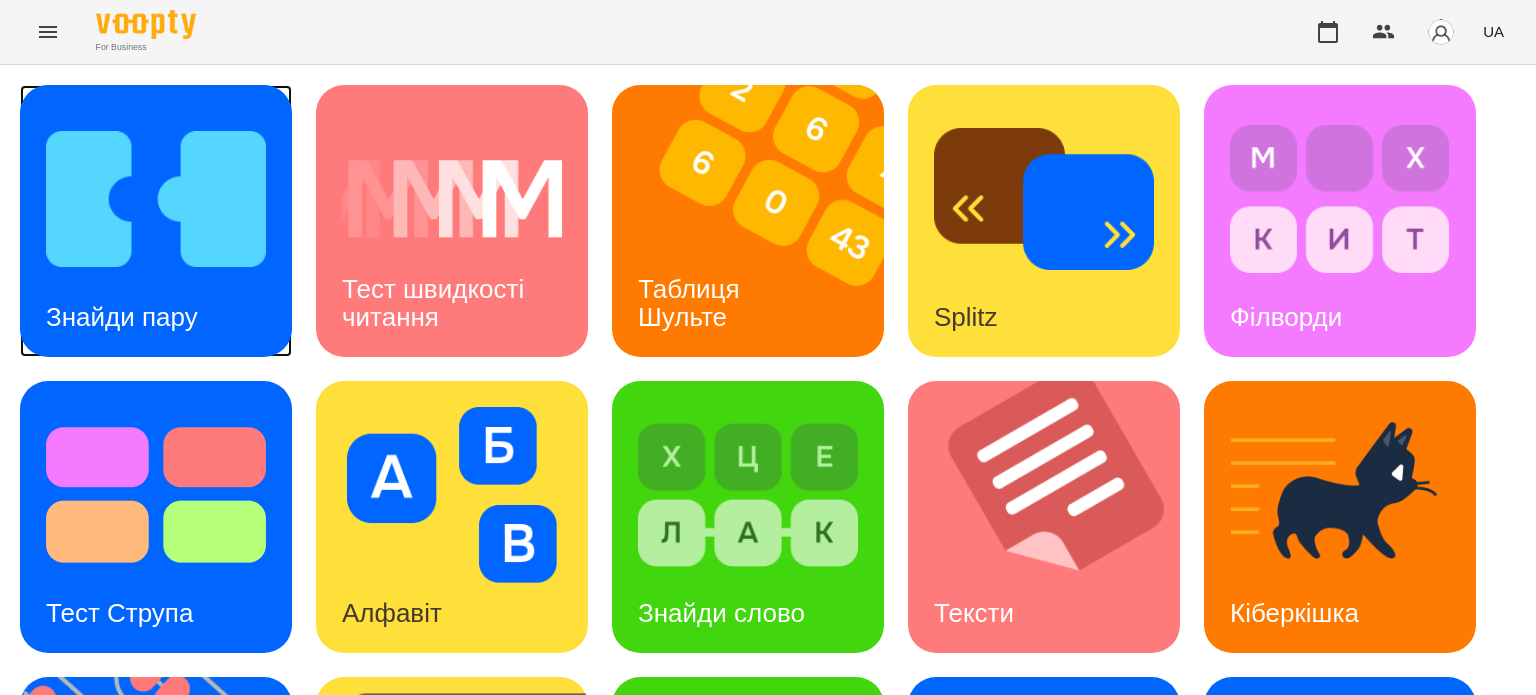 click on "Знайди пару" at bounding box center (122, 317) 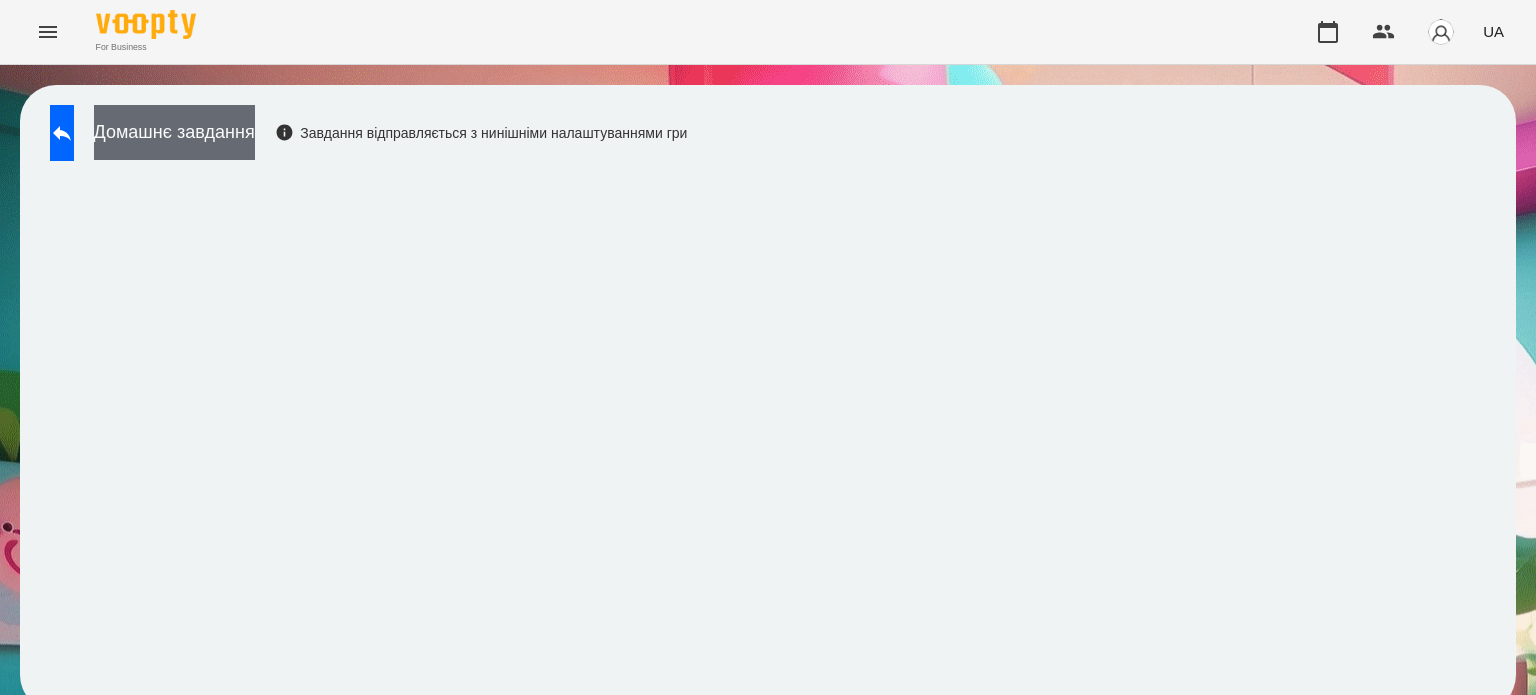 click on "Домашнє завдання" at bounding box center [174, 132] 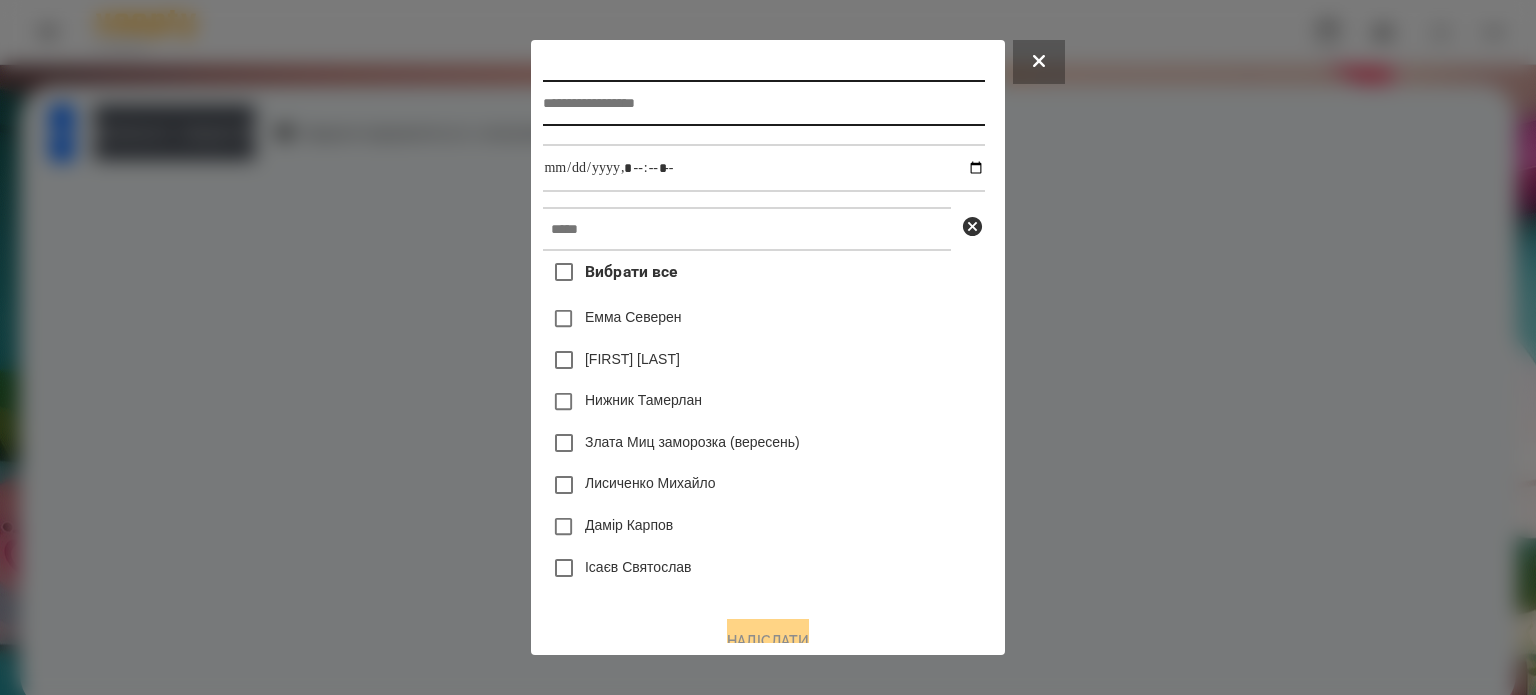 click at bounding box center [763, 103] 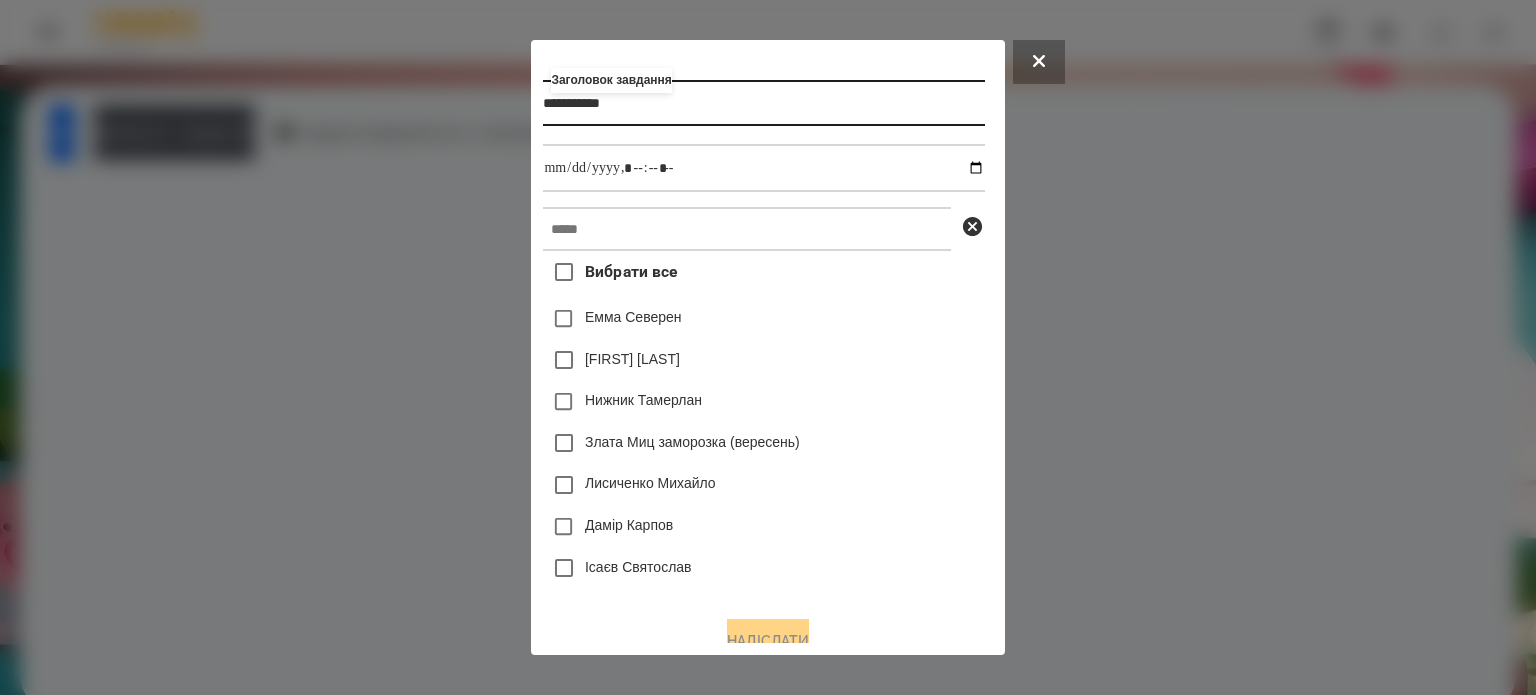 type on "**********" 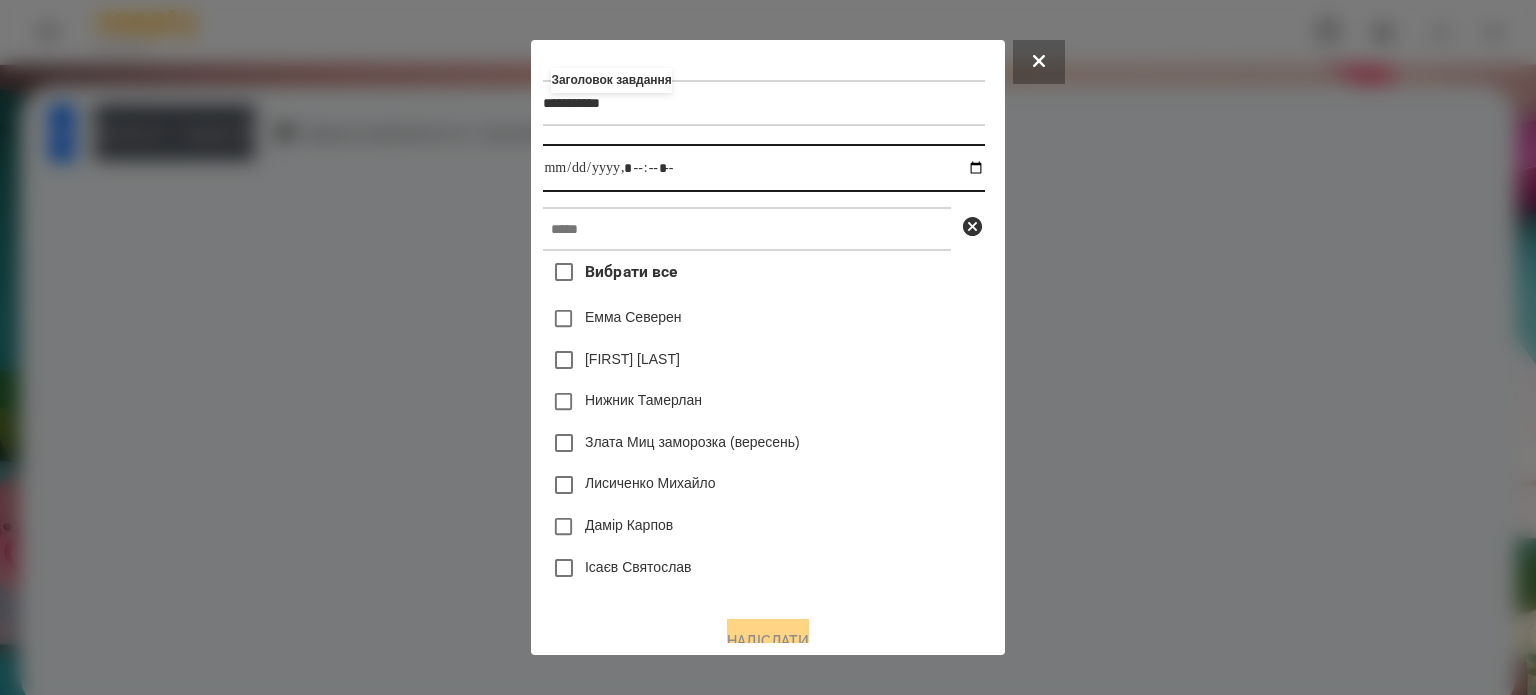 click at bounding box center (763, 168) 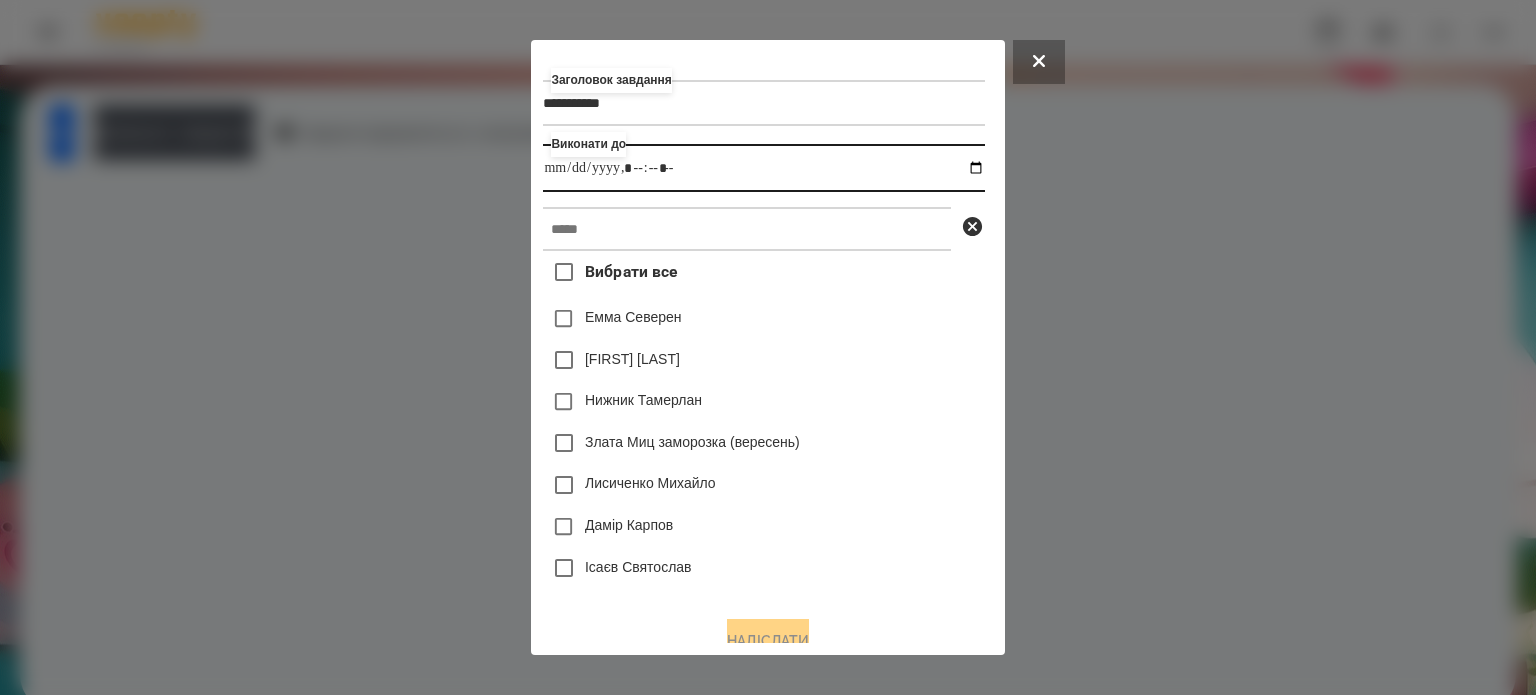 click at bounding box center [763, 168] 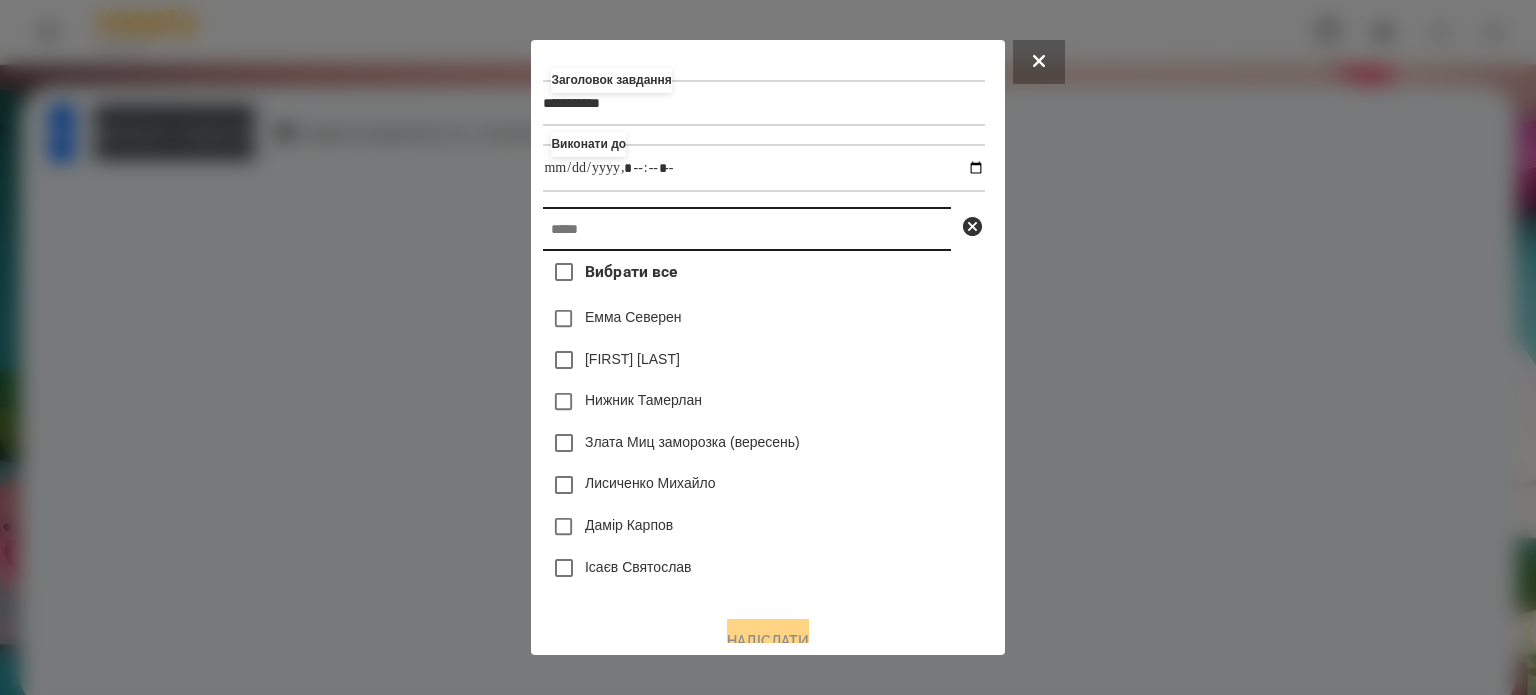 click at bounding box center [747, 229] 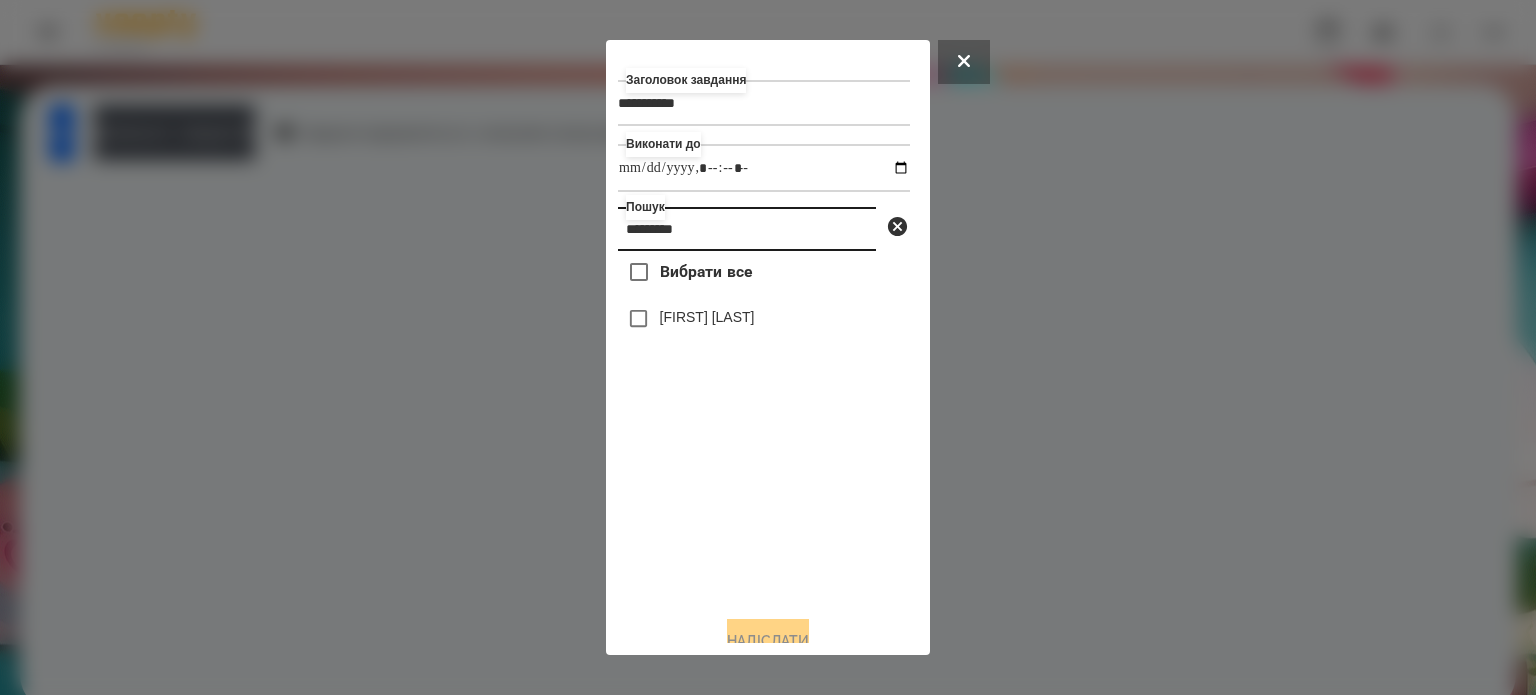 type on "*********" 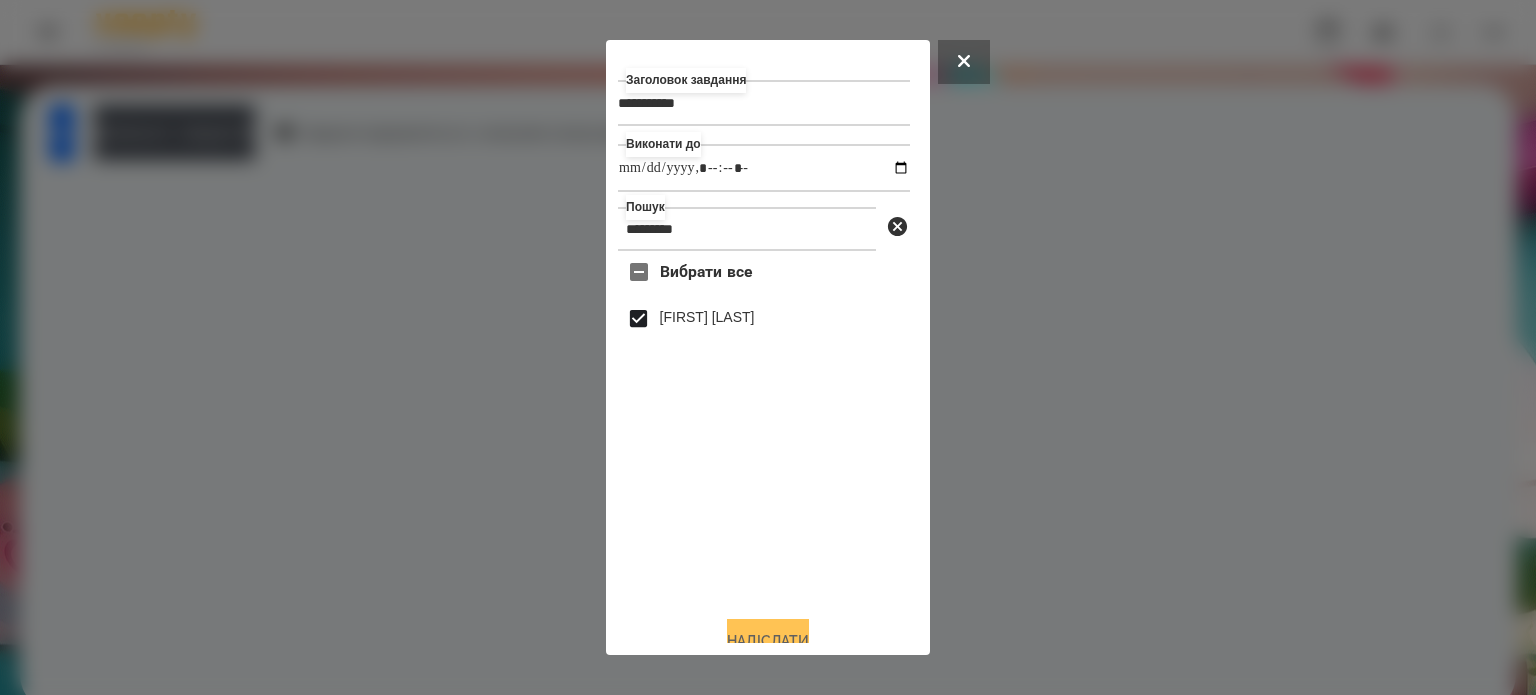 click on "Надіслати" at bounding box center [768, 641] 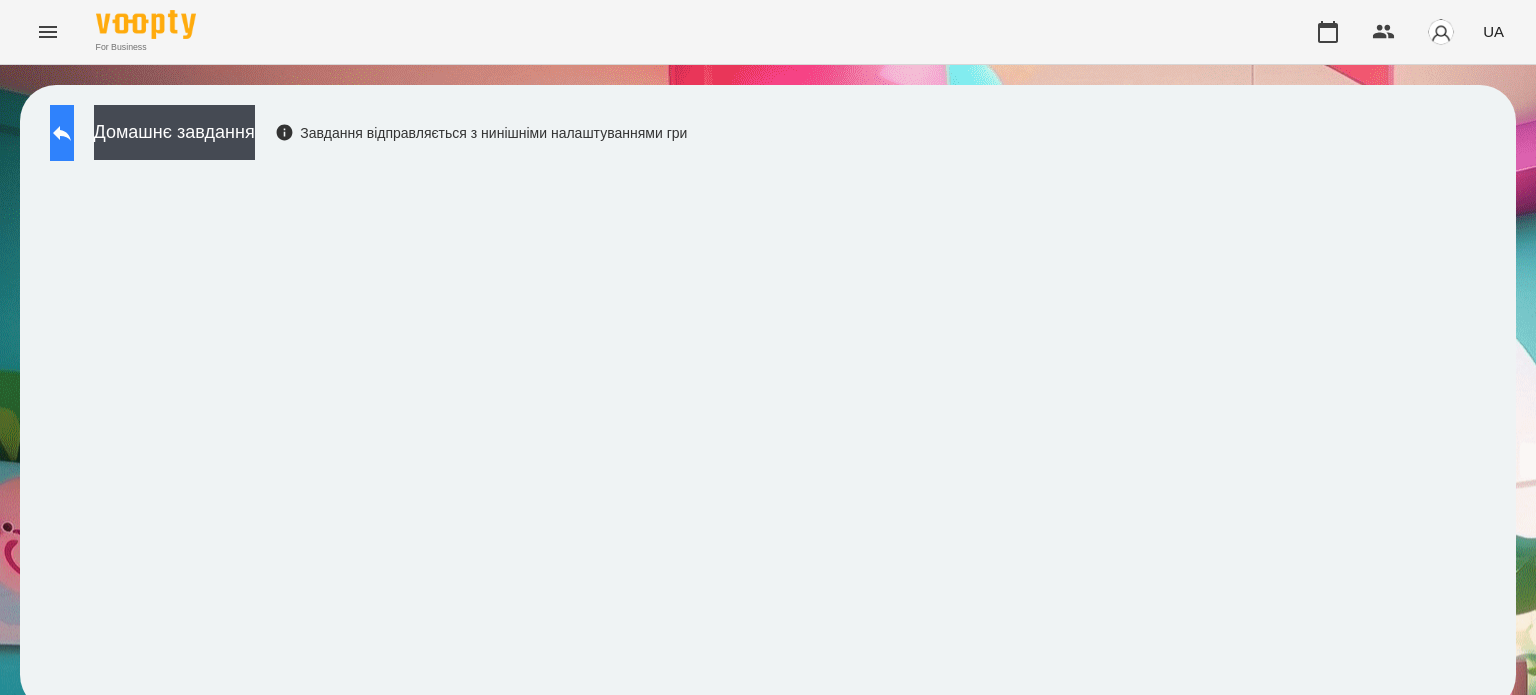 click 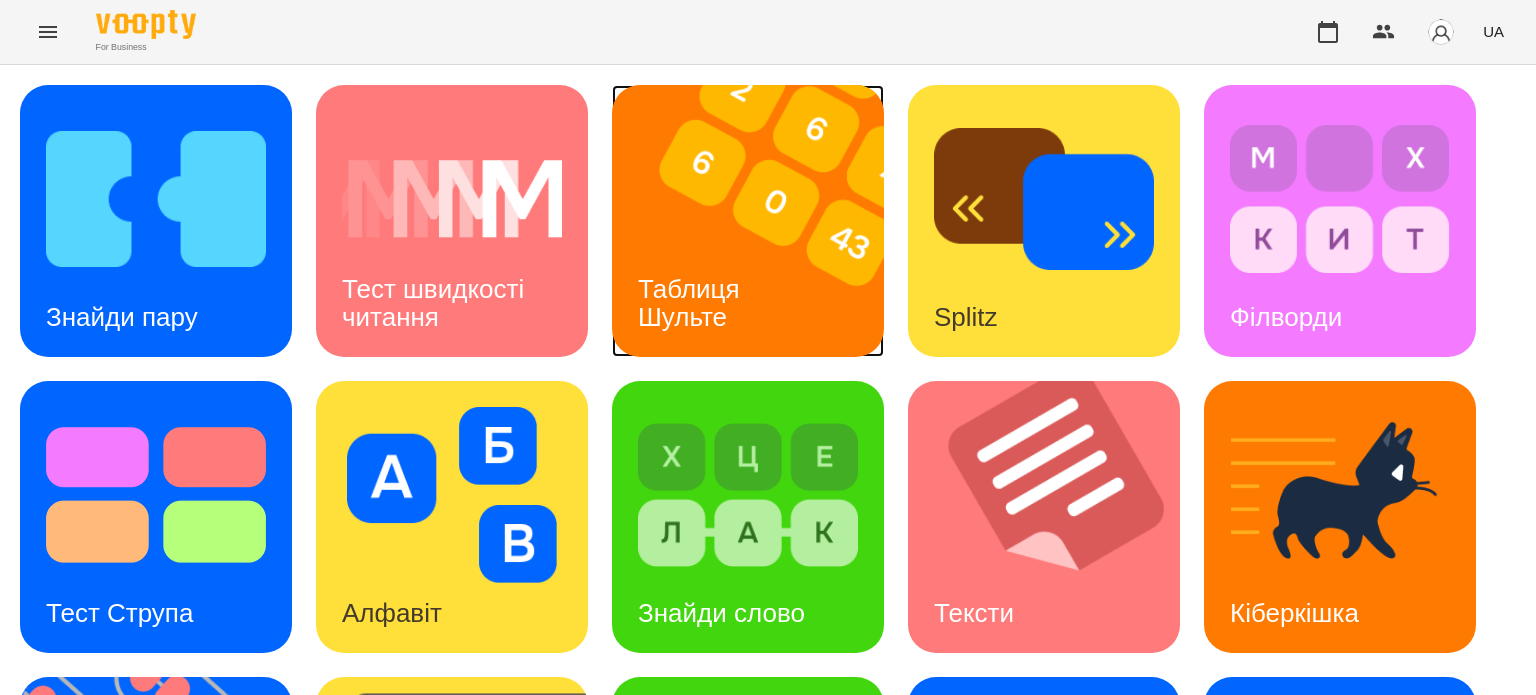 click on "Таблиця
Шульте" at bounding box center [692, 302] 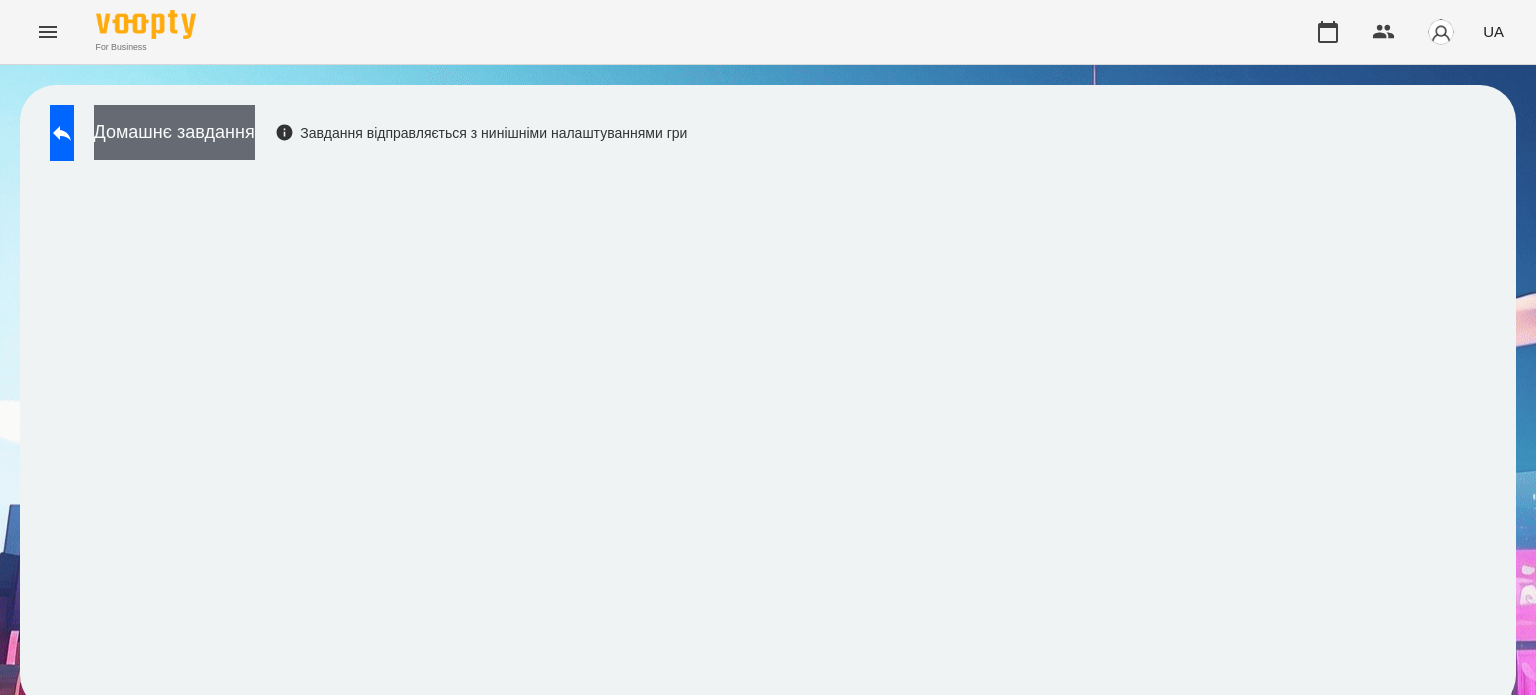 click on "Домашнє завдання" at bounding box center (174, 132) 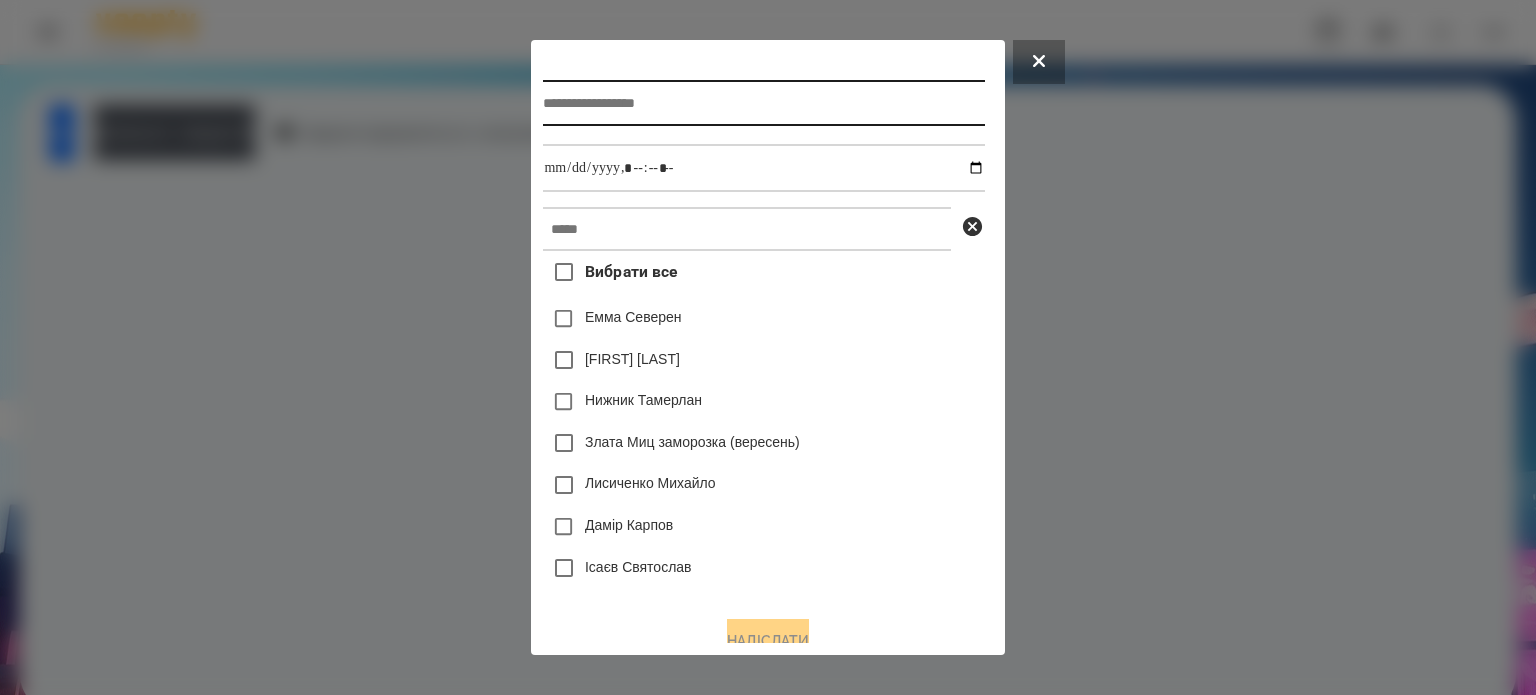 click at bounding box center [763, 103] 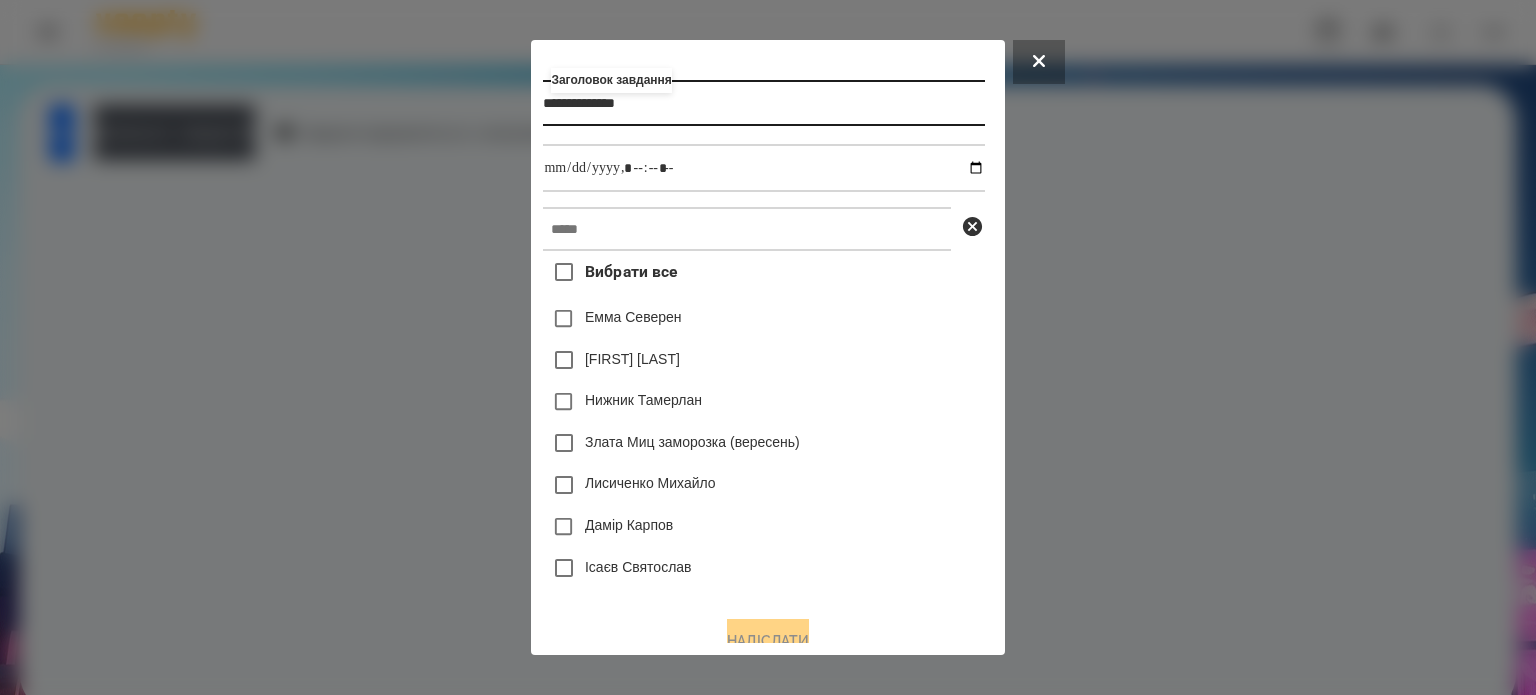 type on "**********" 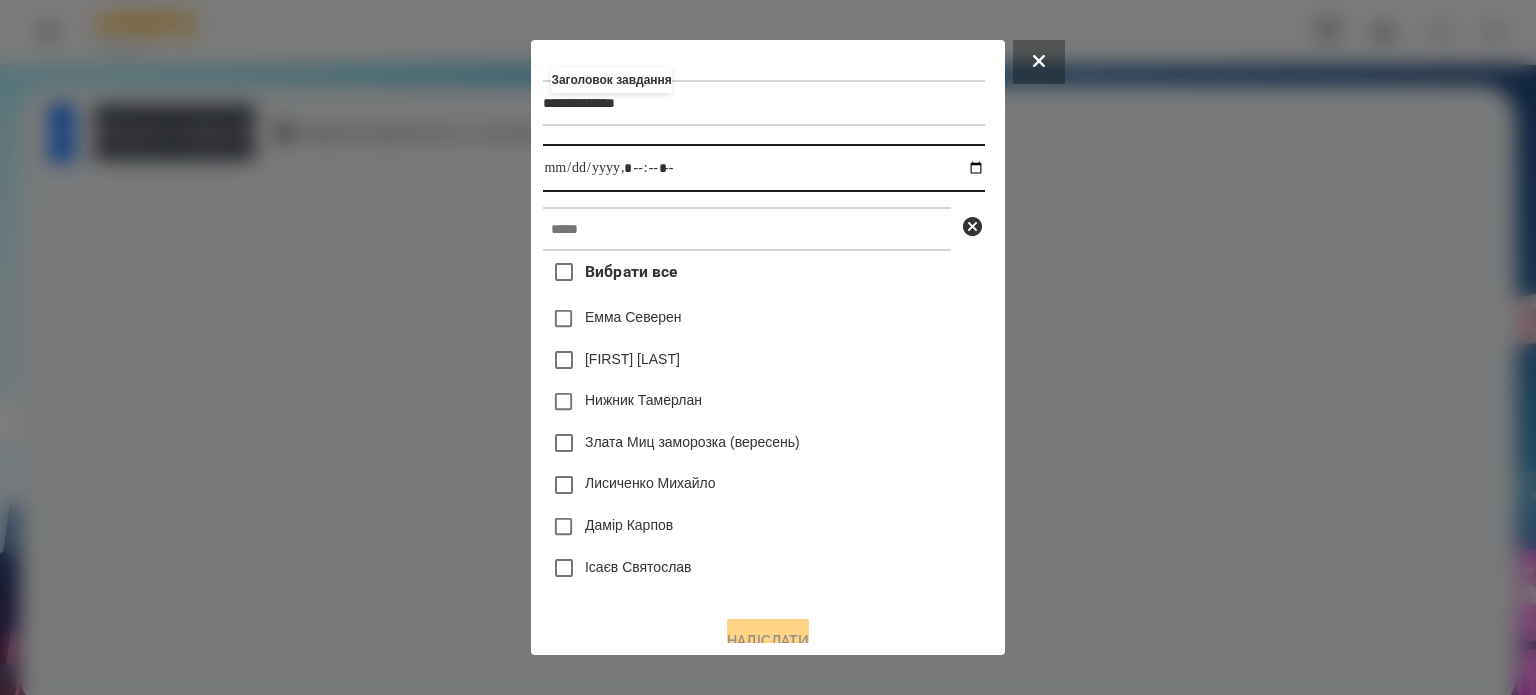 click at bounding box center (763, 168) 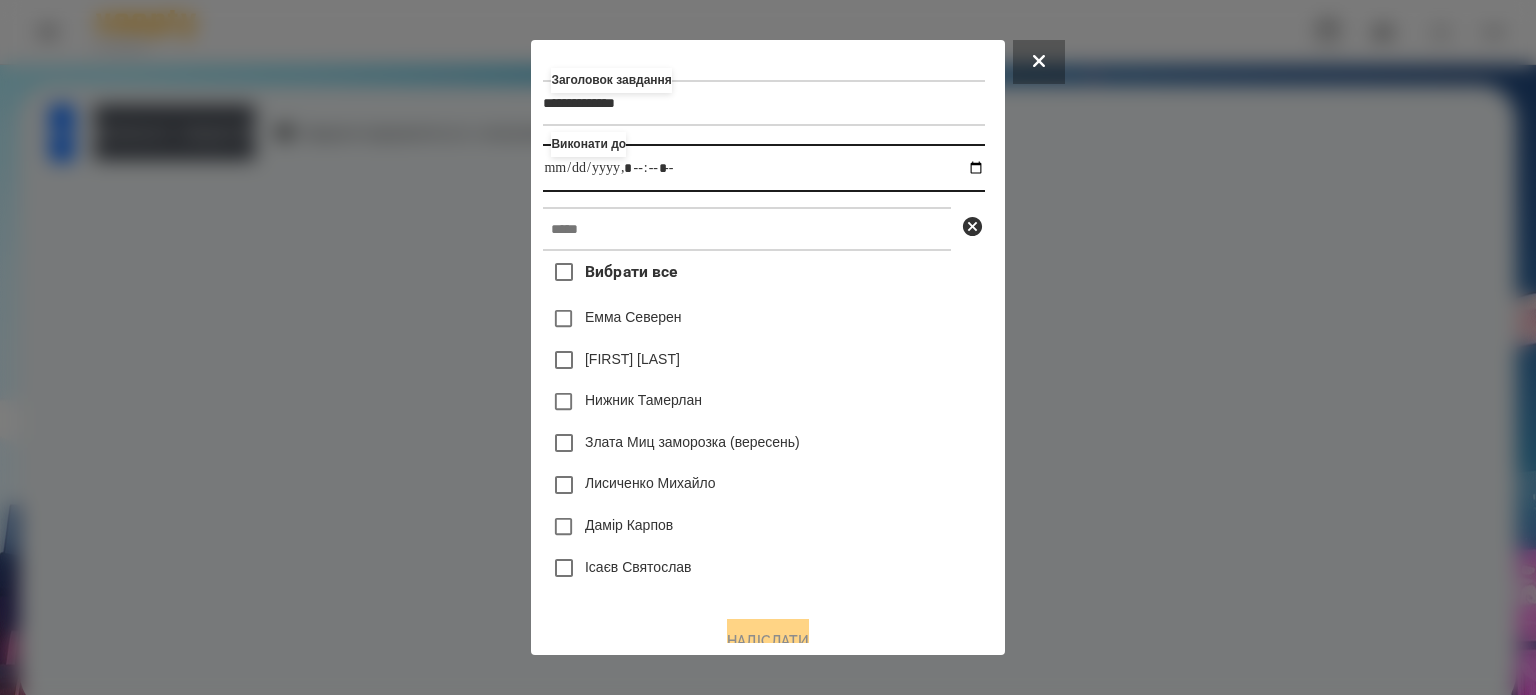 click at bounding box center [763, 168] 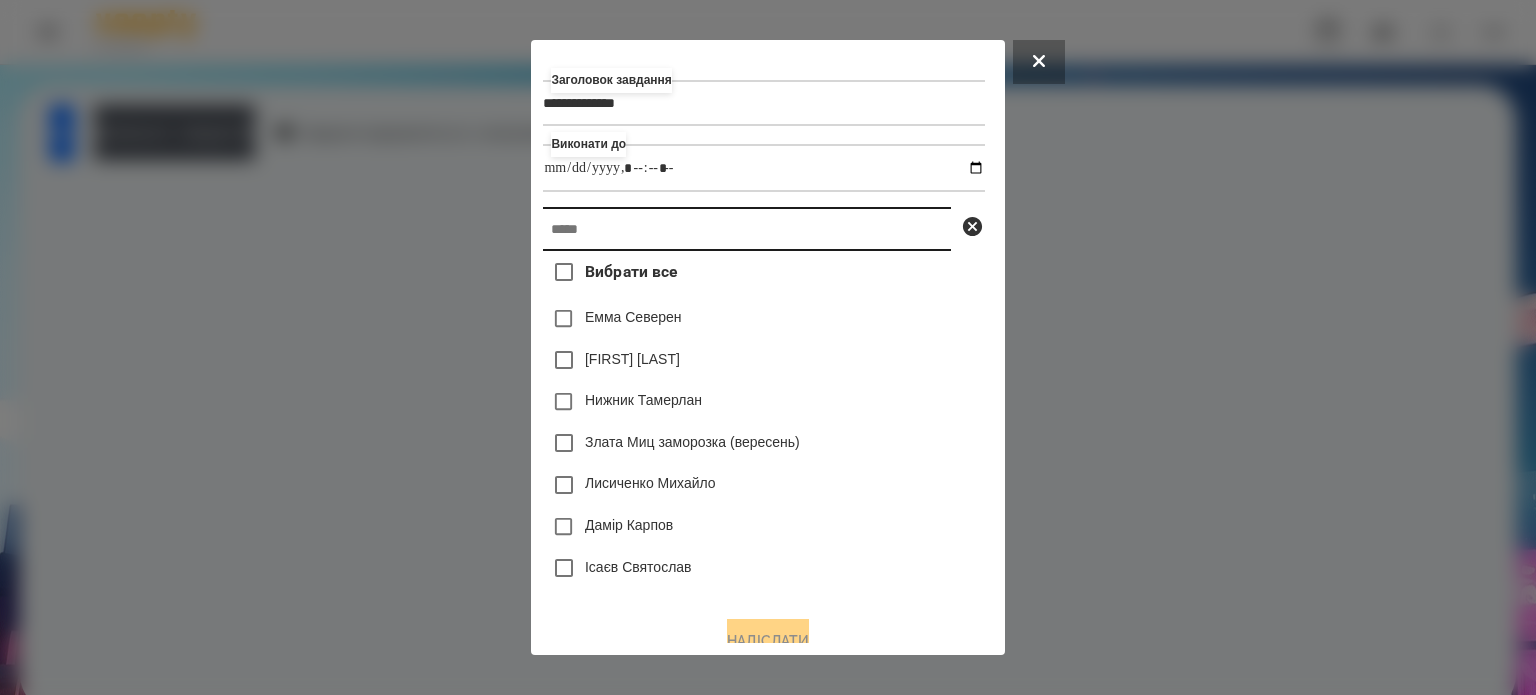 click at bounding box center [747, 229] 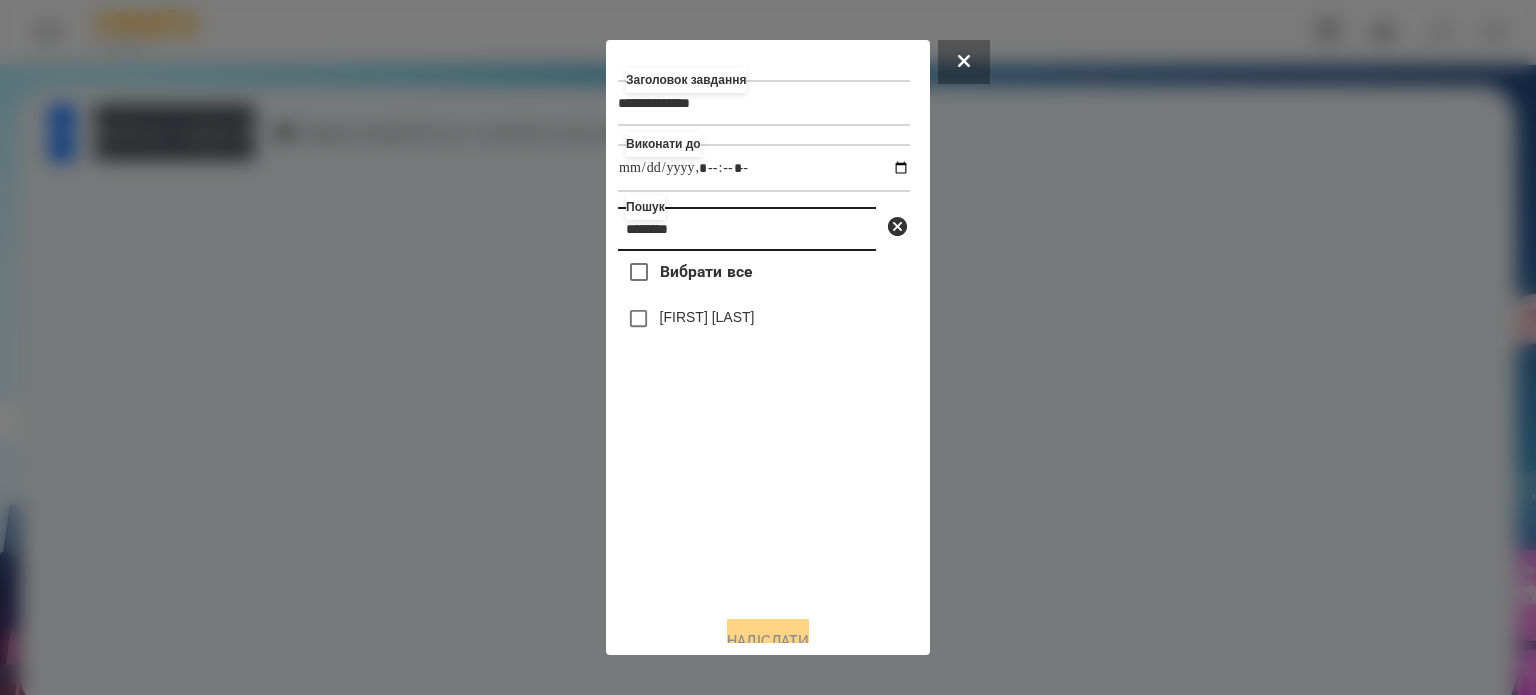 type on "********" 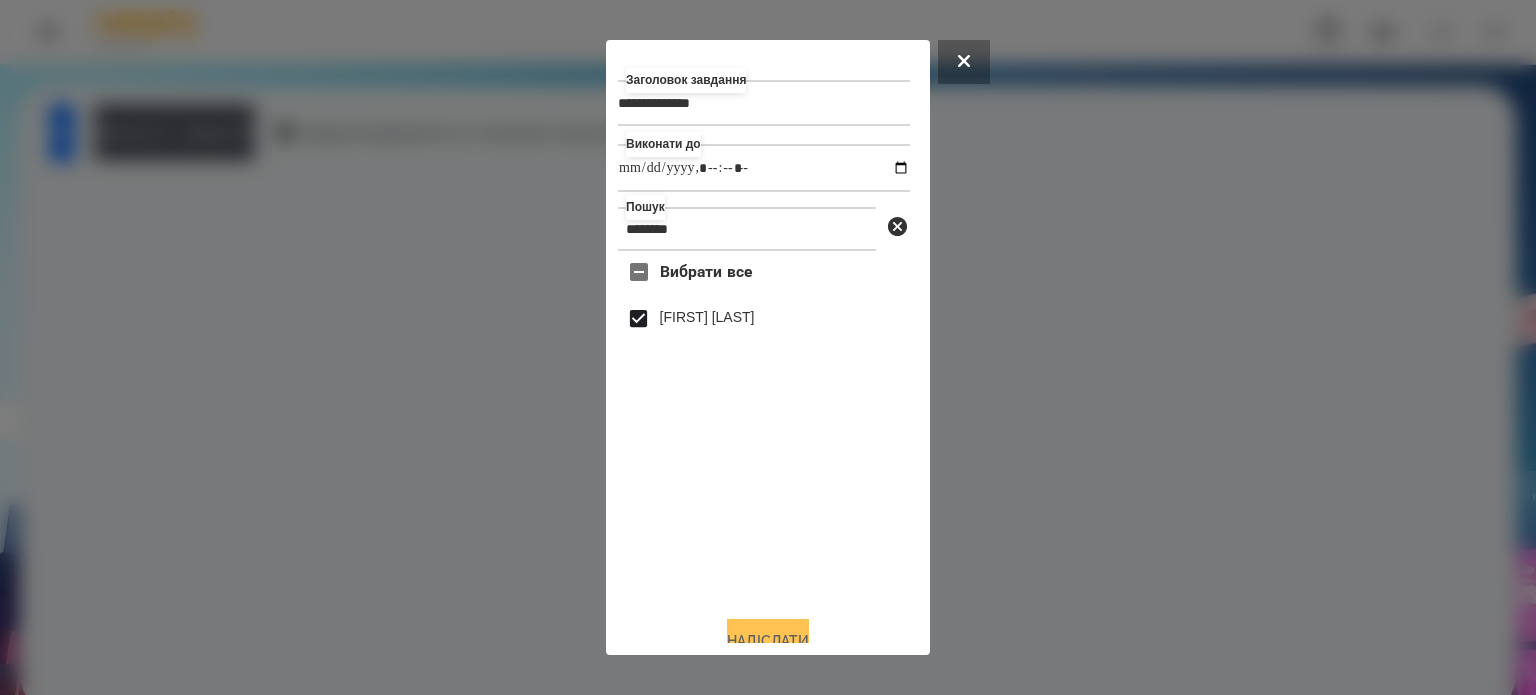 click on "Надіслати" at bounding box center (768, 641) 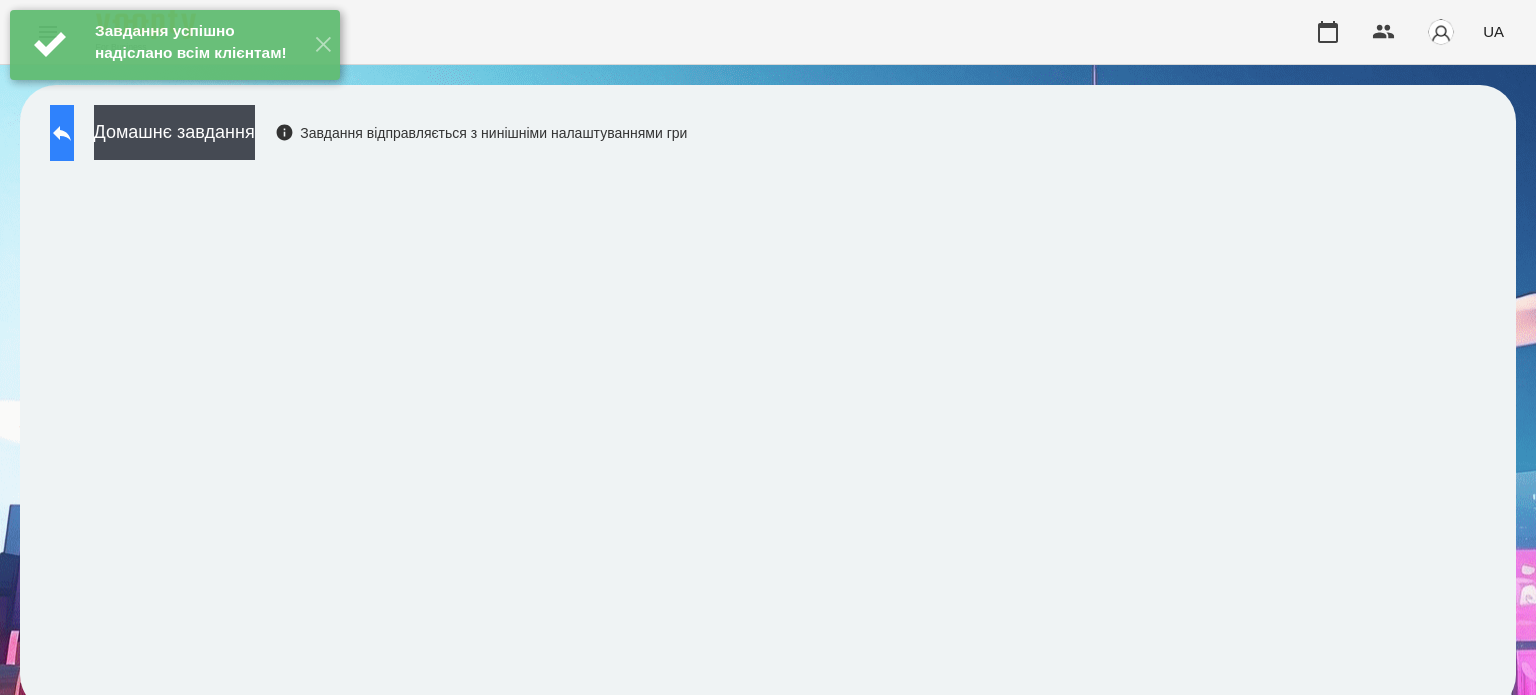 click at bounding box center (62, 133) 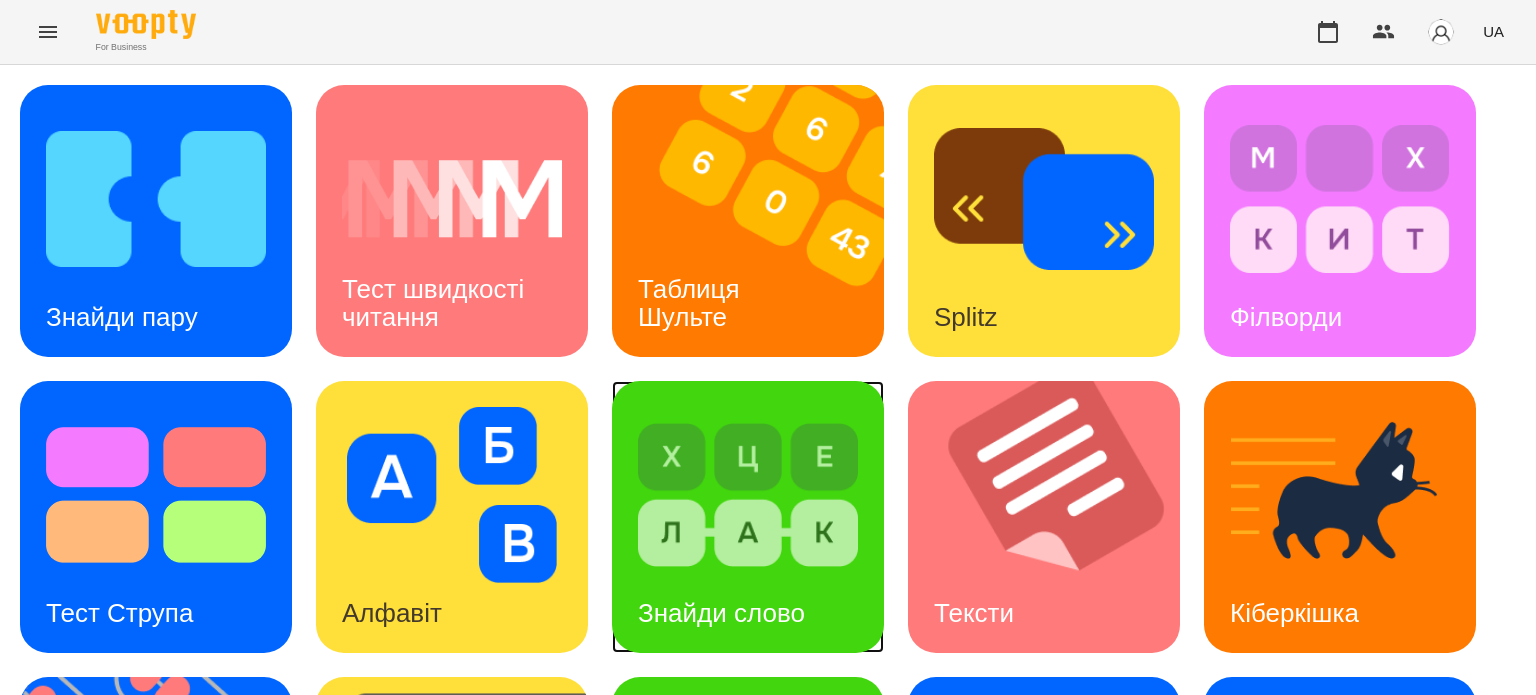 click at bounding box center [748, 495] 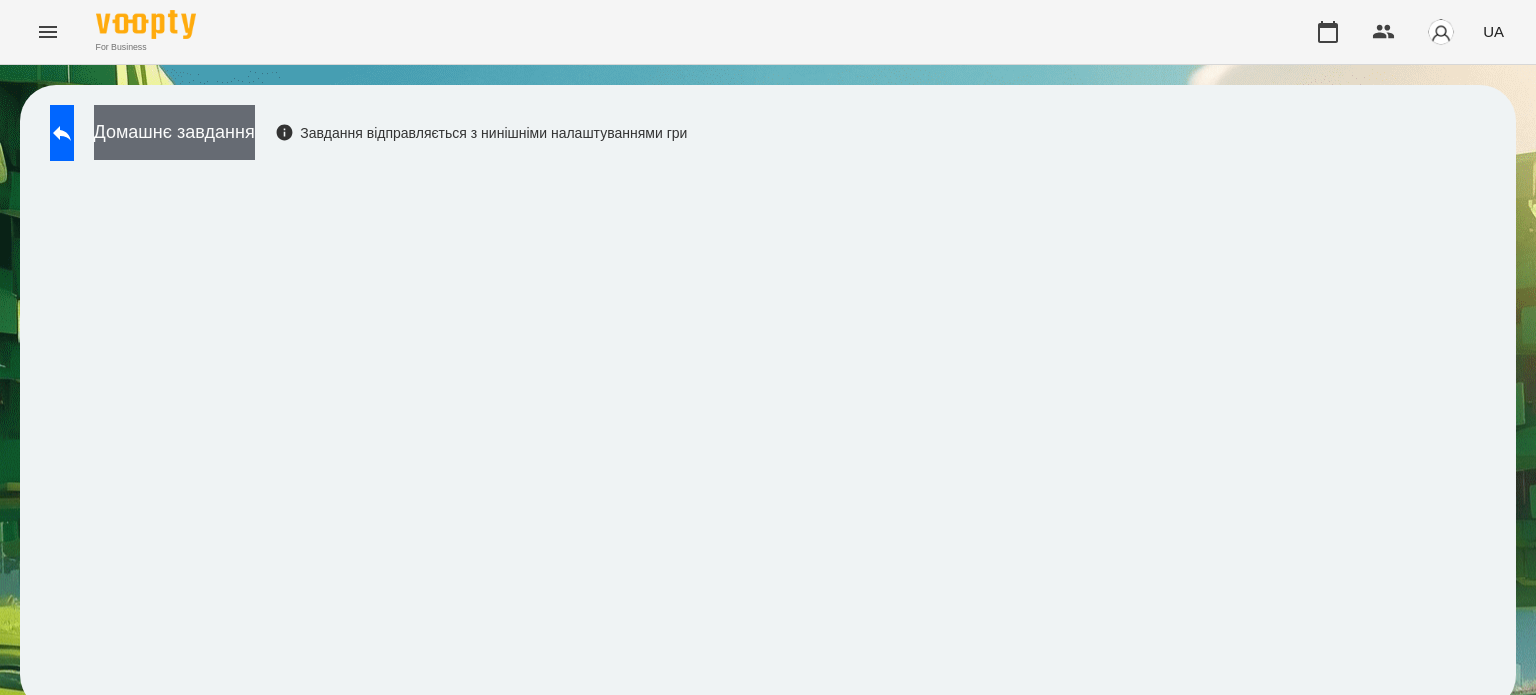 click on "Домашнє завдання" at bounding box center (174, 132) 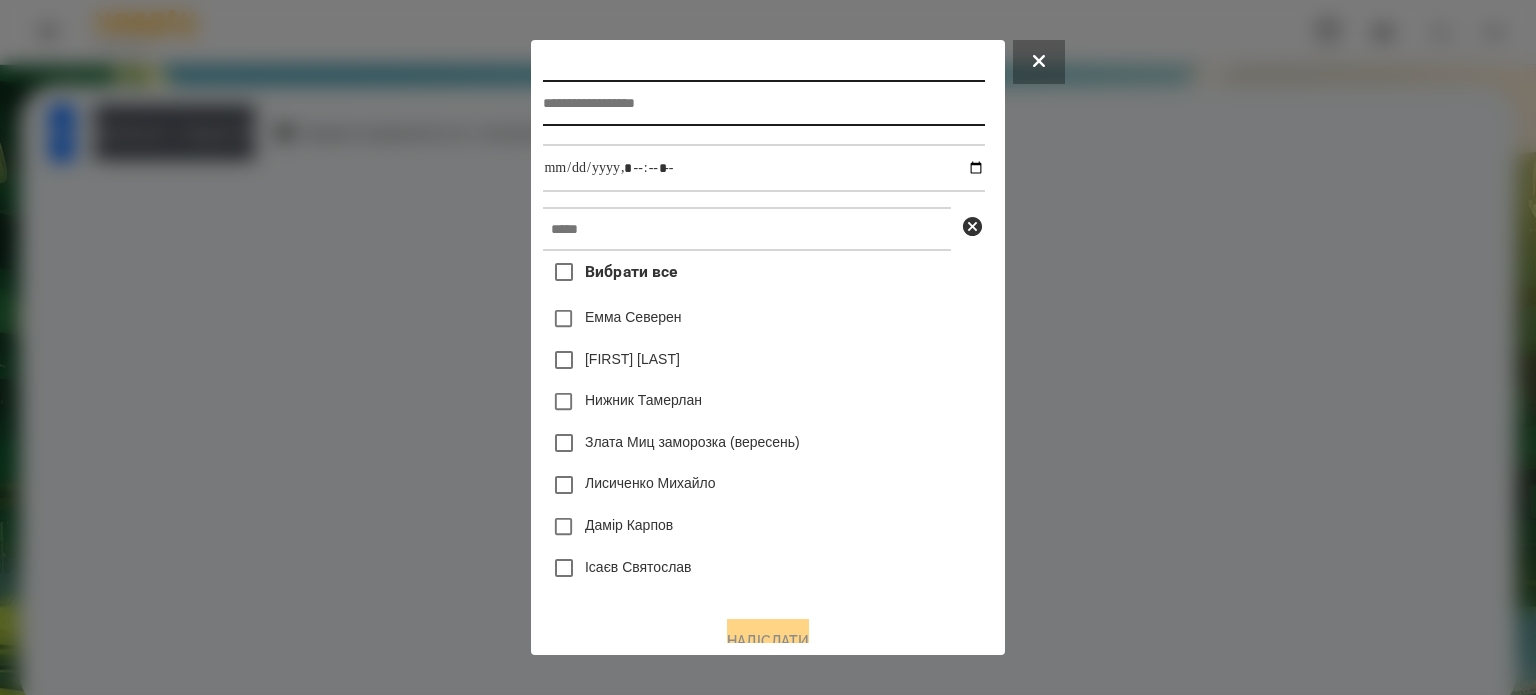 click at bounding box center (763, 103) 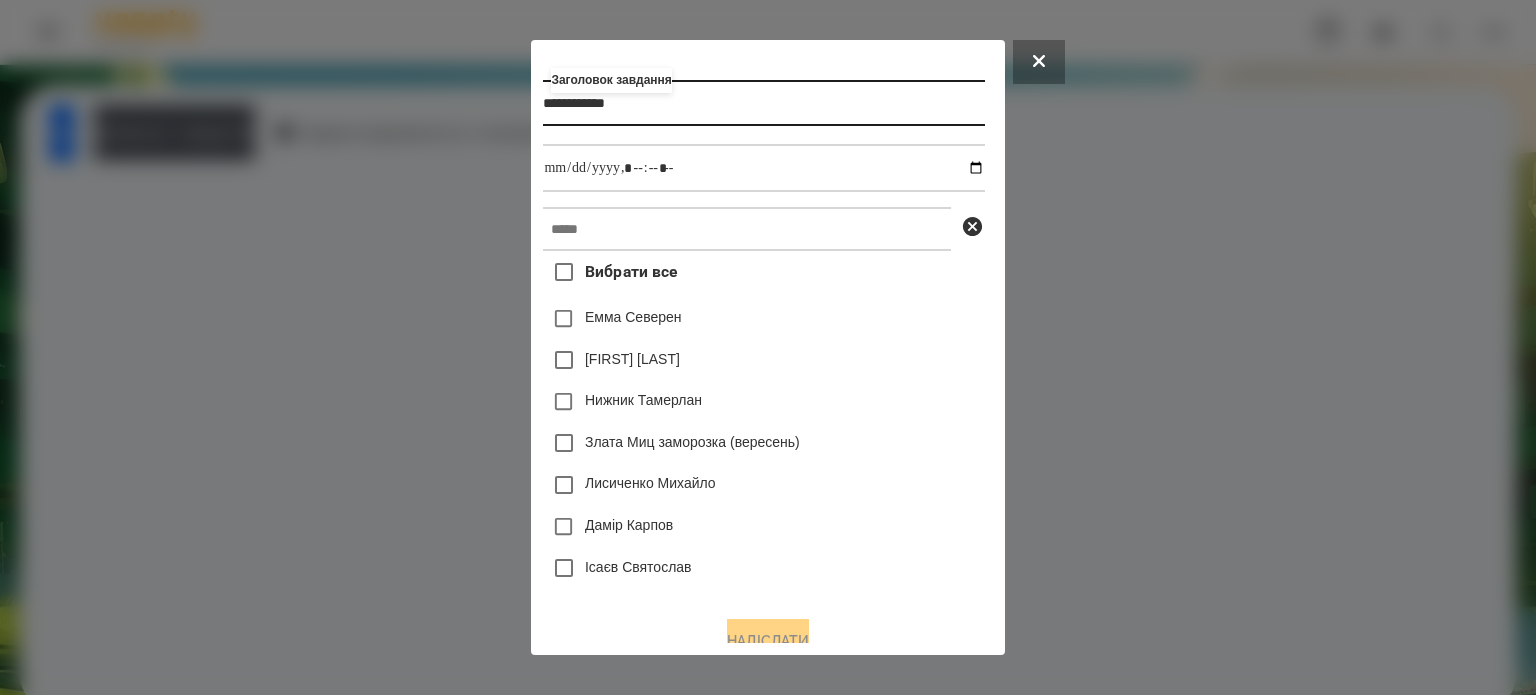 type on "**********" 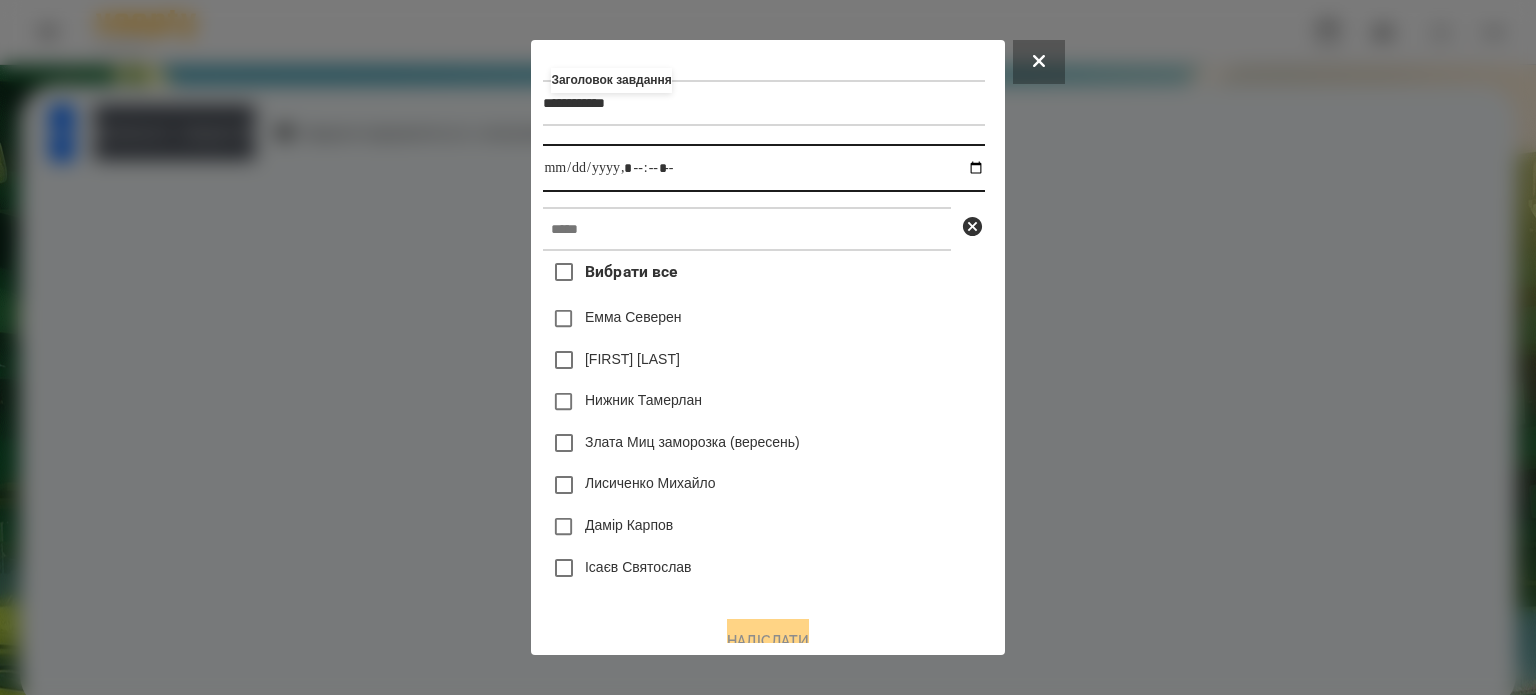 click at bounding box center (763, 168) 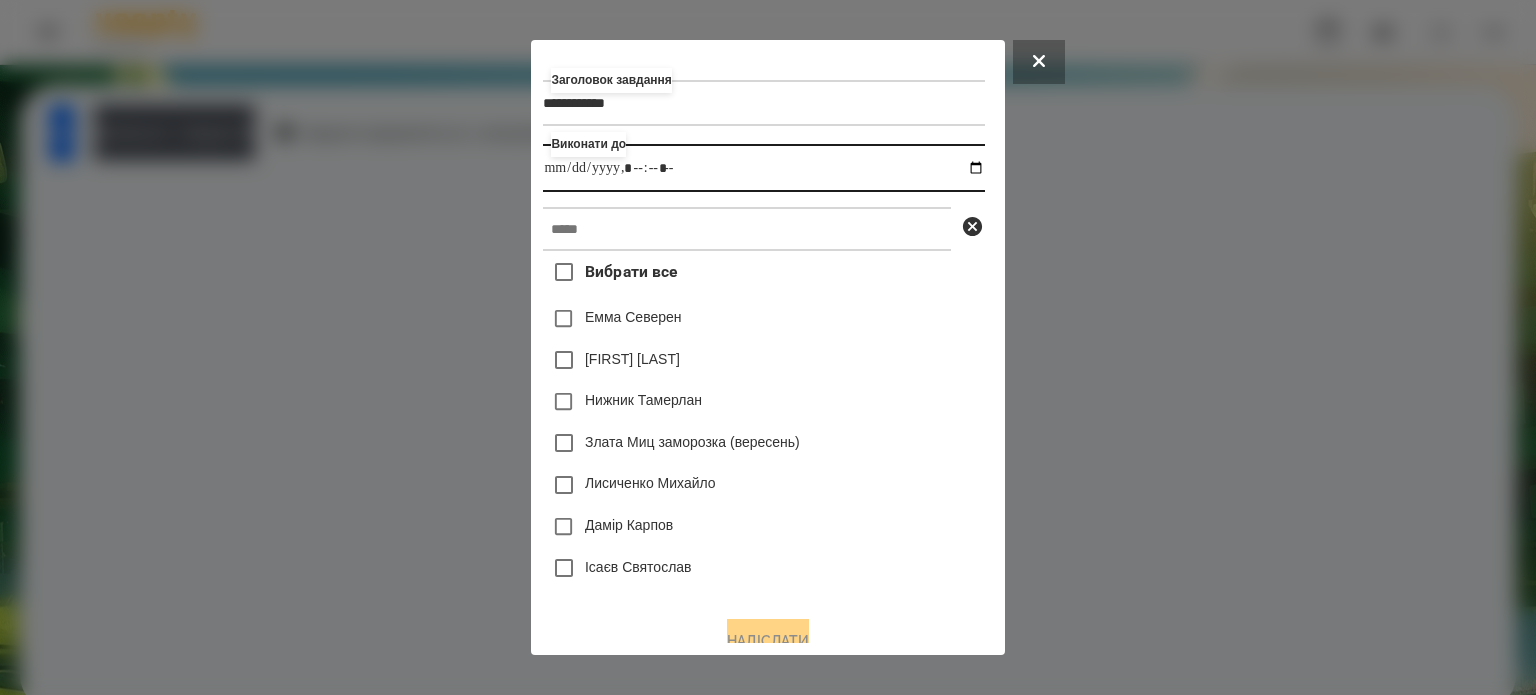 click at bounding box center (763, 168) 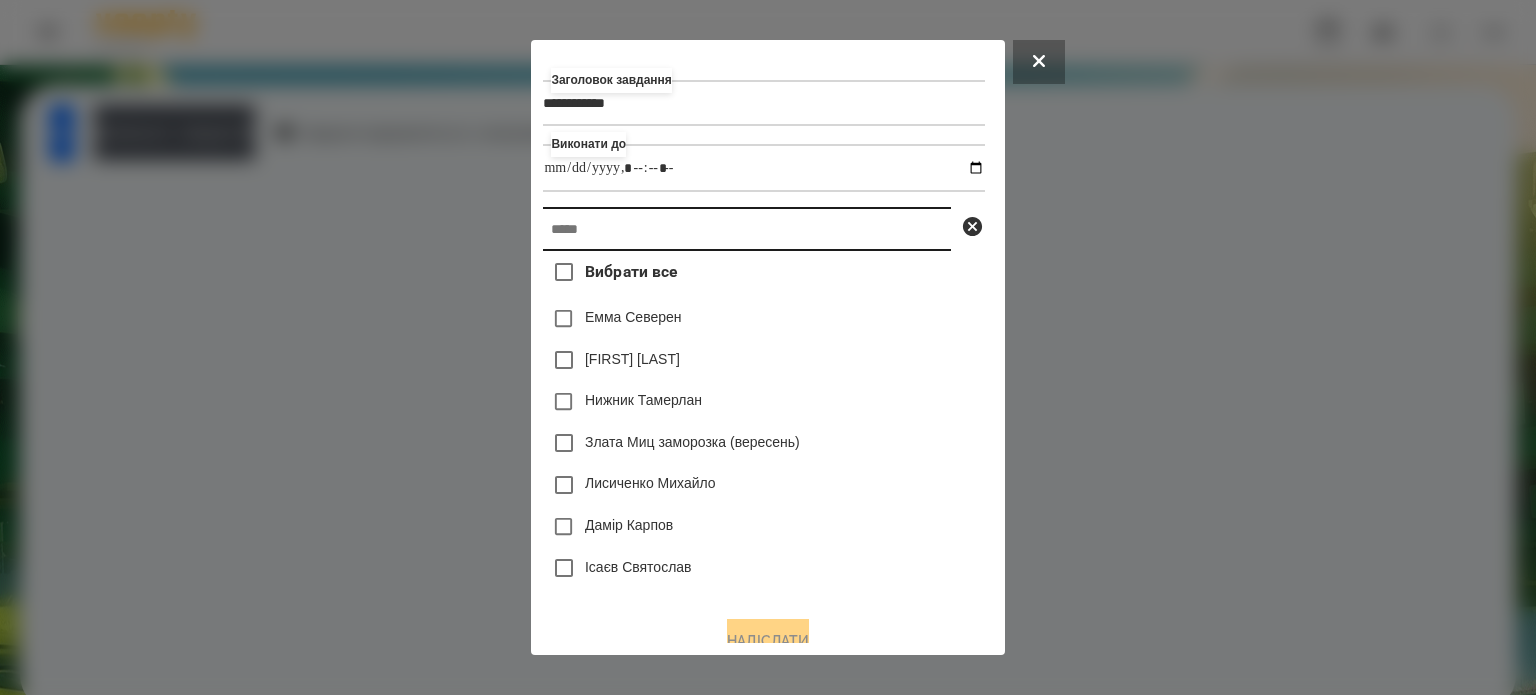 click at bounding box center (747, 229) 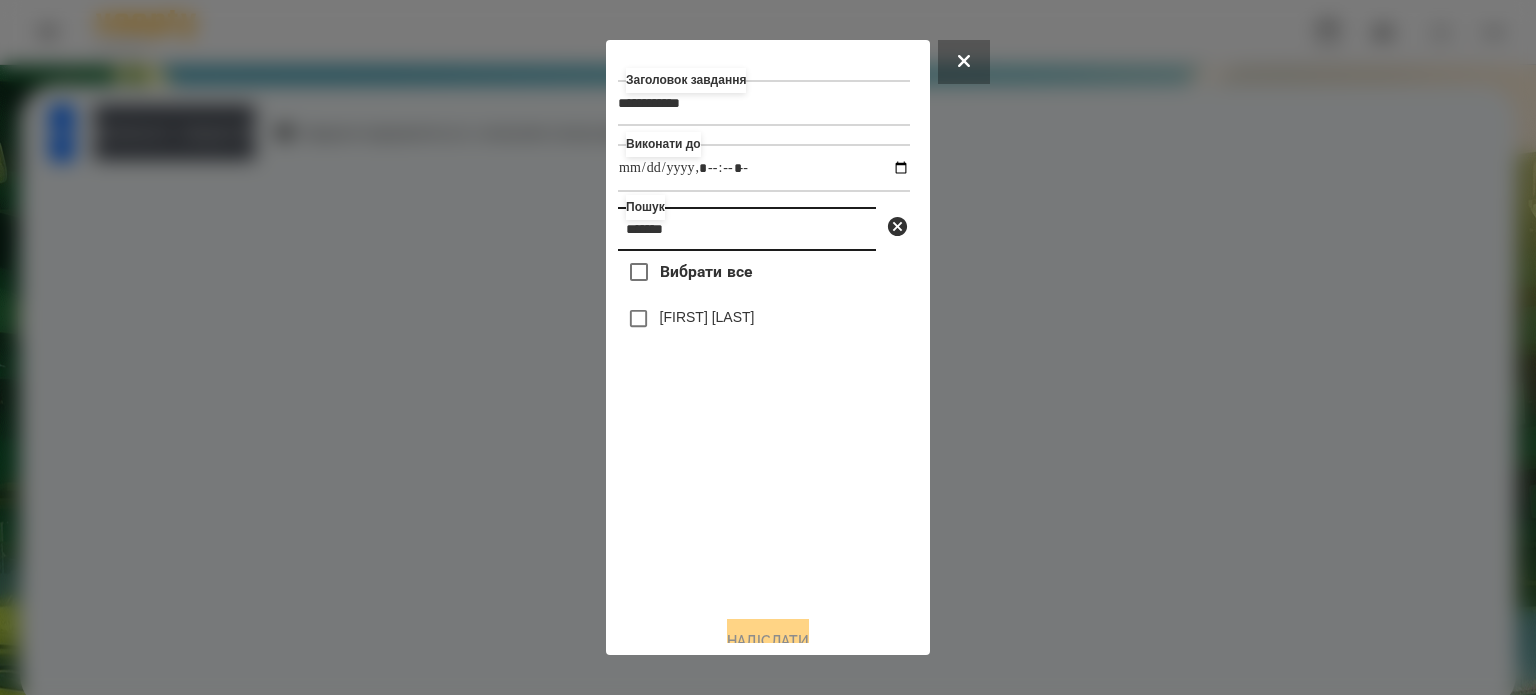 type on "*******" 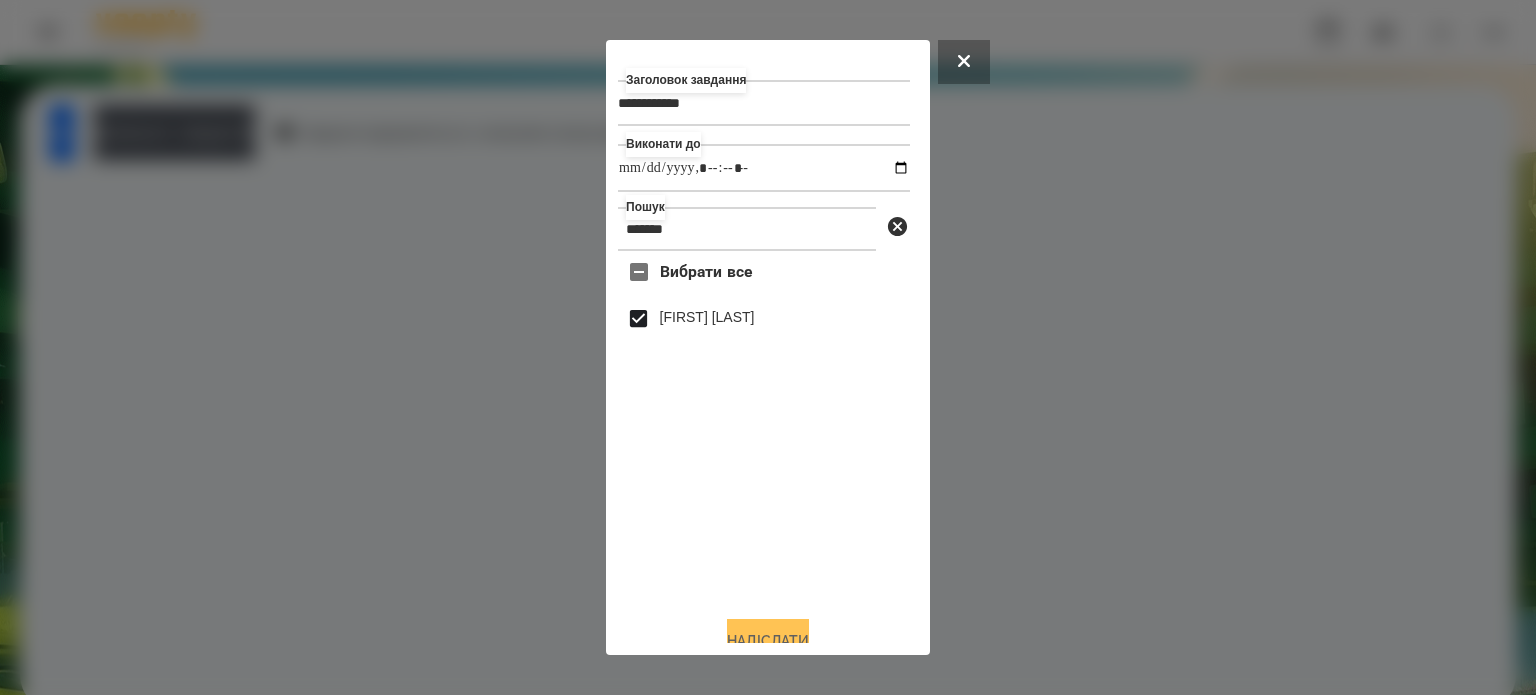 click on "Надіслати" at bounding box center (768, 641) 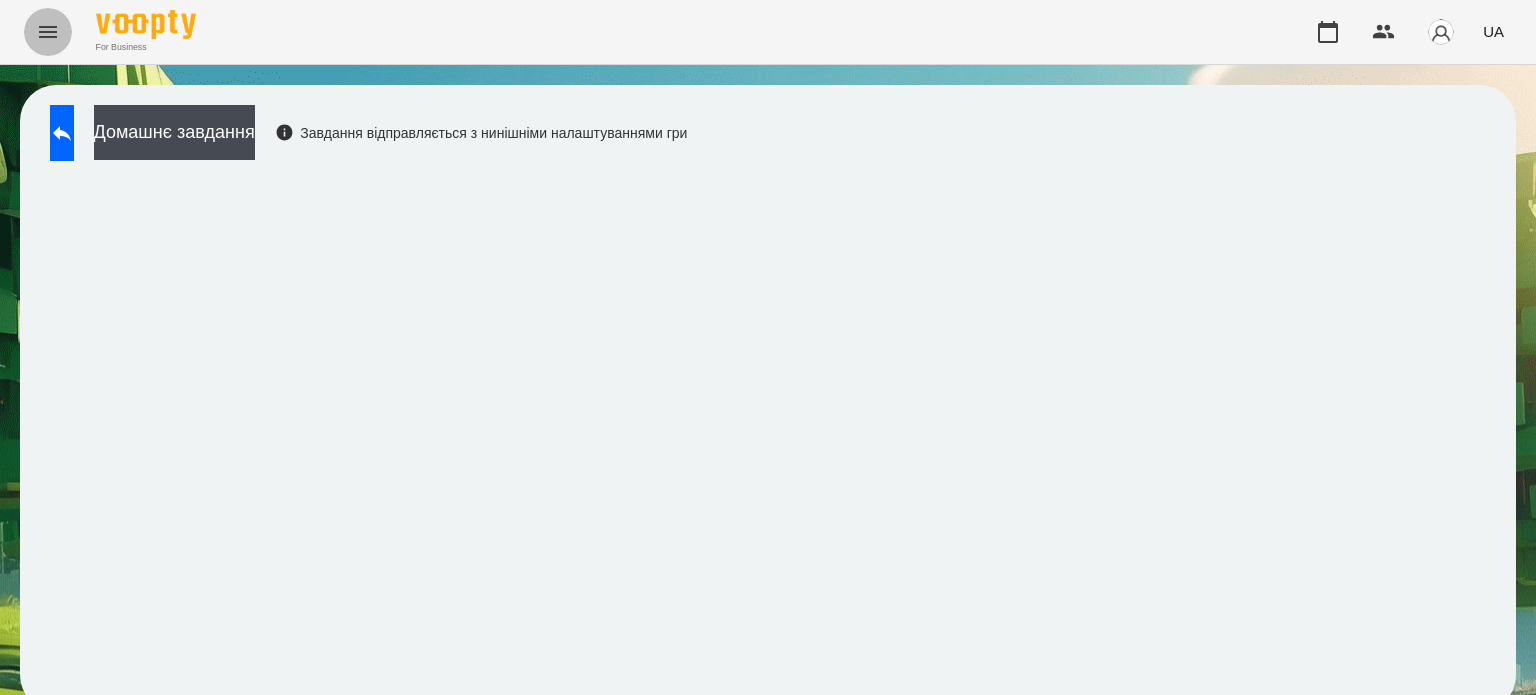click 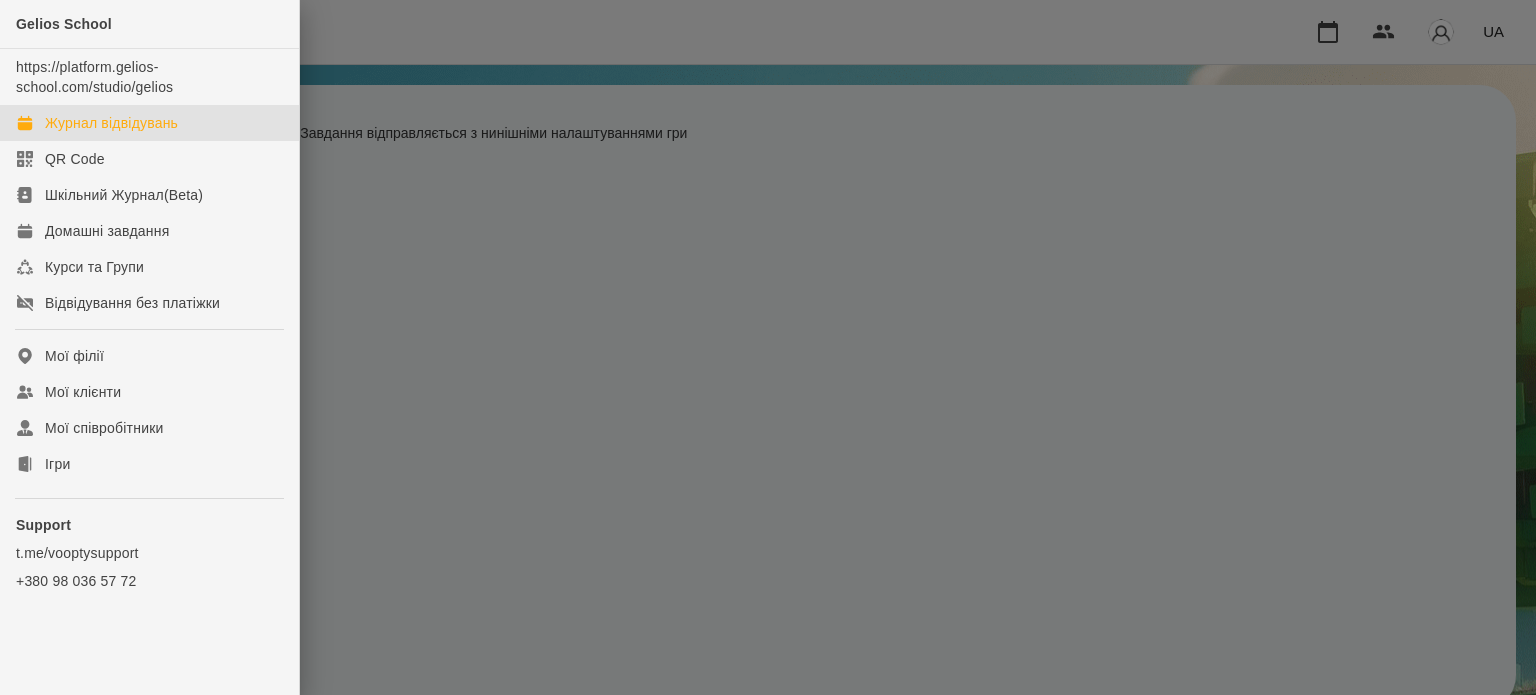 click on "Журнал відвідувань" at bounding box center [111, 123] 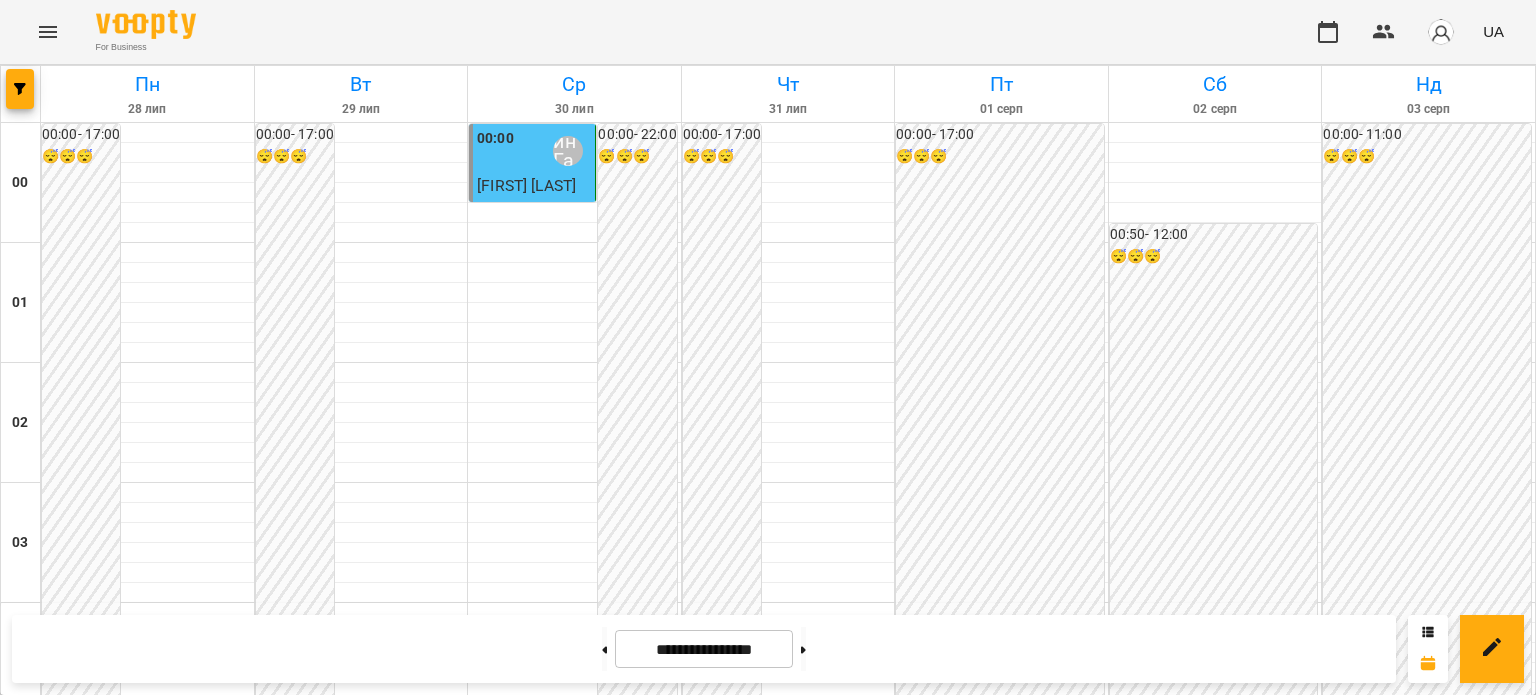scroll, scrollTop: 1200, scrollLeft: 0, axis: vertical 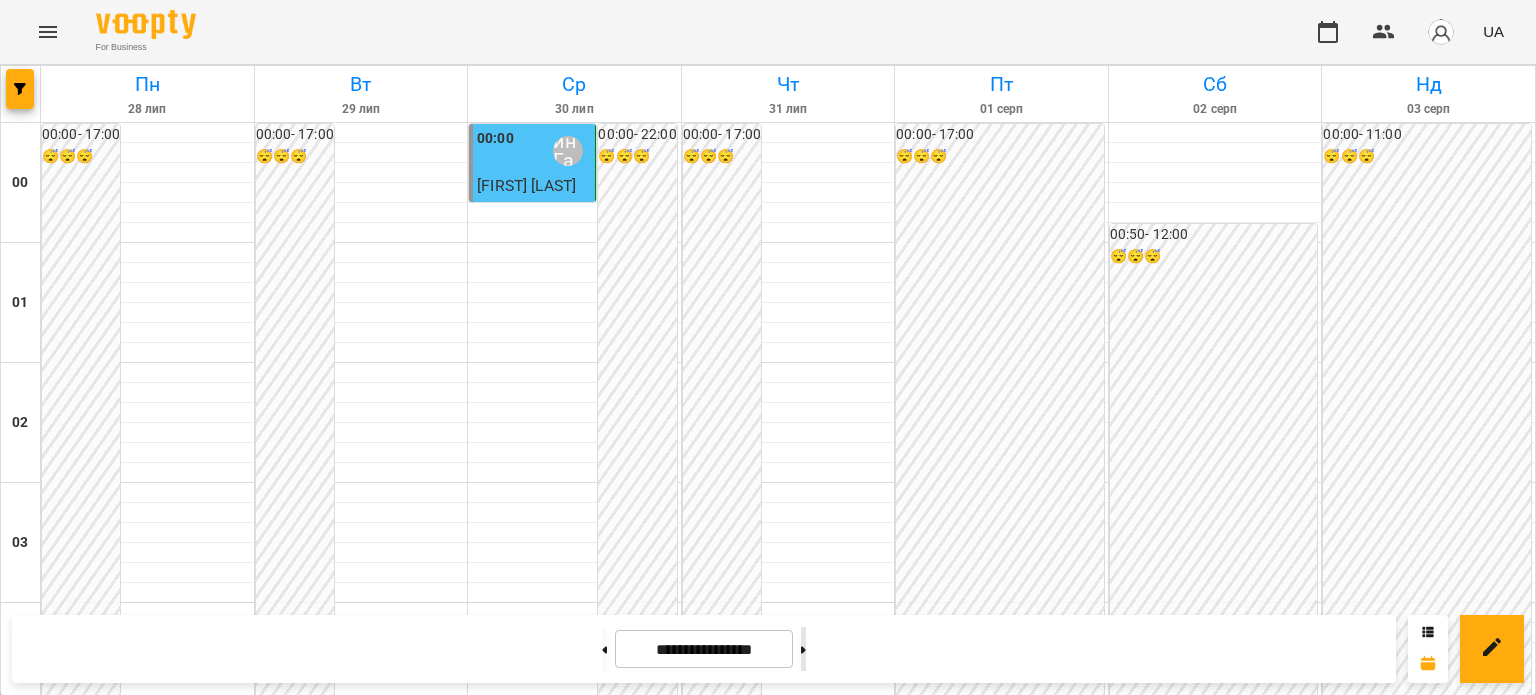 click 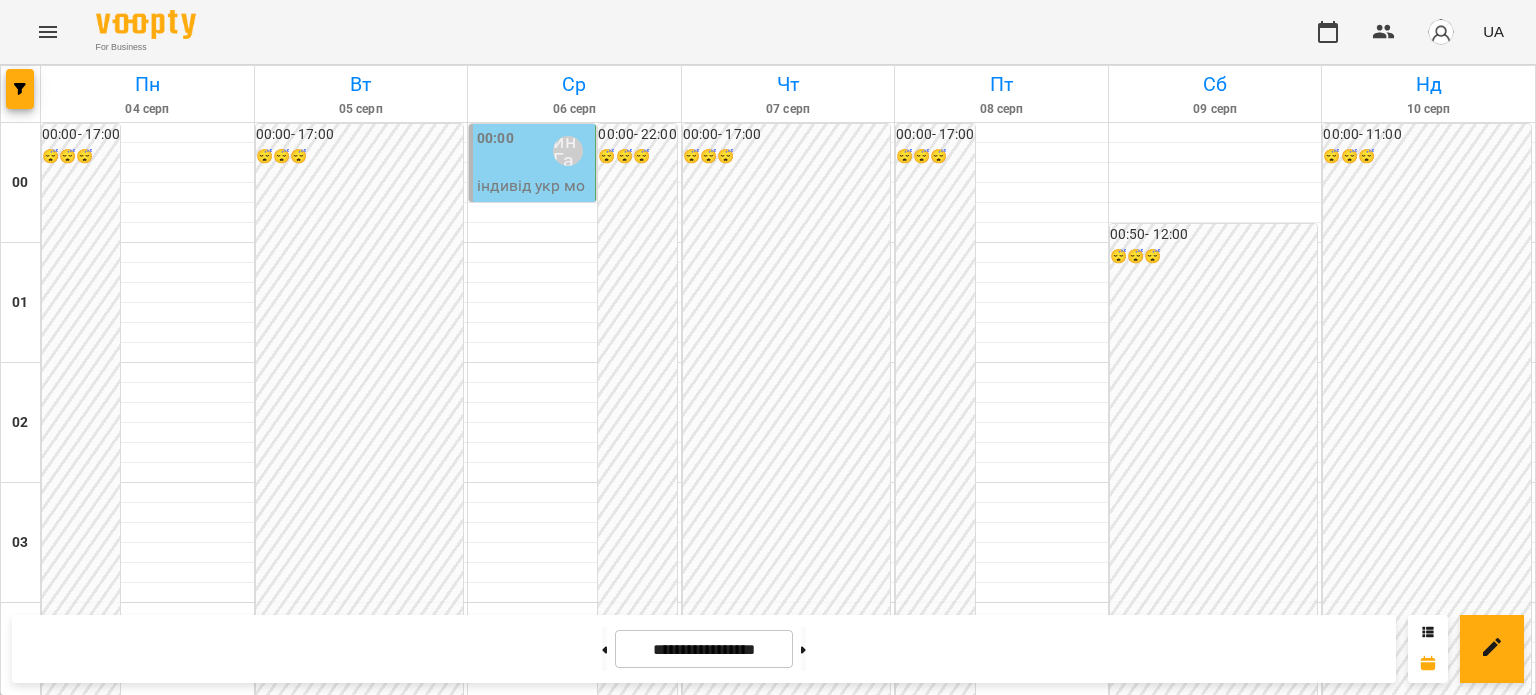 scroll, scrollTop: 1800, scrollLeft: 0, axis: vertical 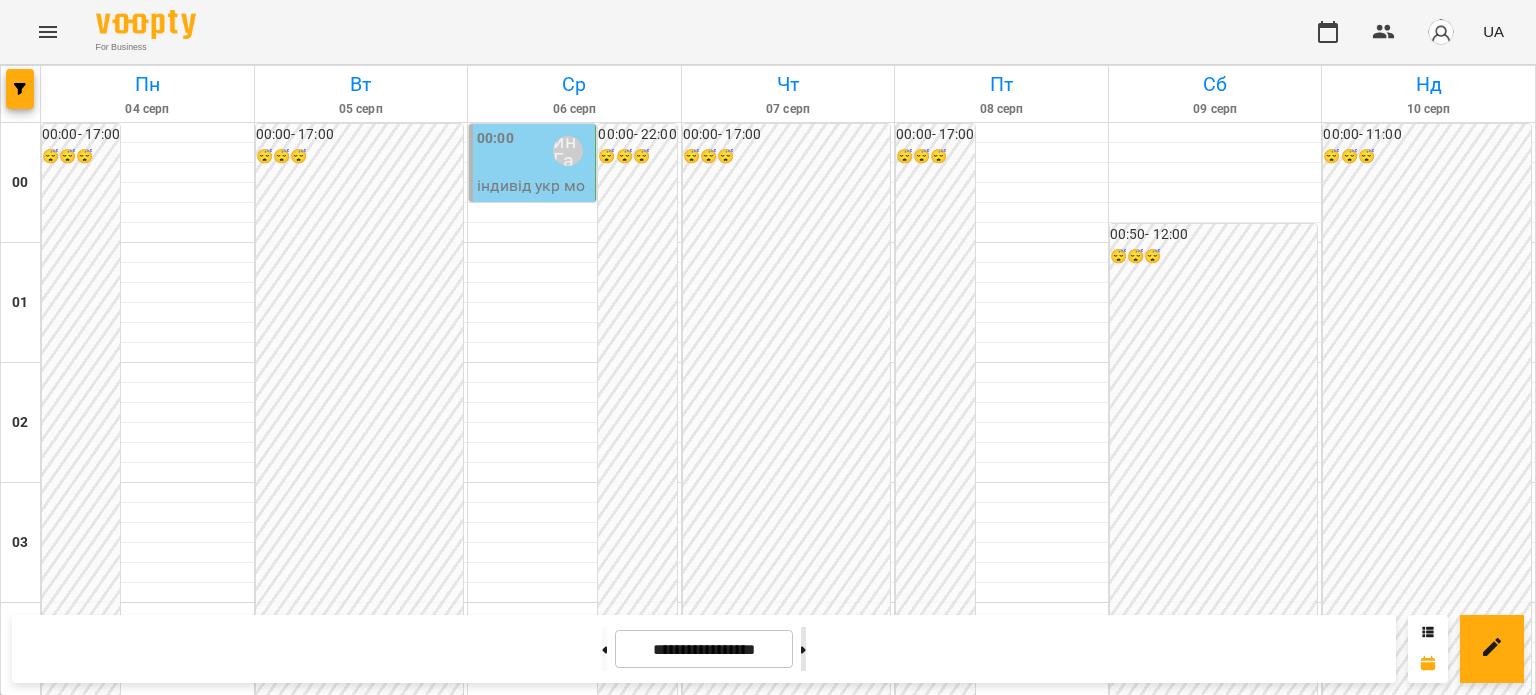 click 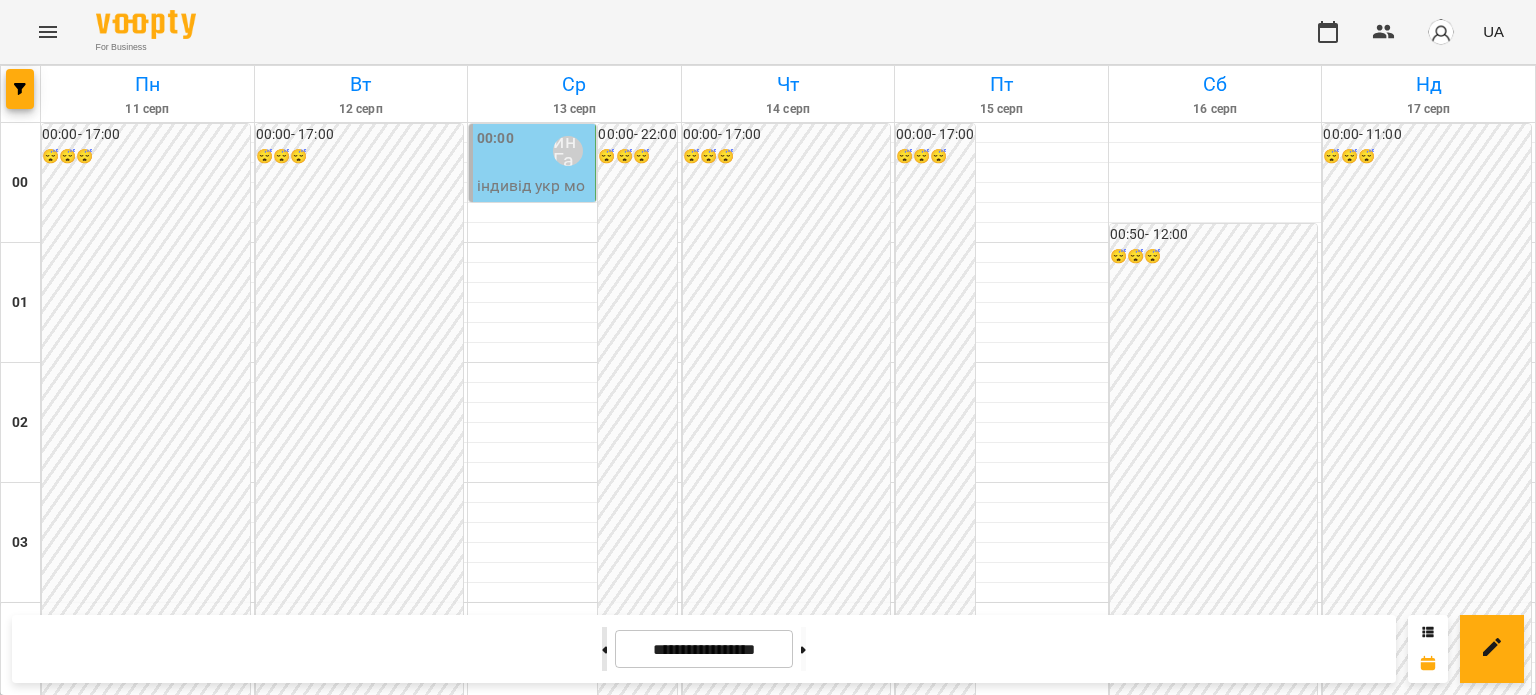 click at bounding box center (604, 649) 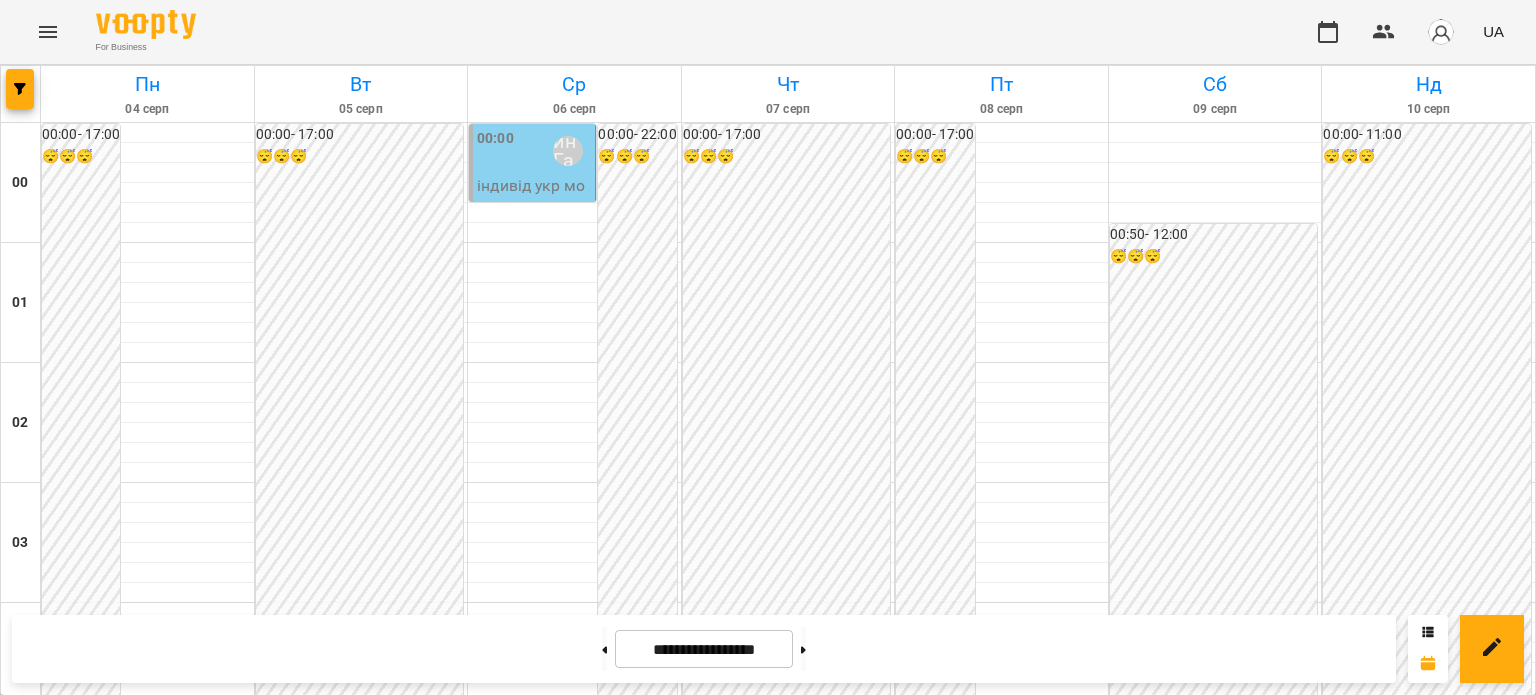 scroll, scrollTop: 2397, scrollLeft: 0, axis: vertical 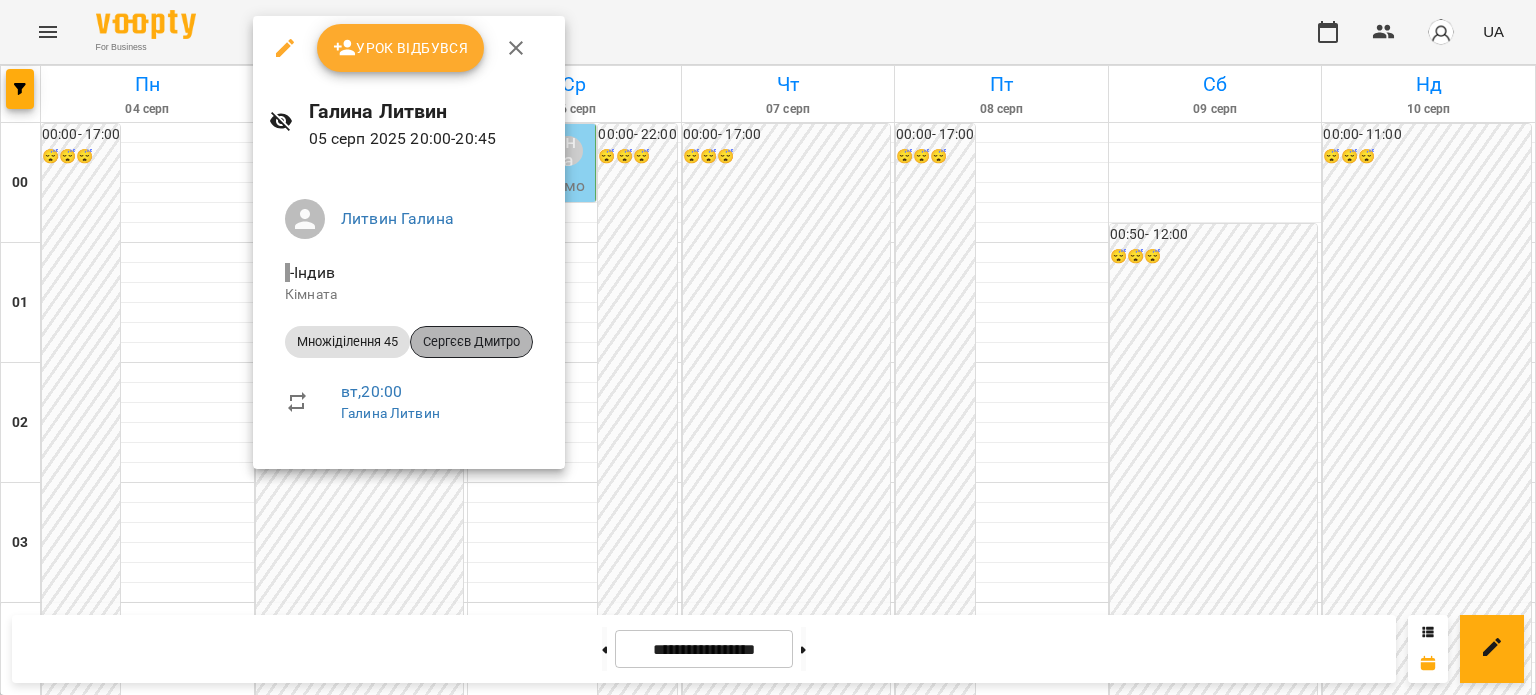 click on "Сергєєв Дмитро" at bounding box center (471, 342) 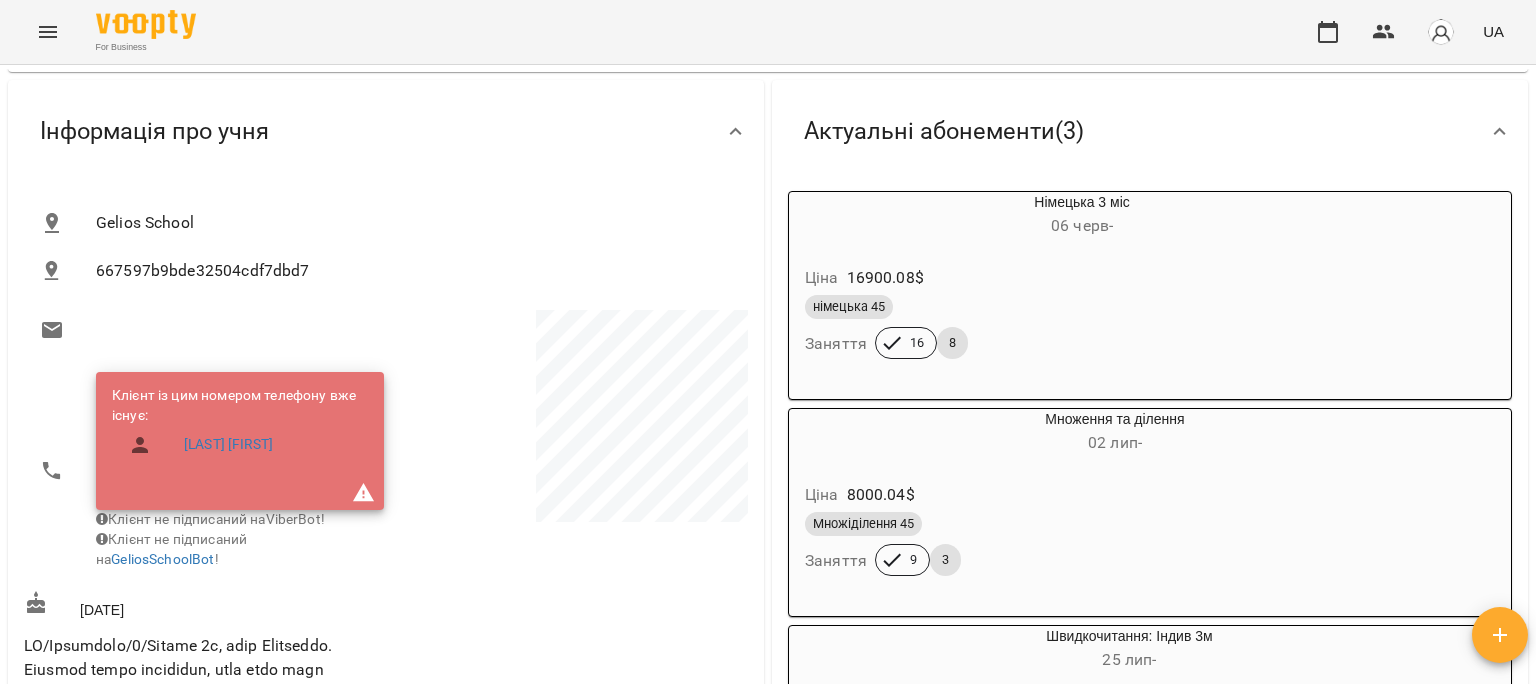 scroll, scrollTop: 0, scrollLeft: 0, axis: both 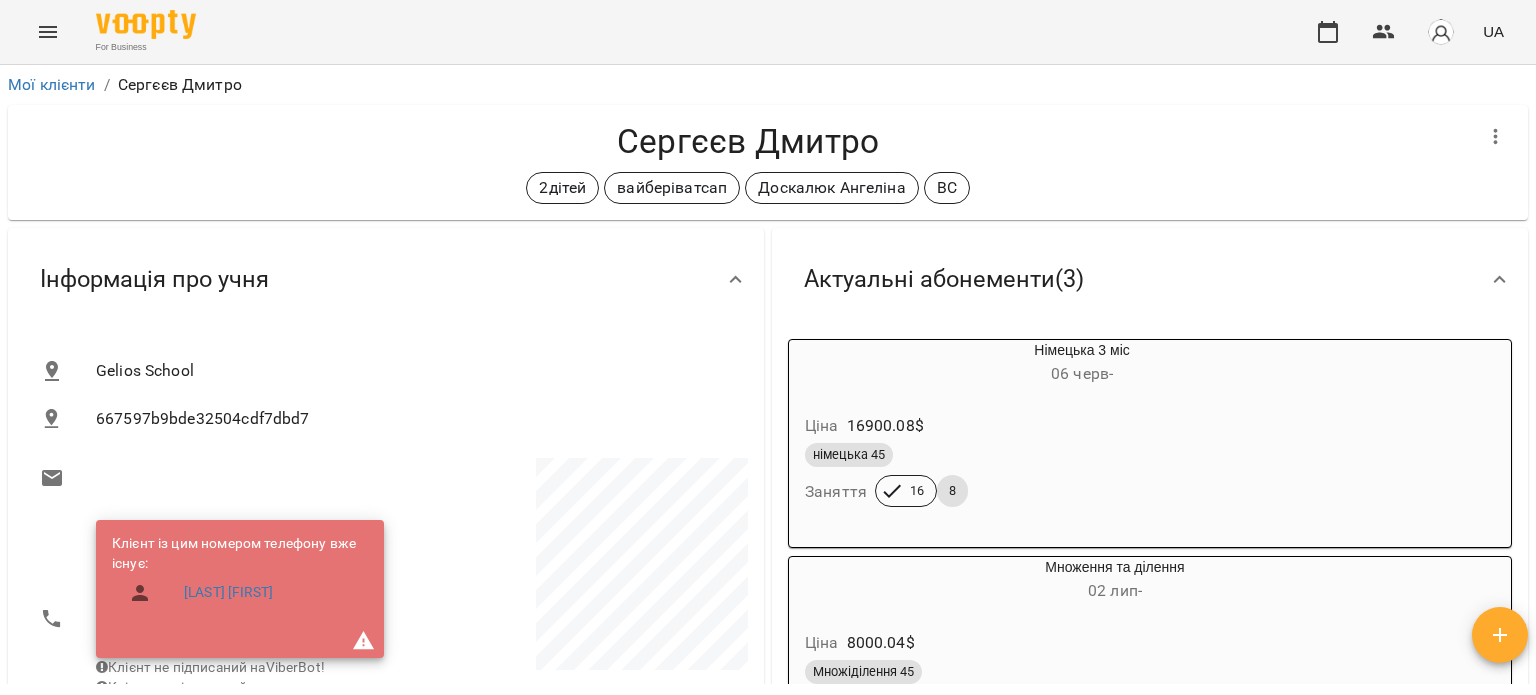 click at bounding box center (48, 32) 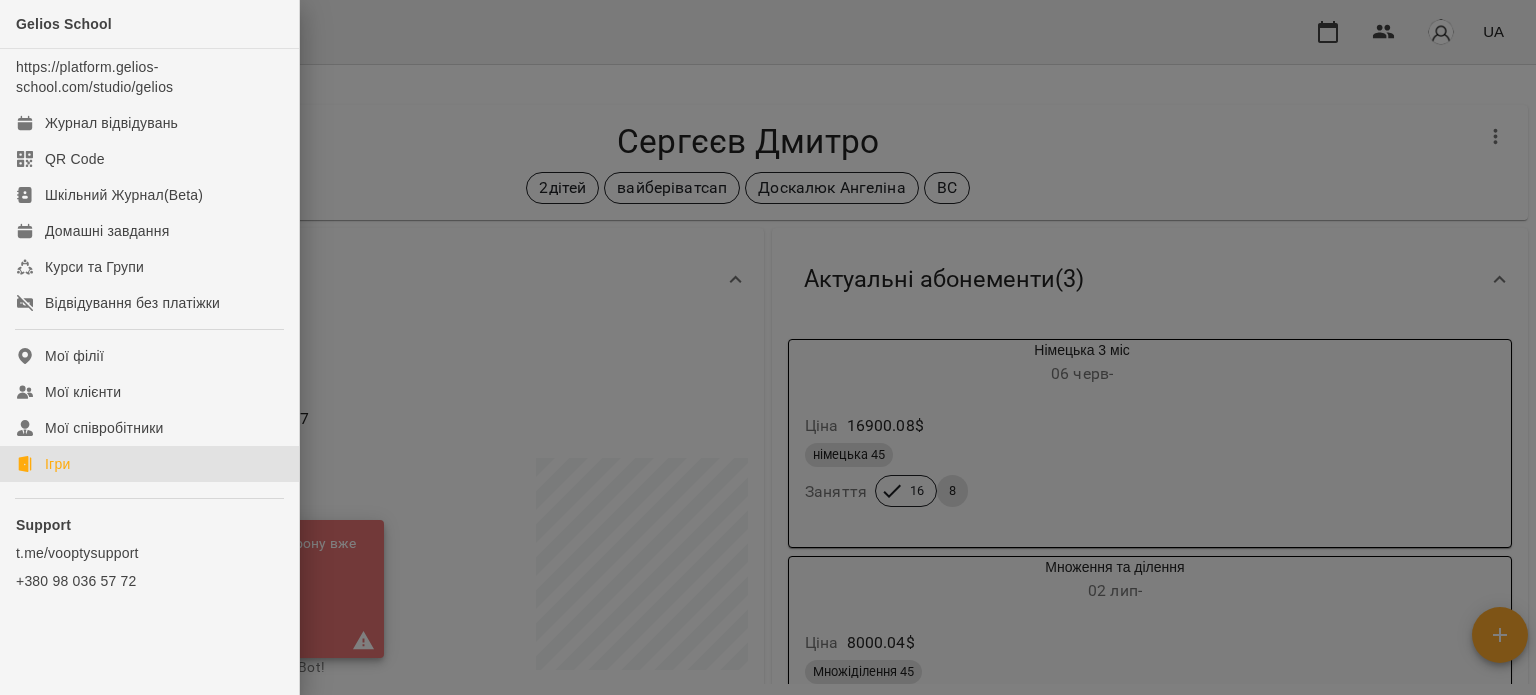 click on "Ігри" 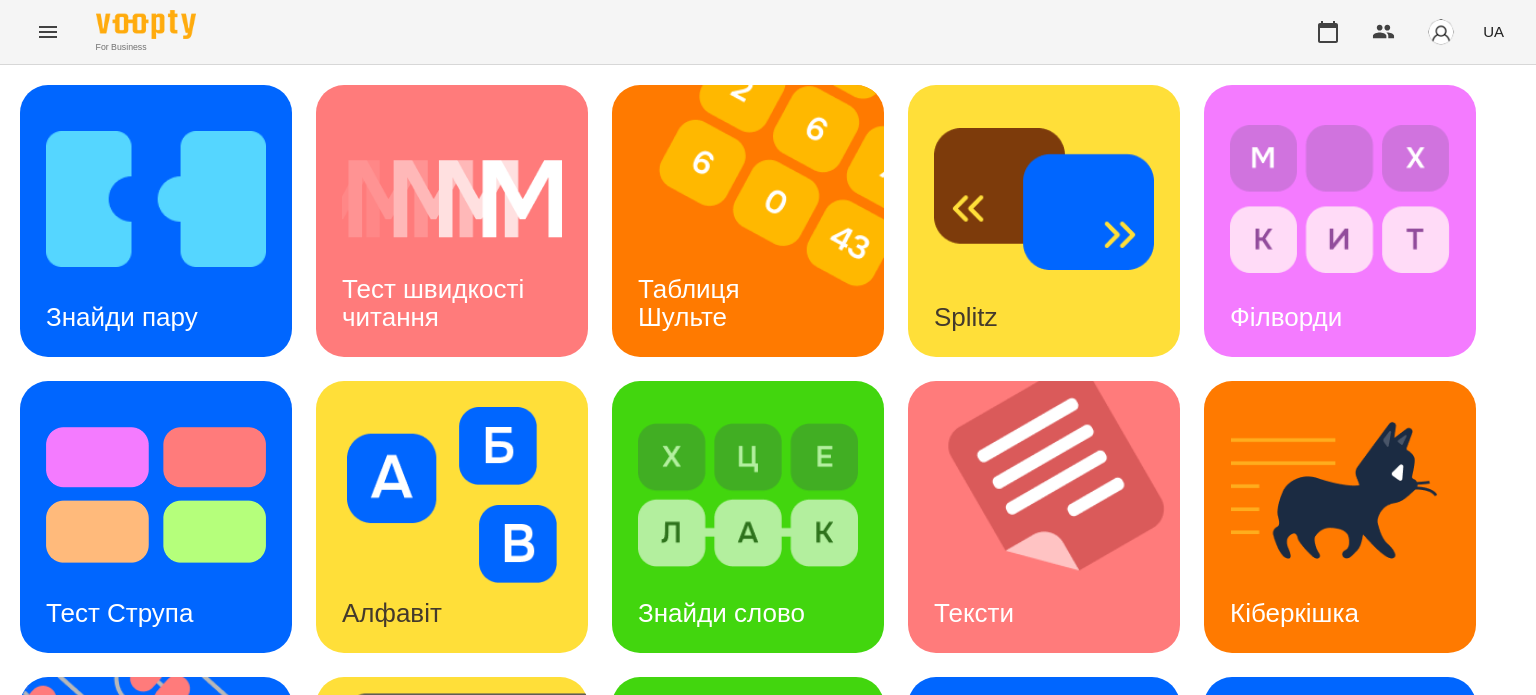 scroll, scrollTop: 0, scrollLeft: 0, axis: both 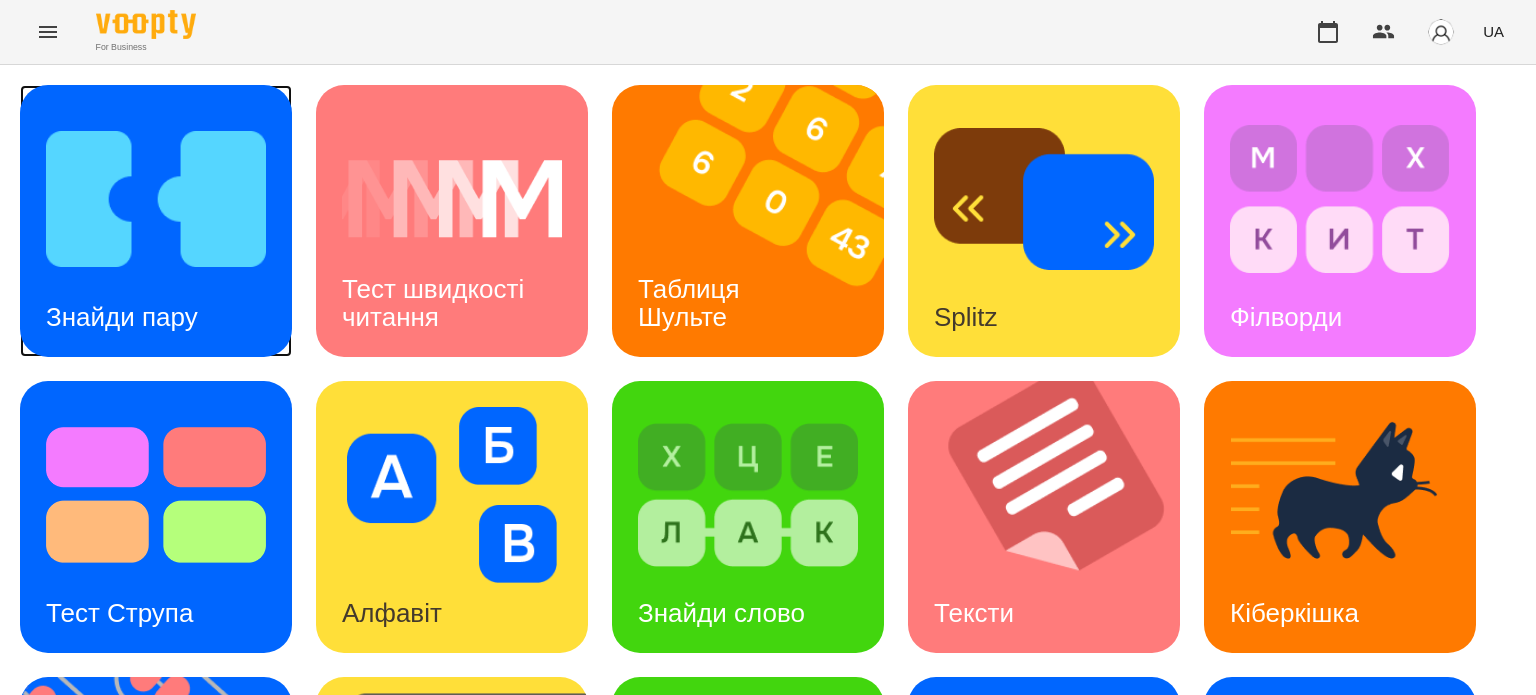 click at bounding box center [156, 199] 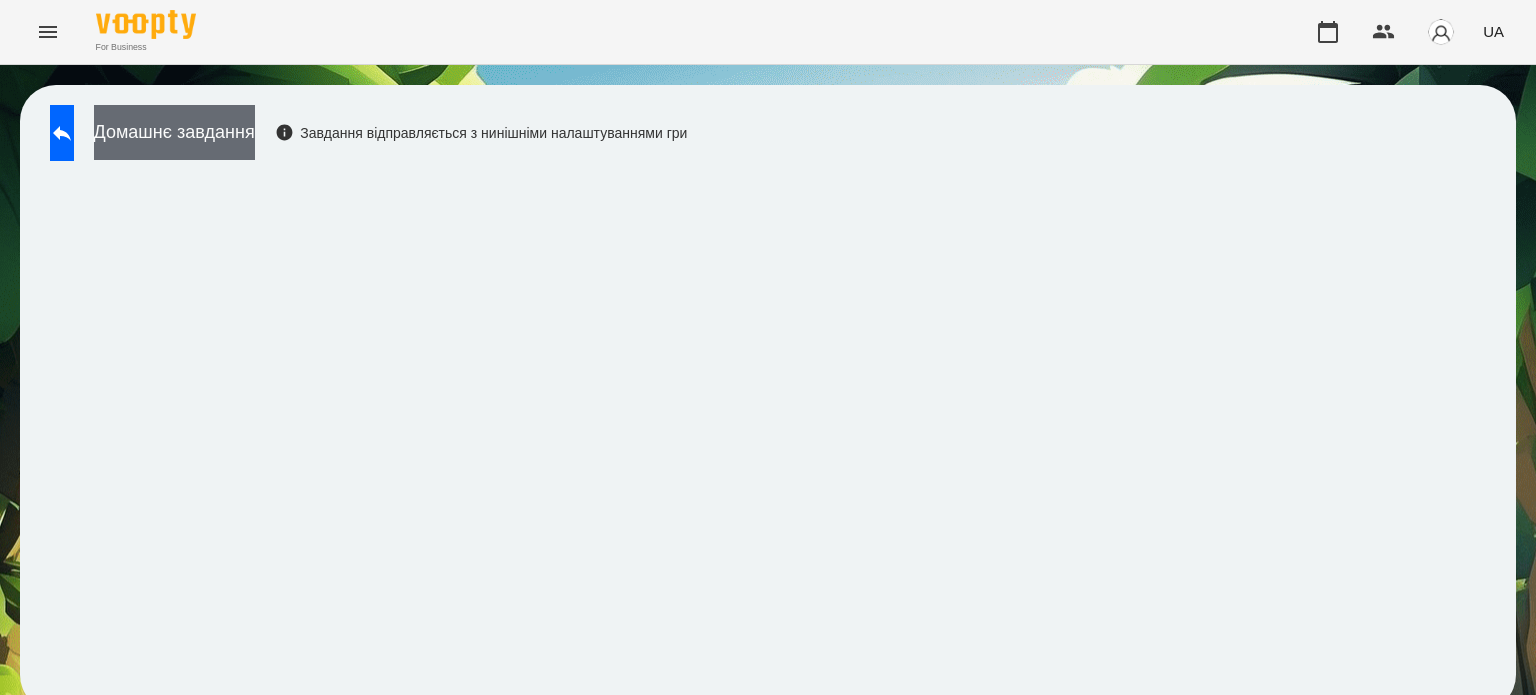 click on "Домашнє завдання" at bounding box center (174, 132) 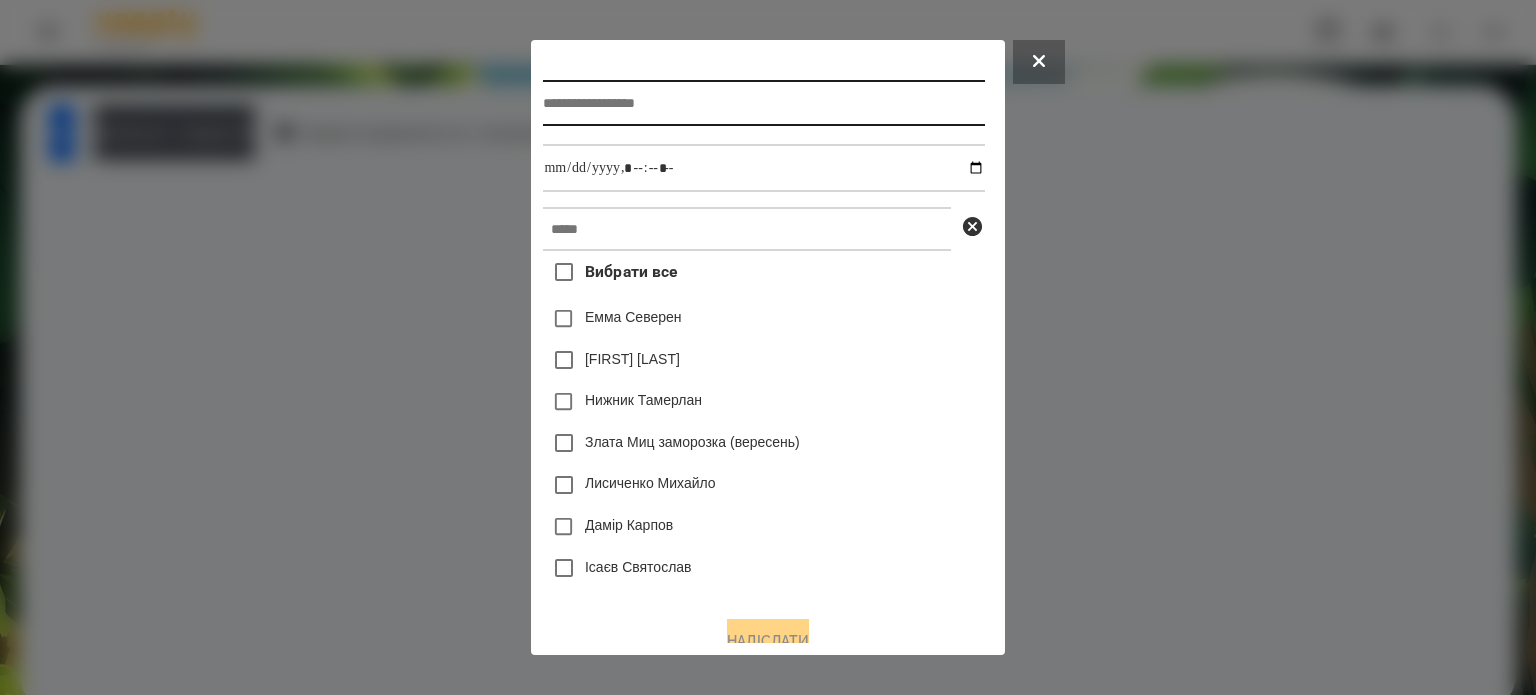 click at bounding box center (763, 103) 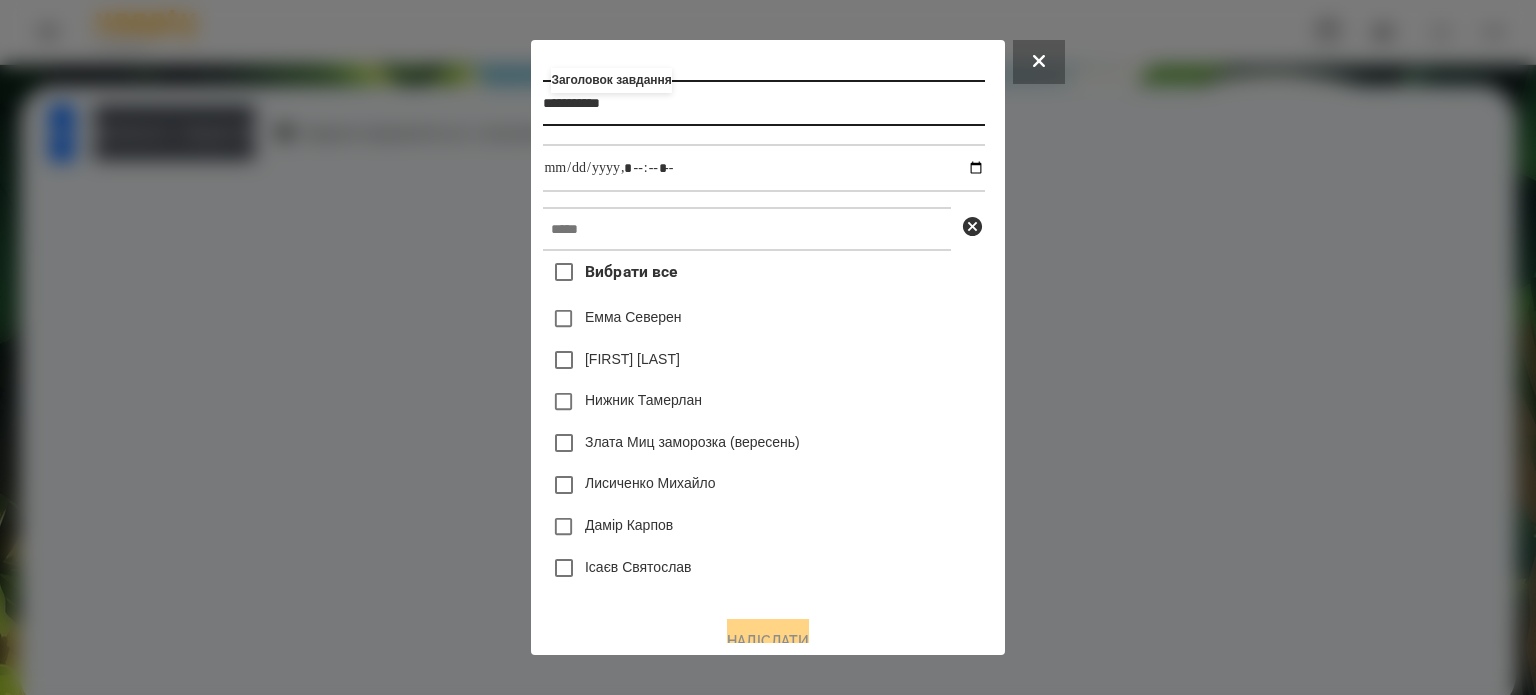 type on "**********" 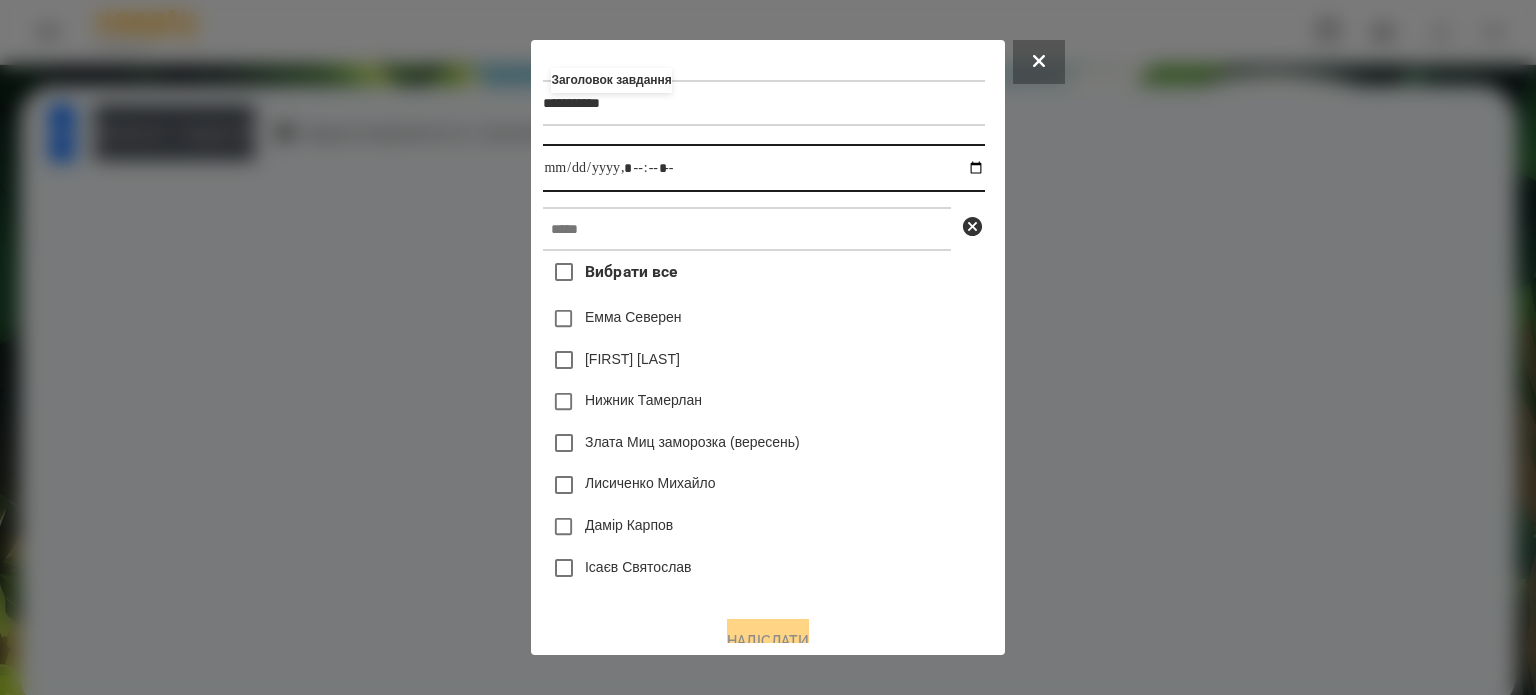 click at bounding box center (763, 168) 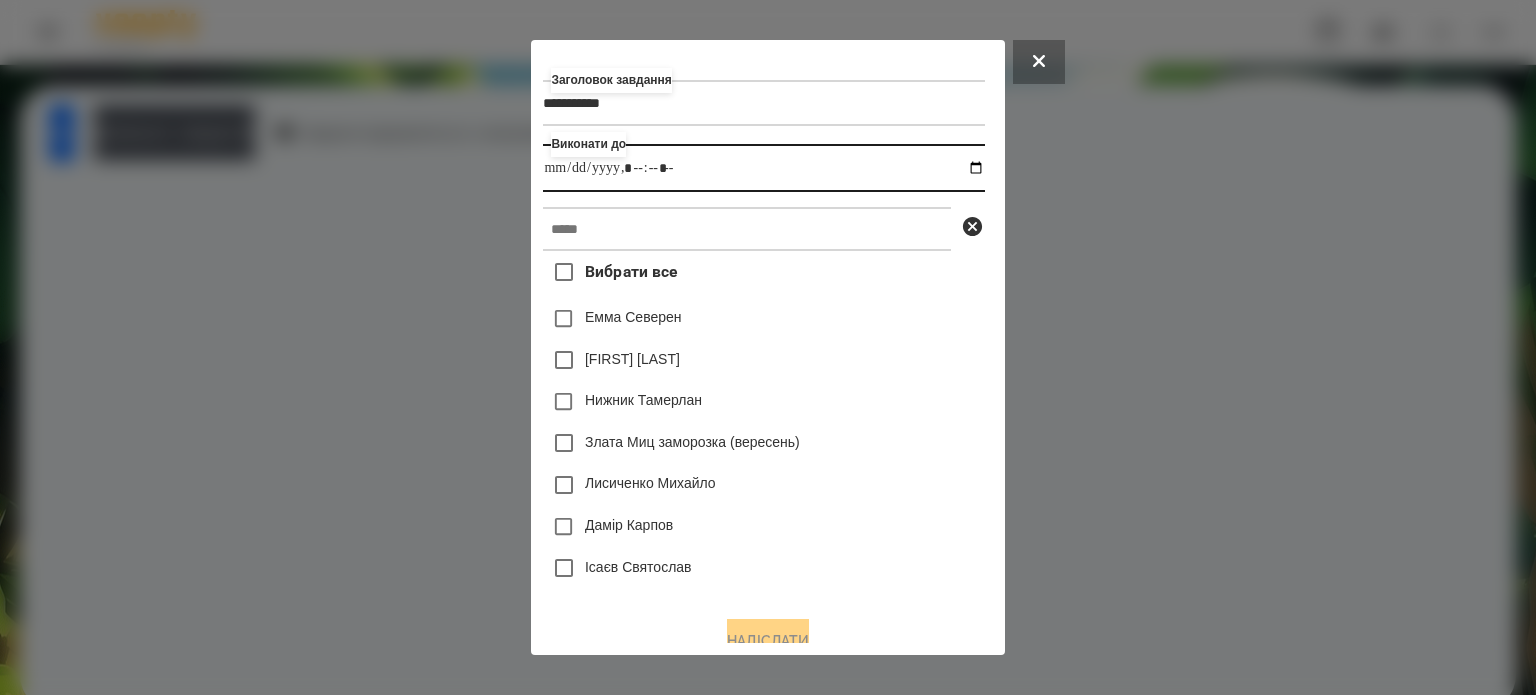 click at bounding box center [763, 168] 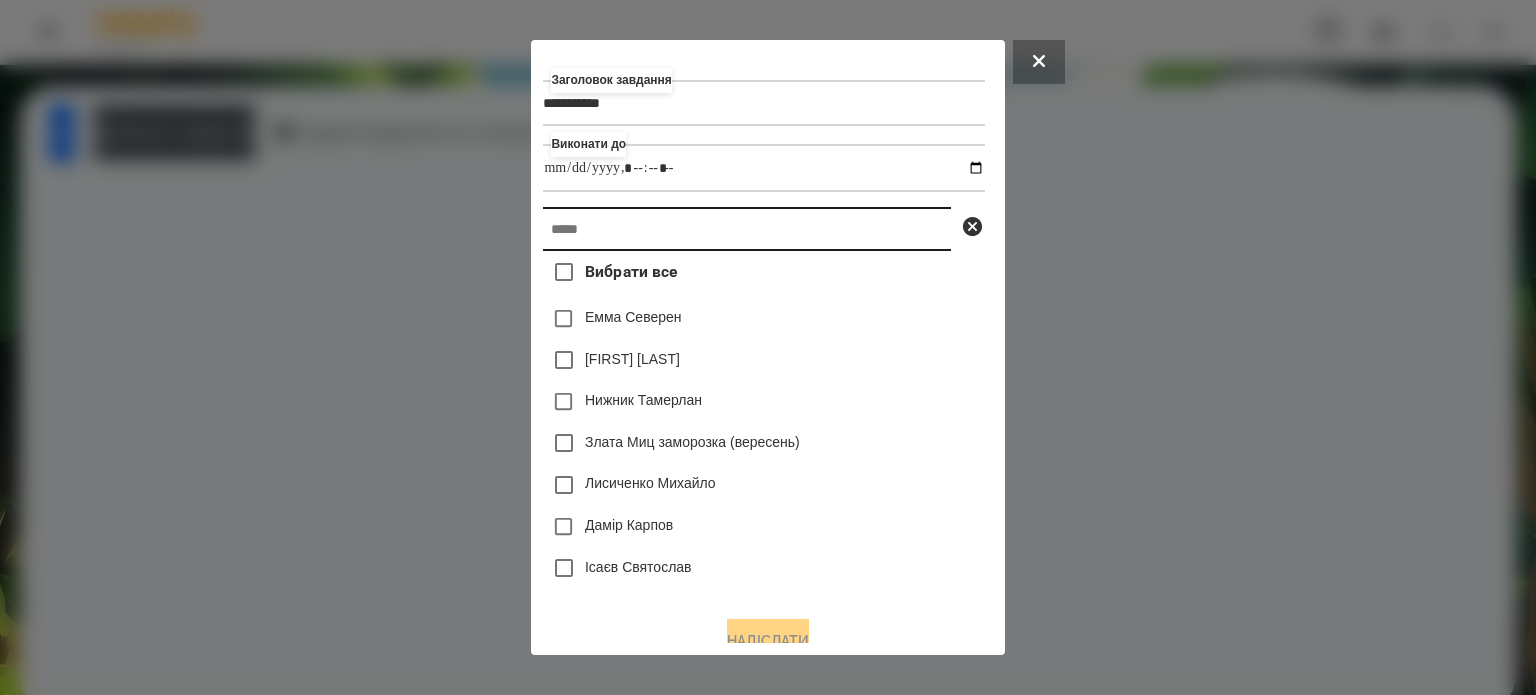 click at bounding box center [747, 229] 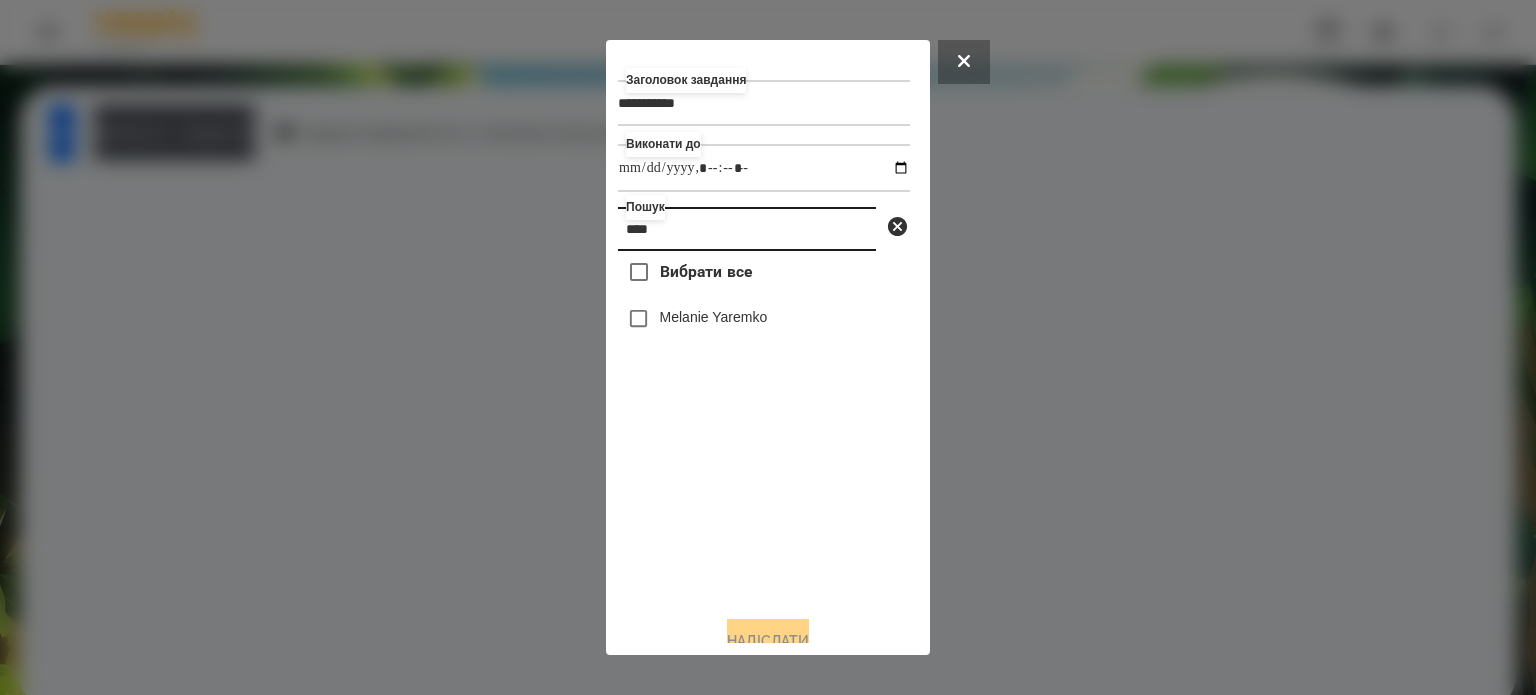 type on "****" 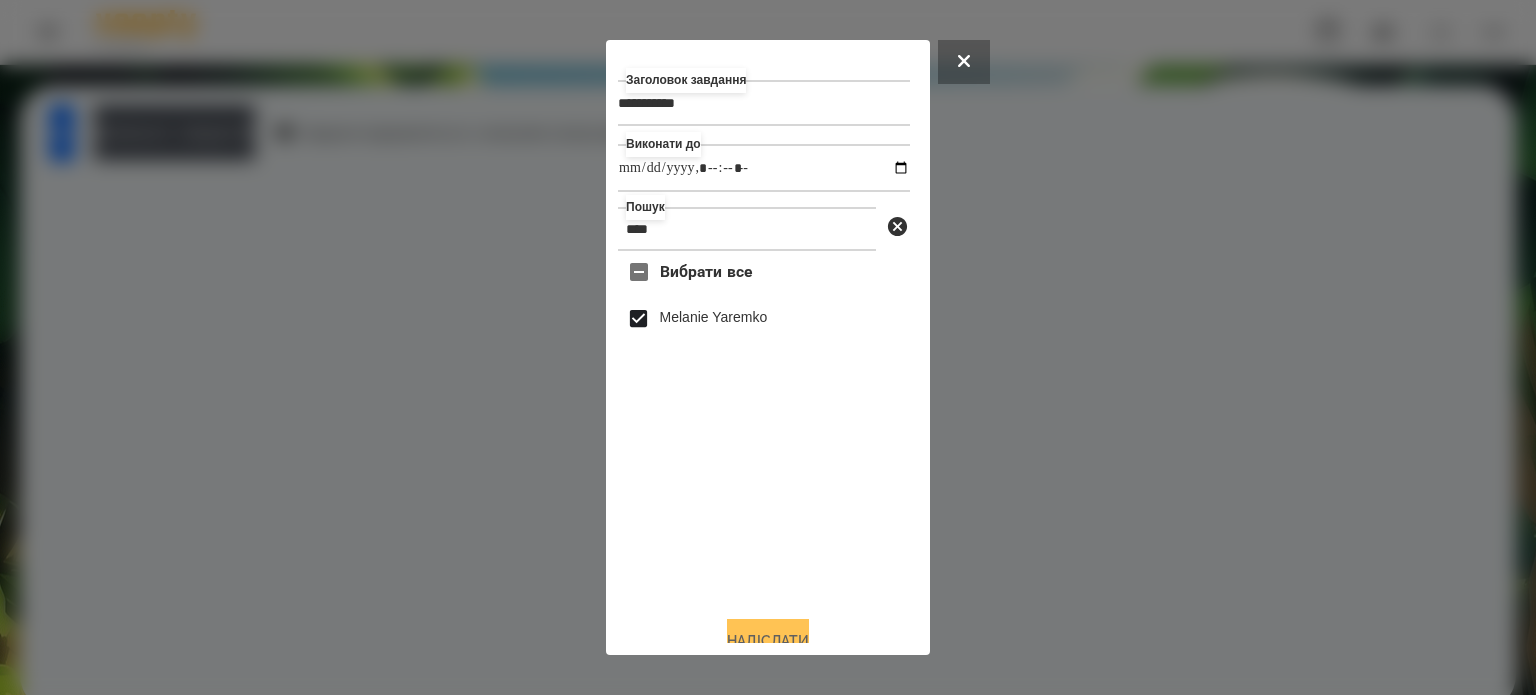 click on "Надіслати" at bounding box center [768, 641] 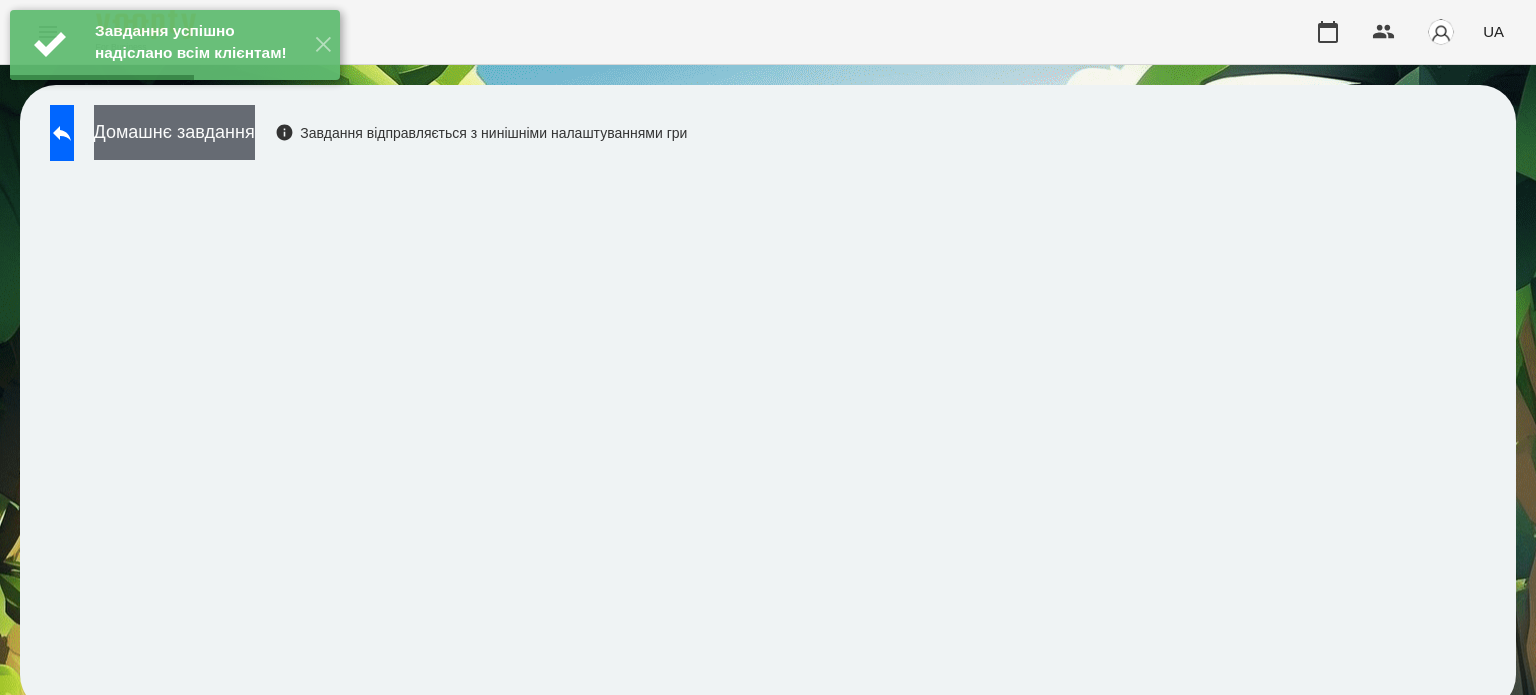 click on "Домашнє завдання" at bounding box center [174, 132] 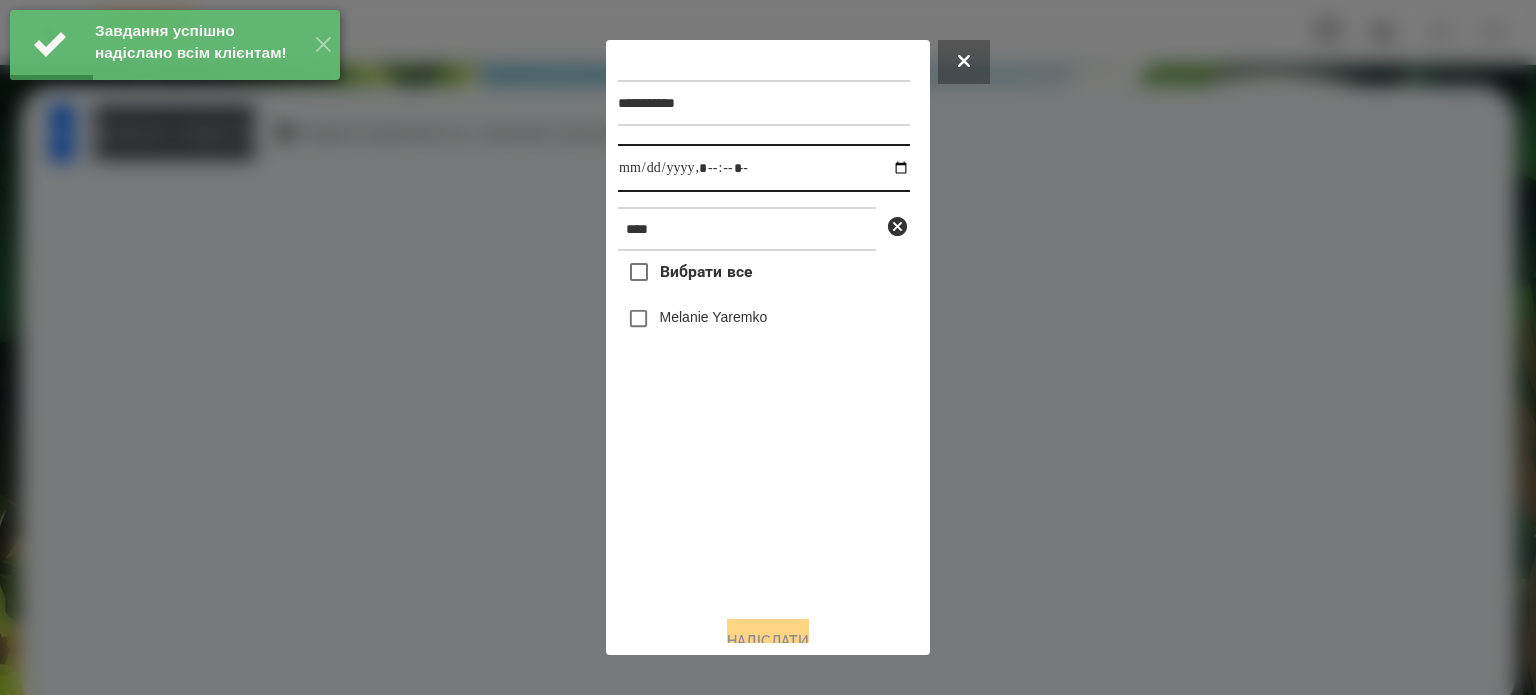 click at bounding box center (764, 168) 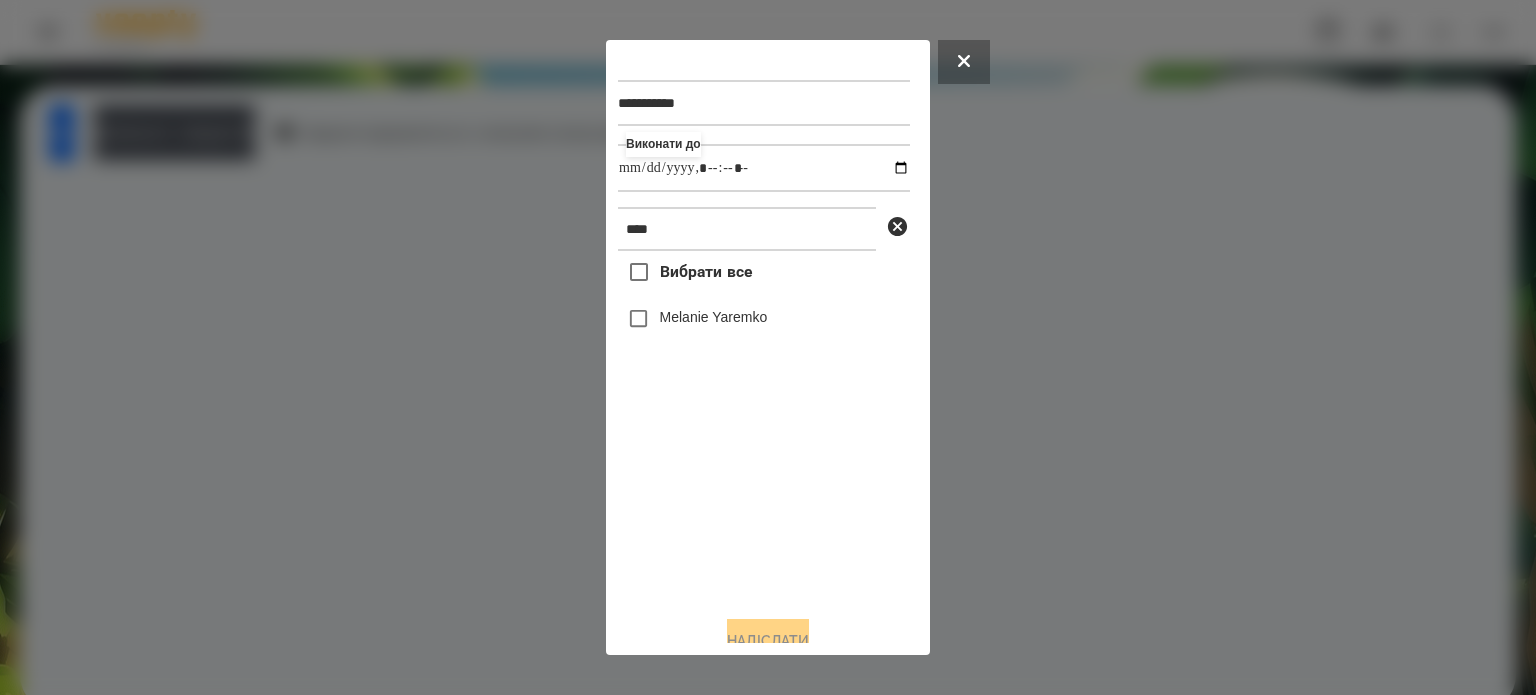 type on "**********" 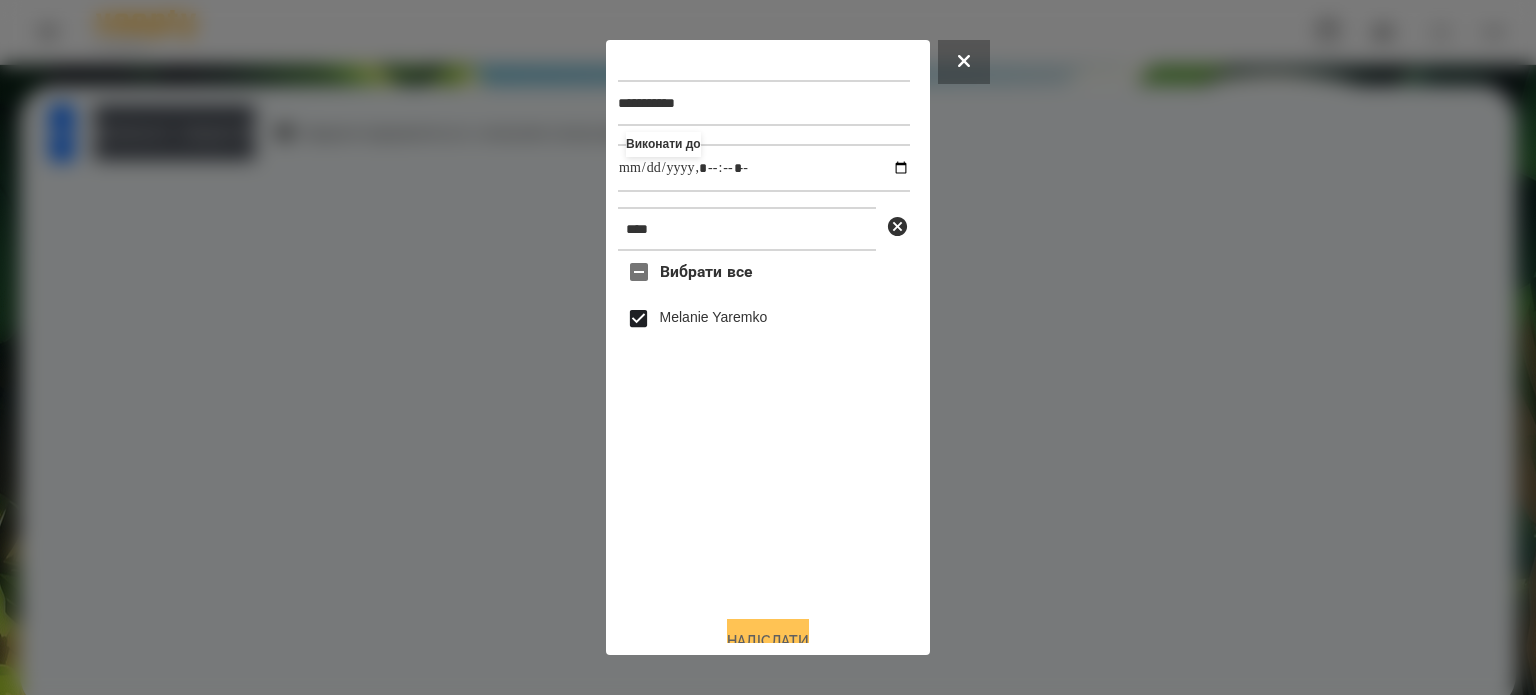 click on "Надіслати" at bounding box center [768, 641] 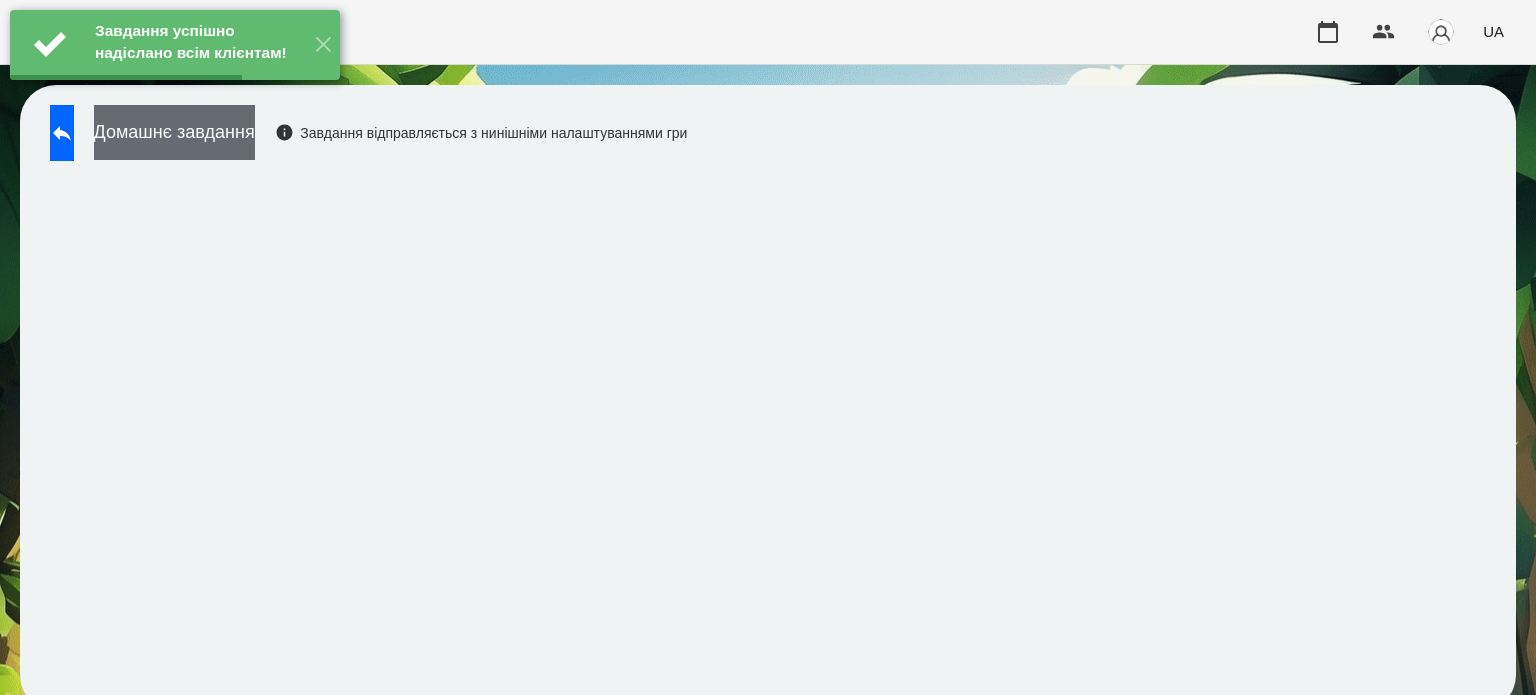 click on "Домашнє завдання" at bounding box center [174, 132] 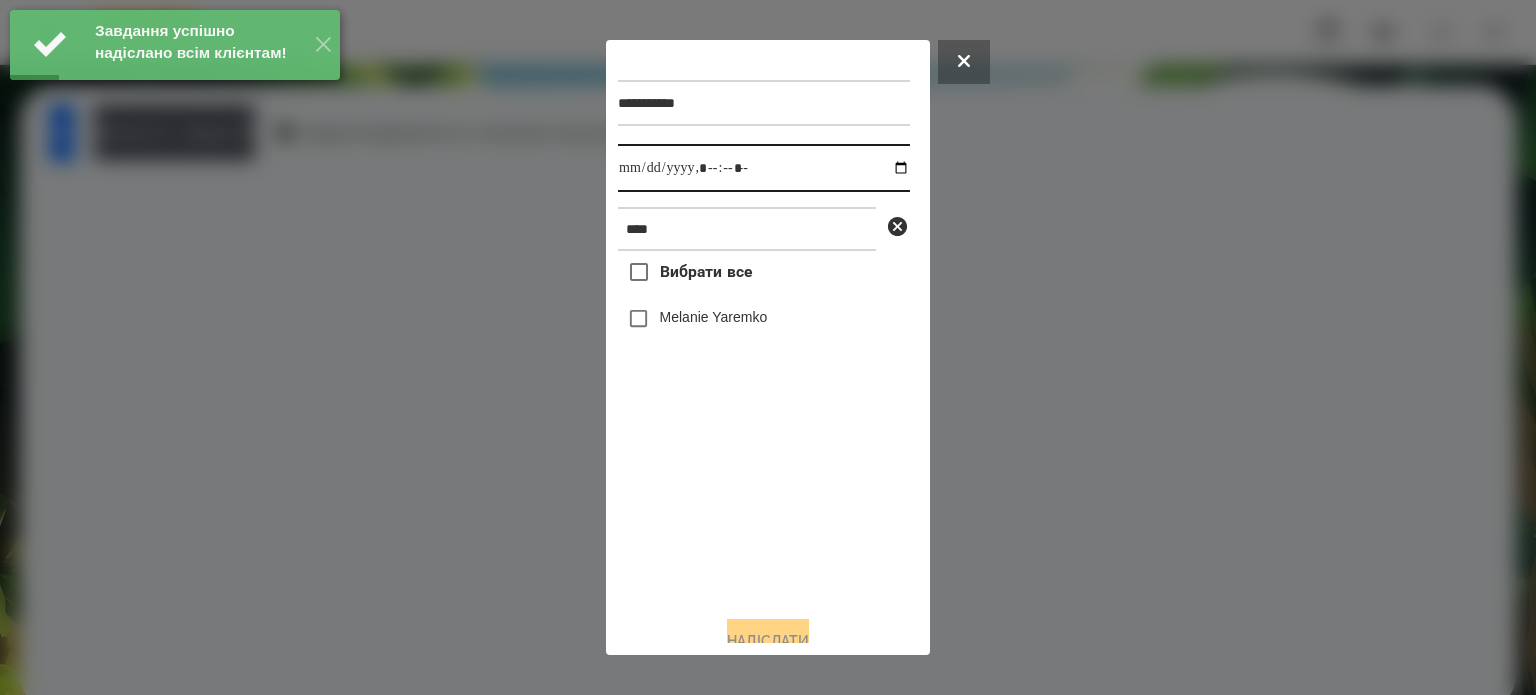 click at bounding box center (764, 168) 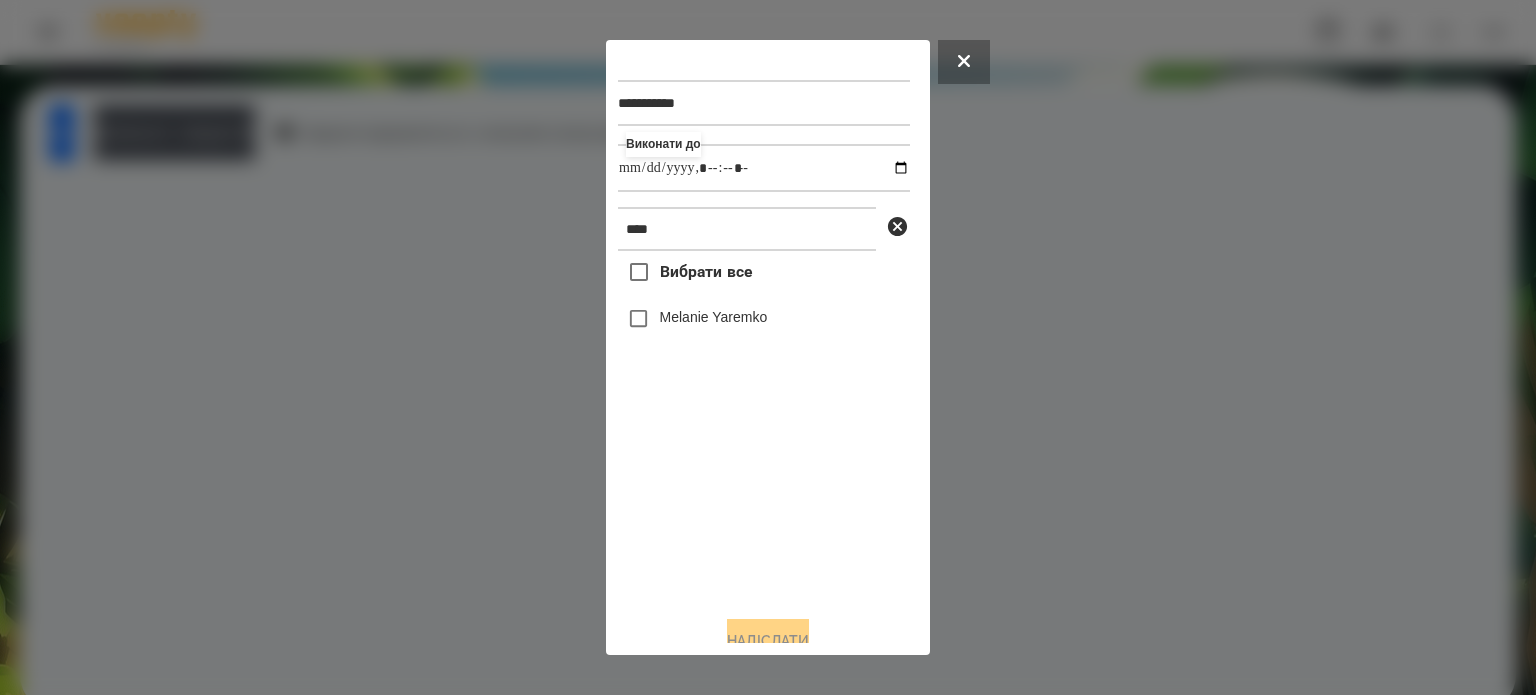 type on "**********" 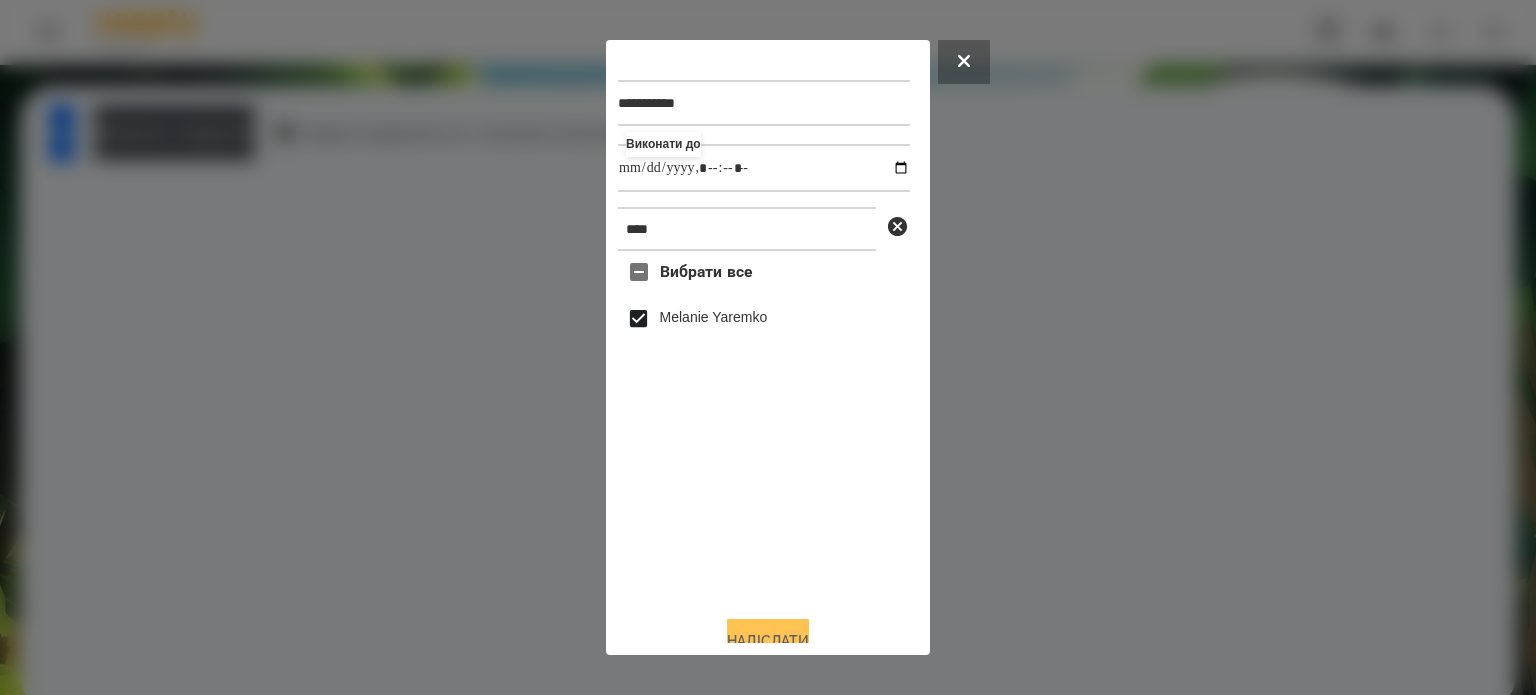 click on "Надіслати" at bounding box center [768, 641] 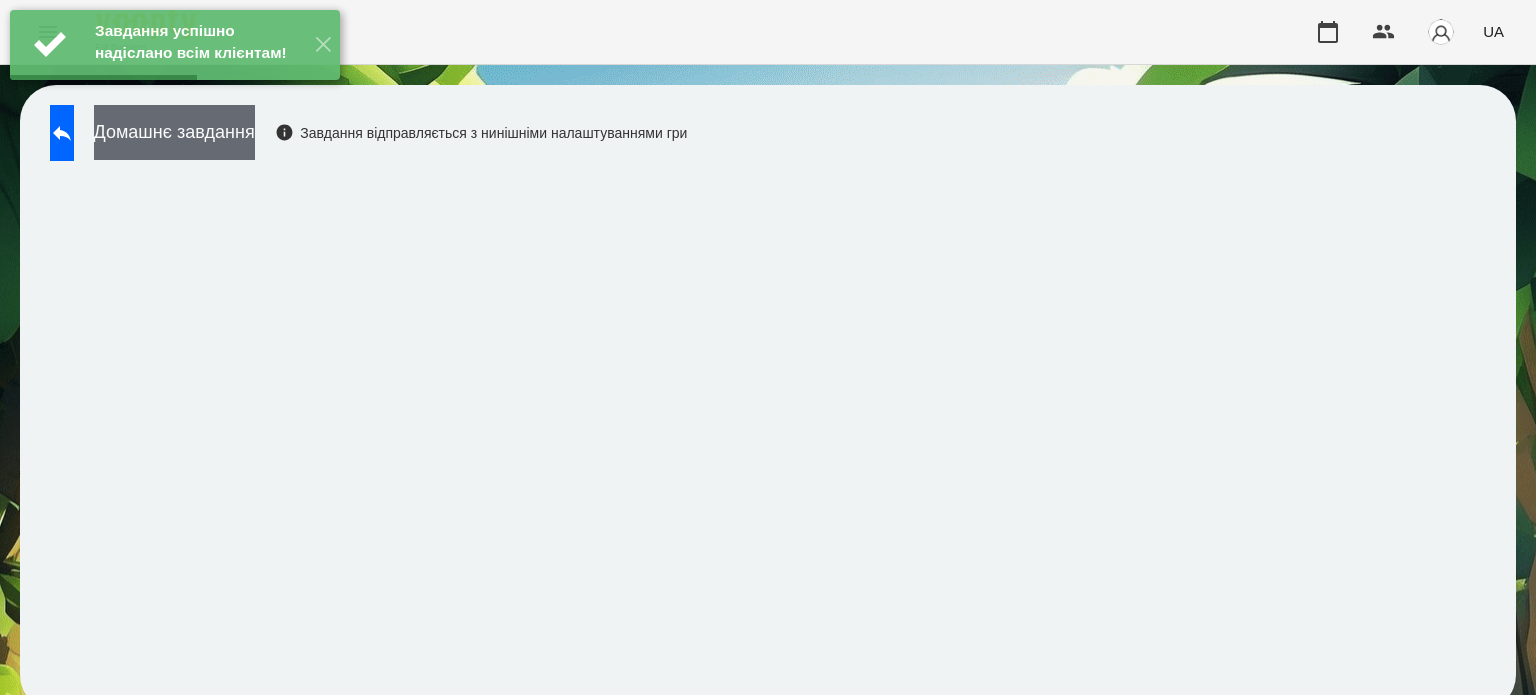 click on "Домашнє завдання" at bounding box center (174, 132) 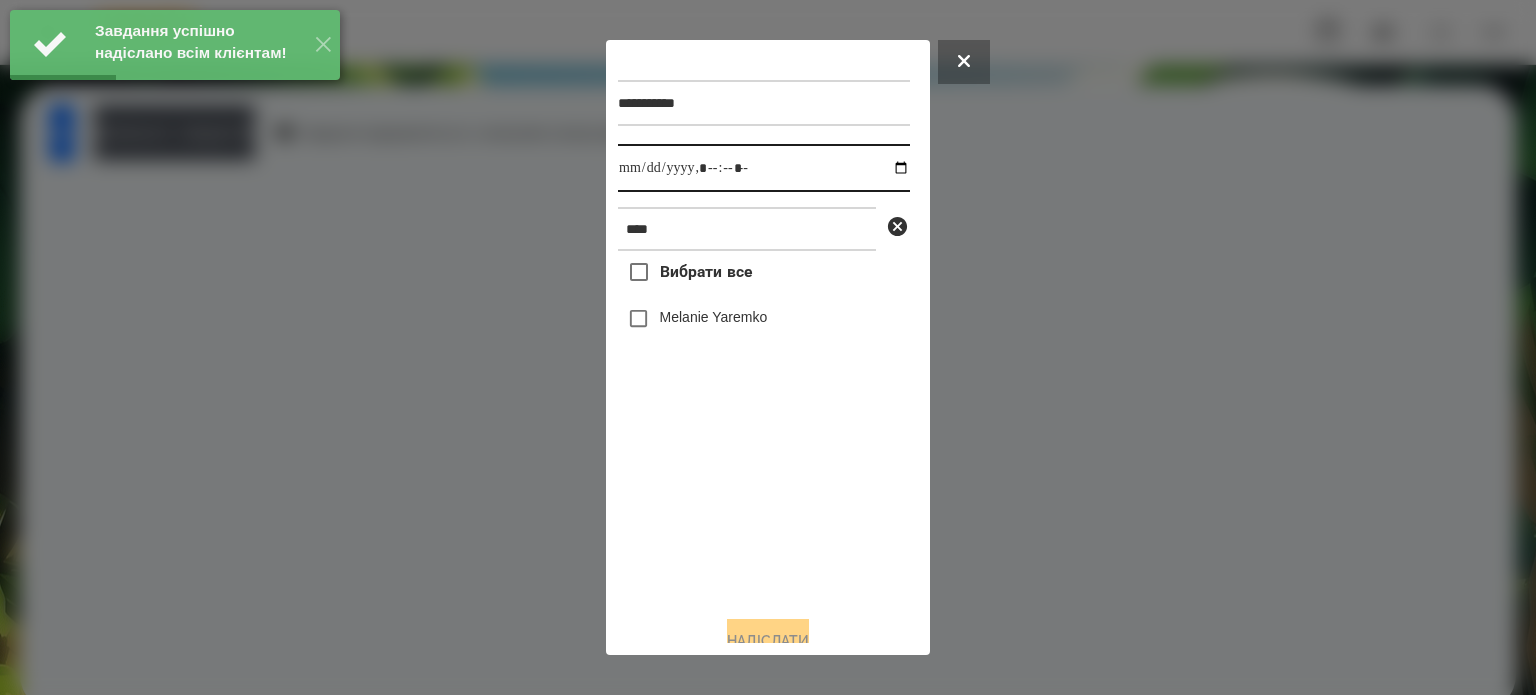drag, startPoint x: 885, startPoint y: 171, endPoint x: 890, endPoint y: 183, distance: 13 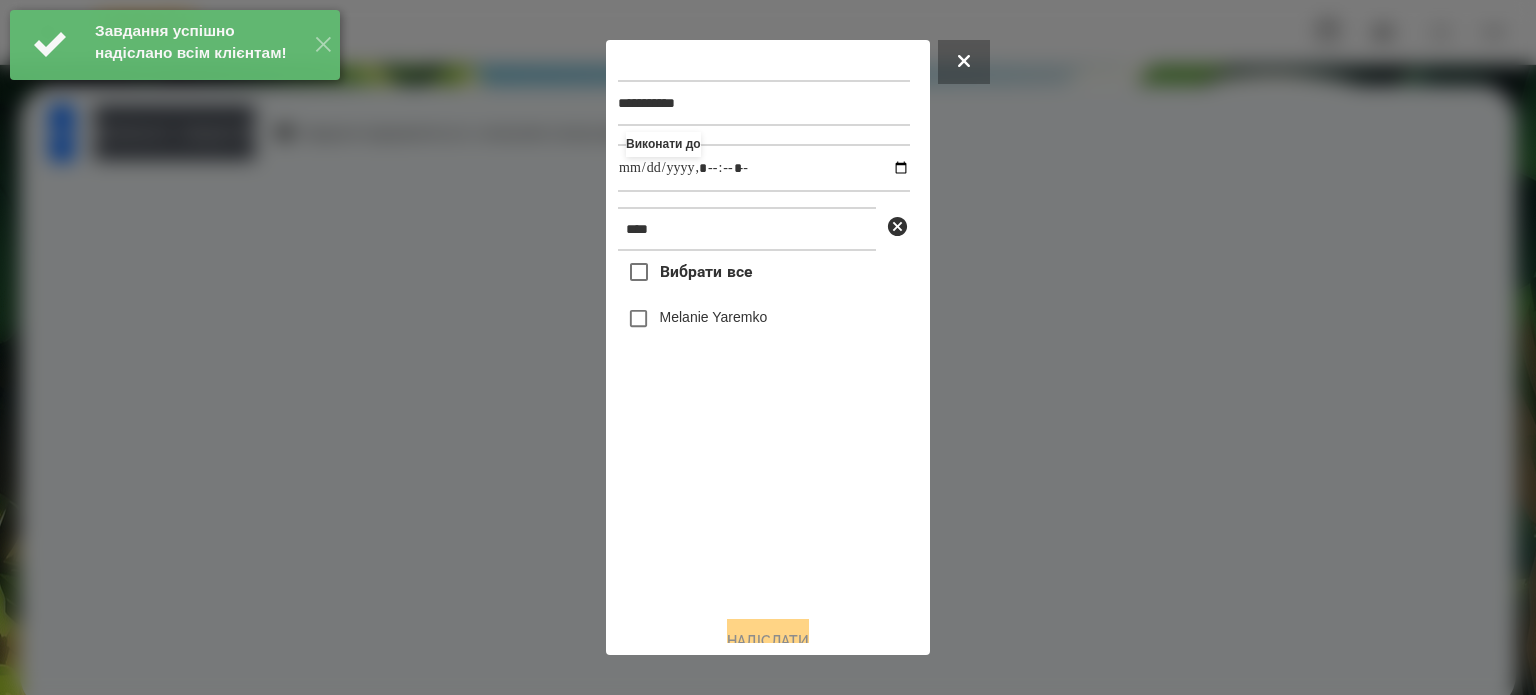 type on "**********" 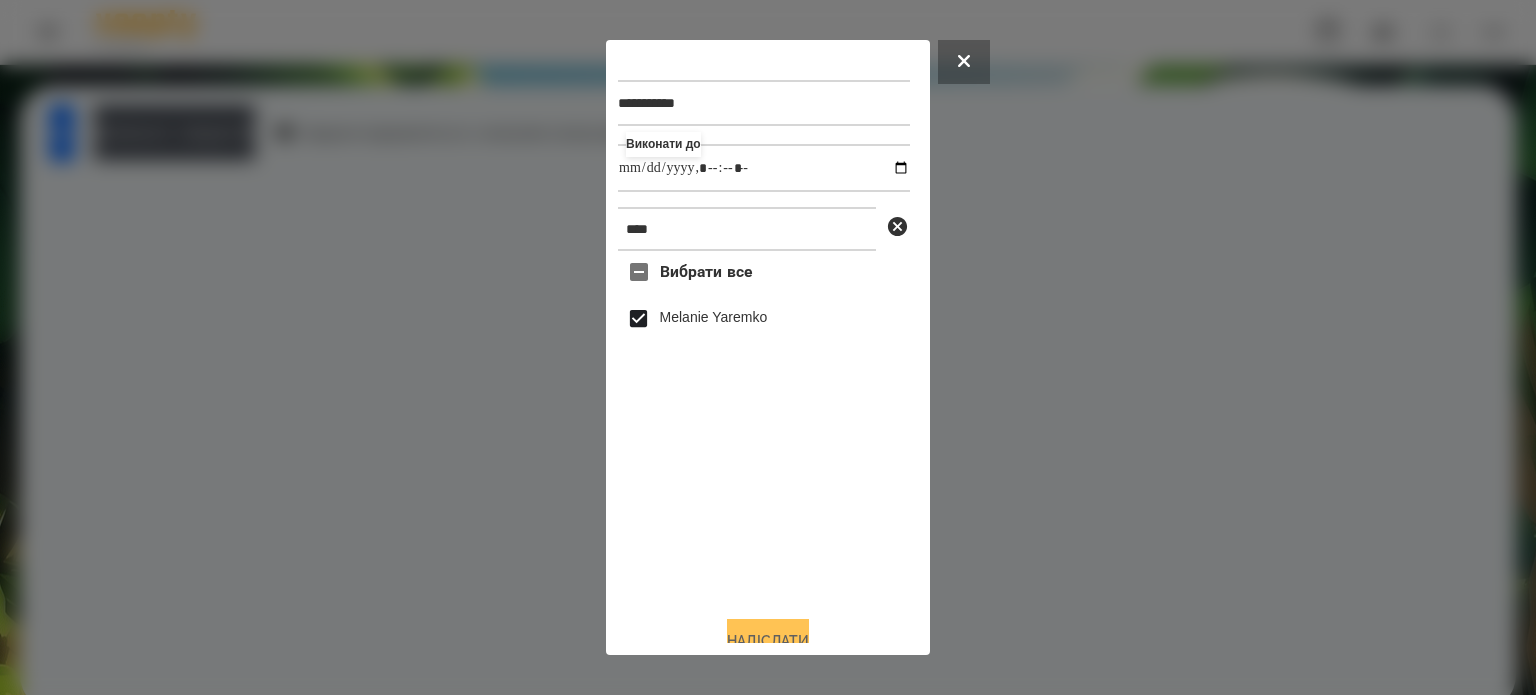 click on "Надіслати" at bounding box center (768, 641) 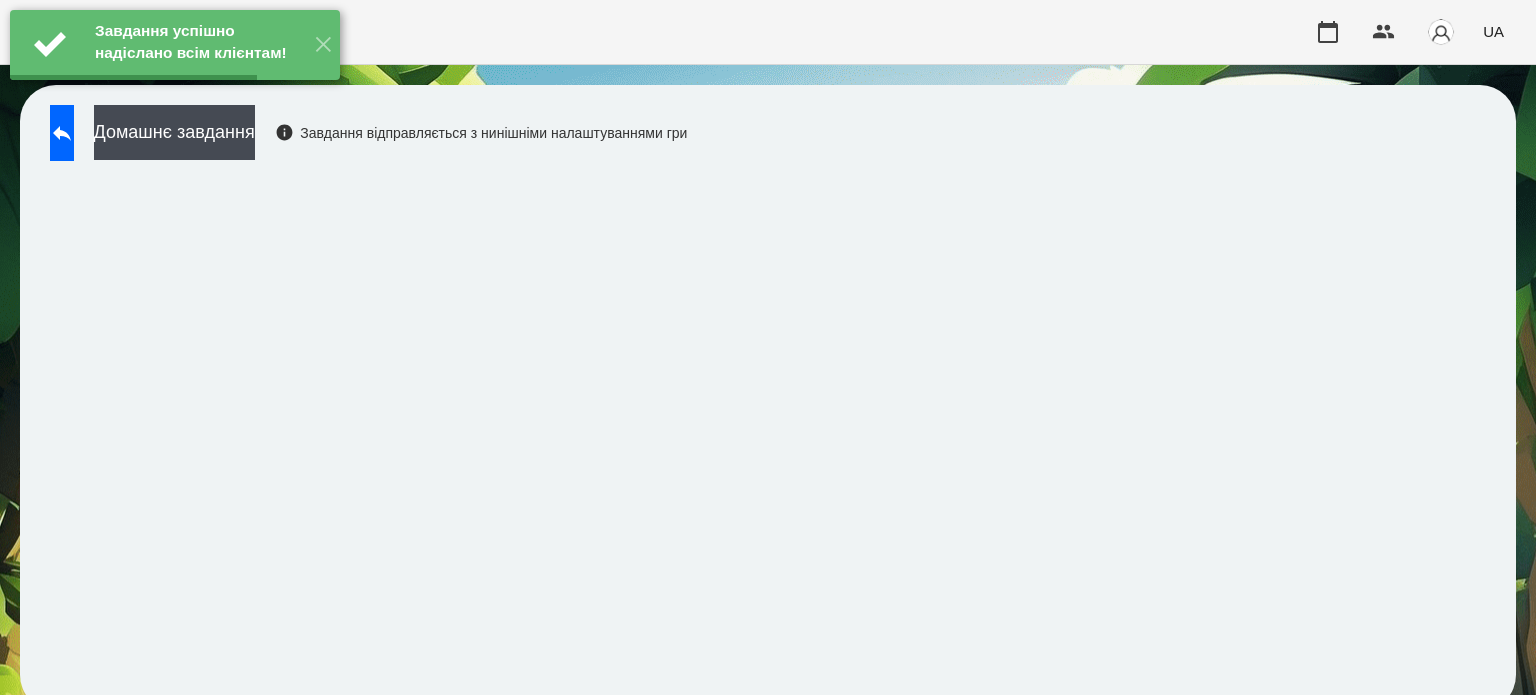 click on "Домашнє завдання" at bounding box center [174, 132] 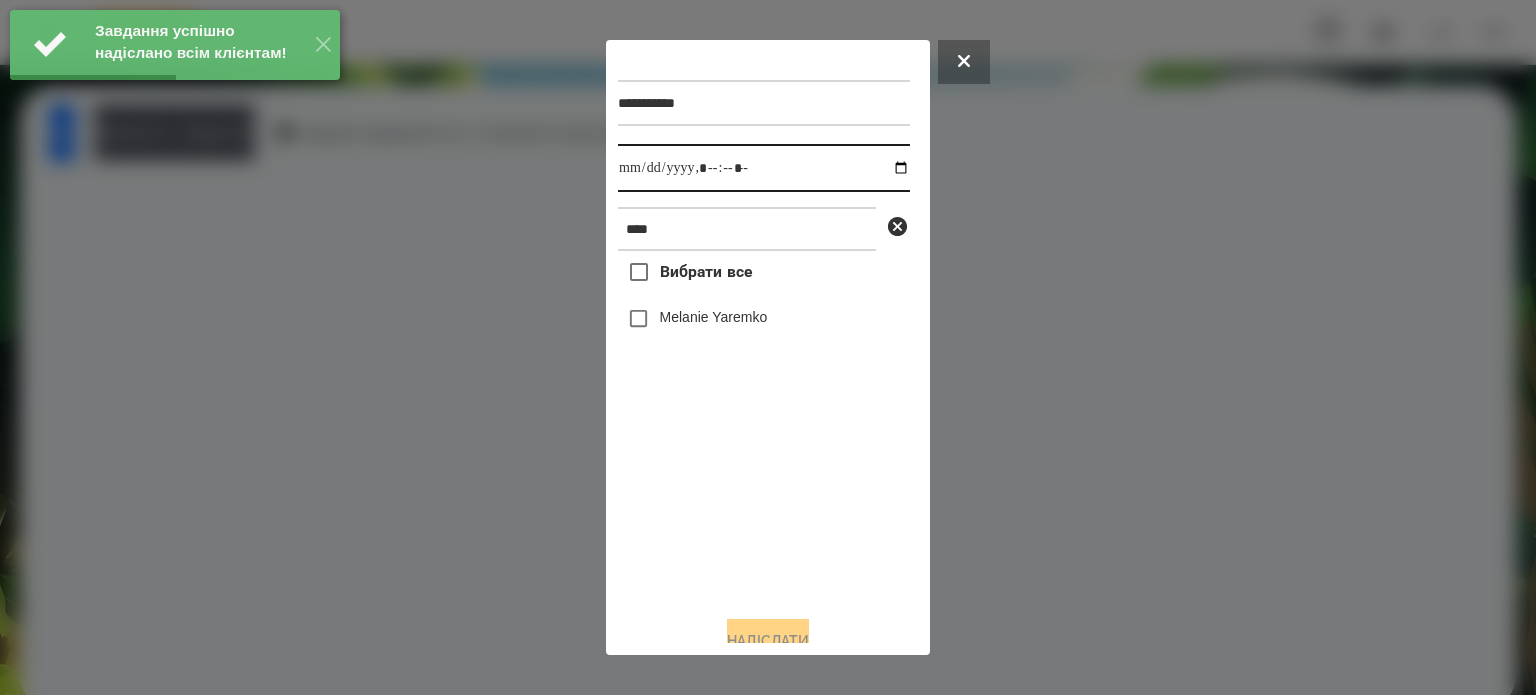 click at bounding box center [764, 168] 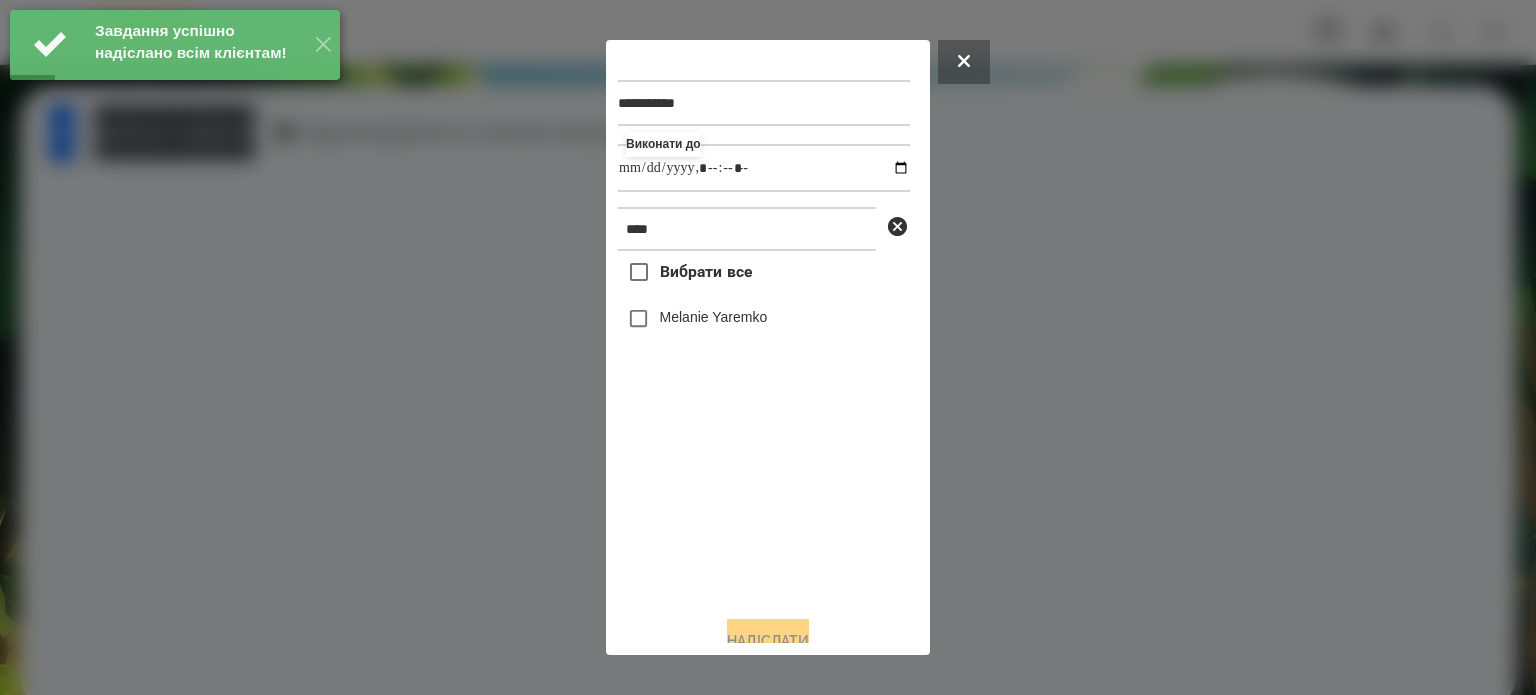 type on "**********" 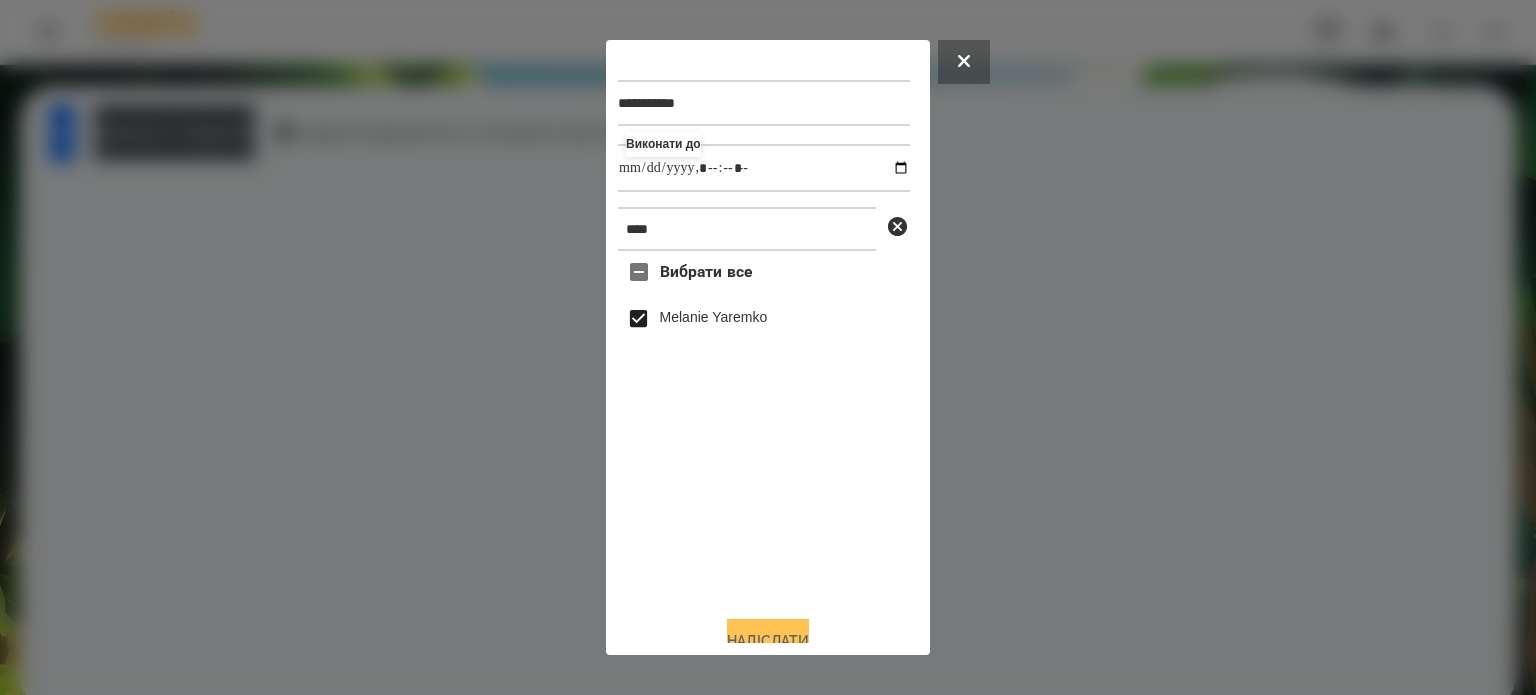click on "Надіслати" at bounding box center (768, 641) 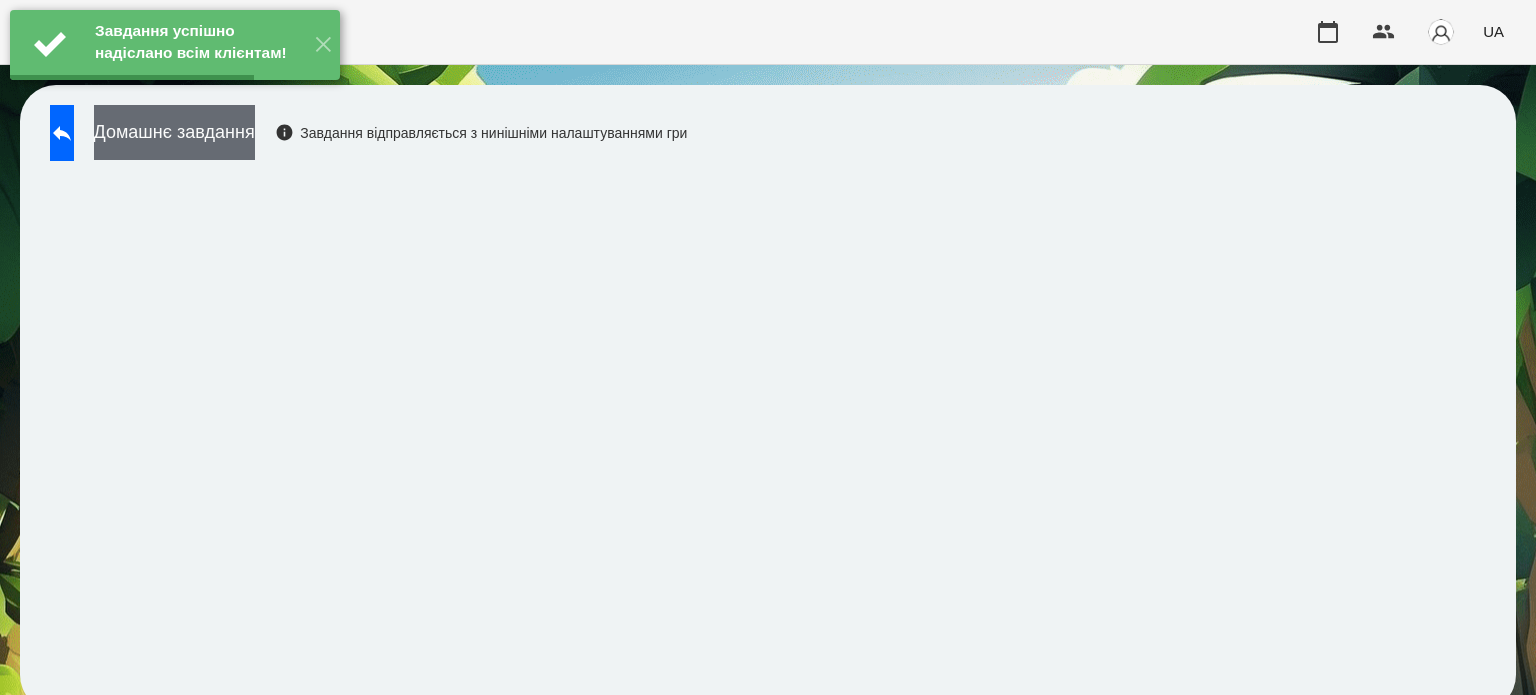 click on "Домашнє завдання" at bounding box center (174, 132) 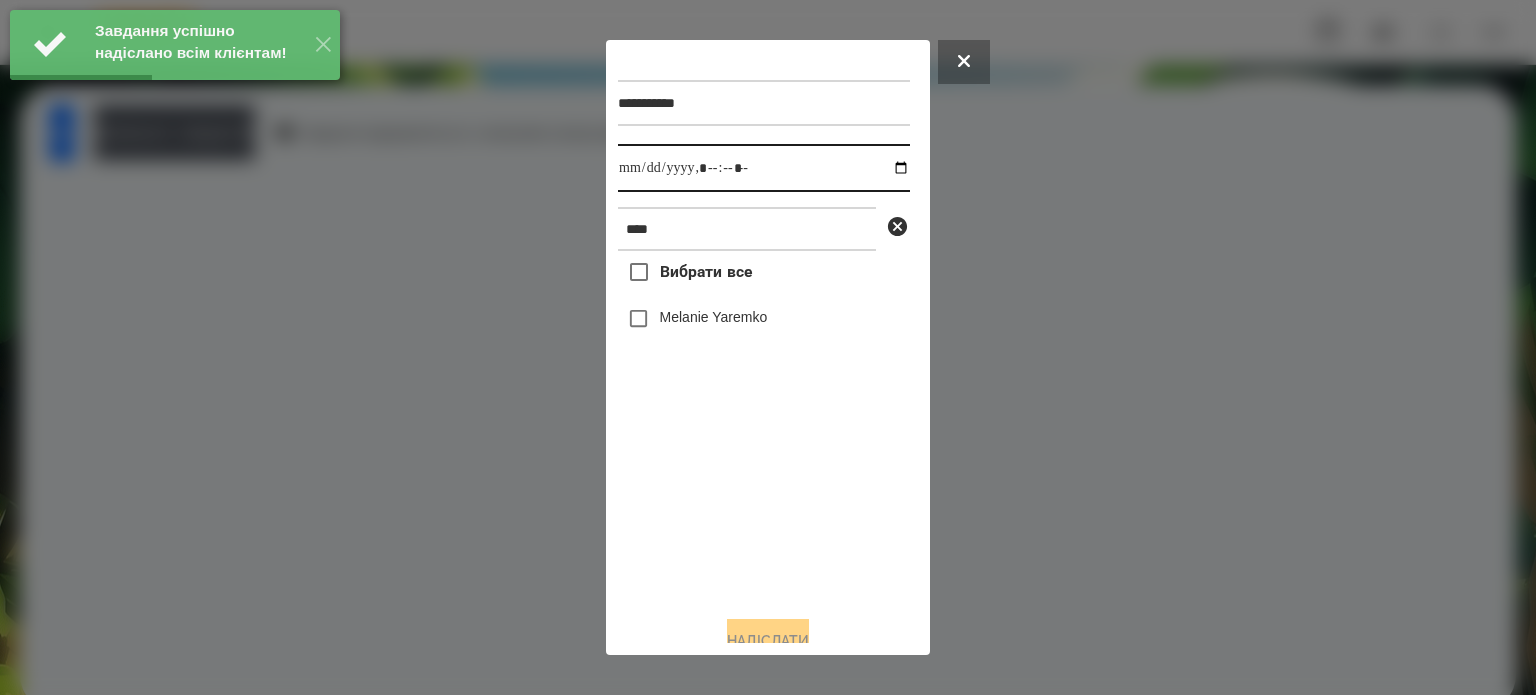 click at bounding box center (764, 168) 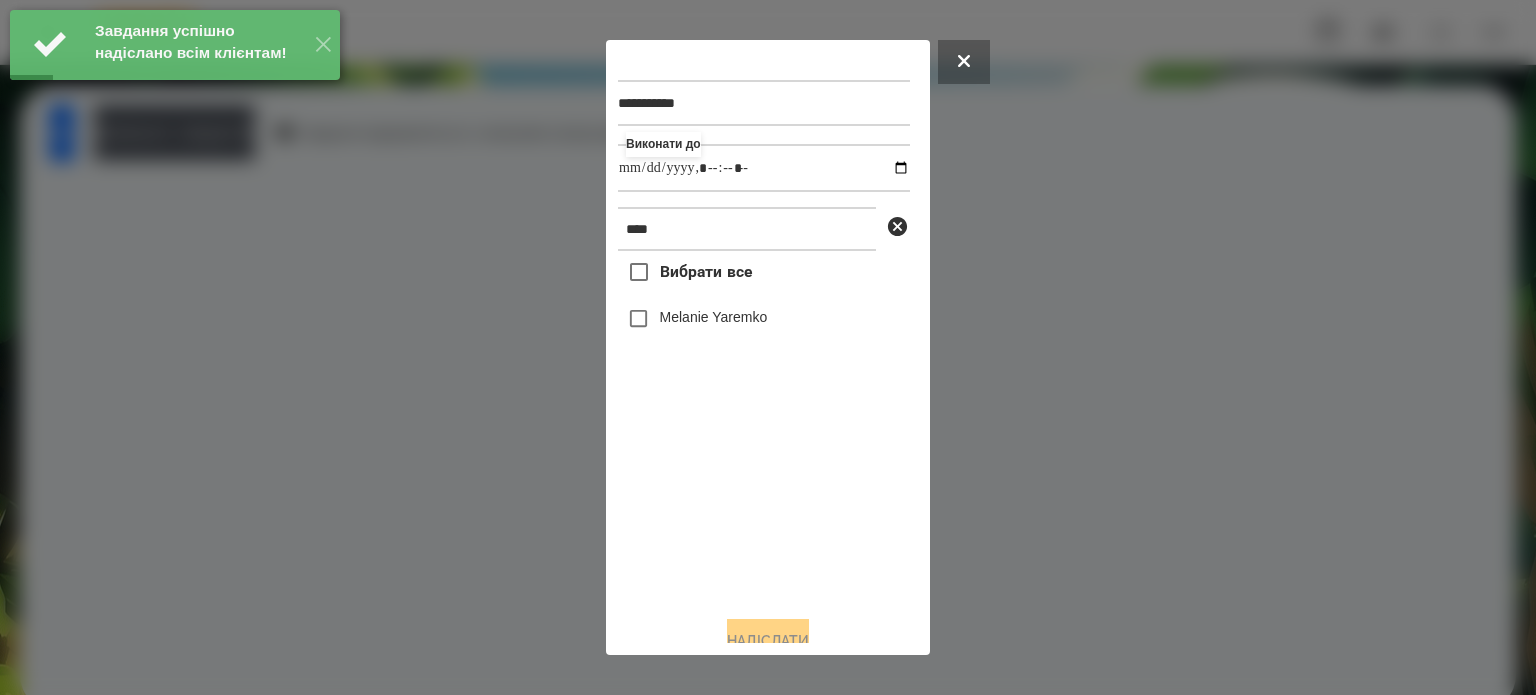 type on "**********" 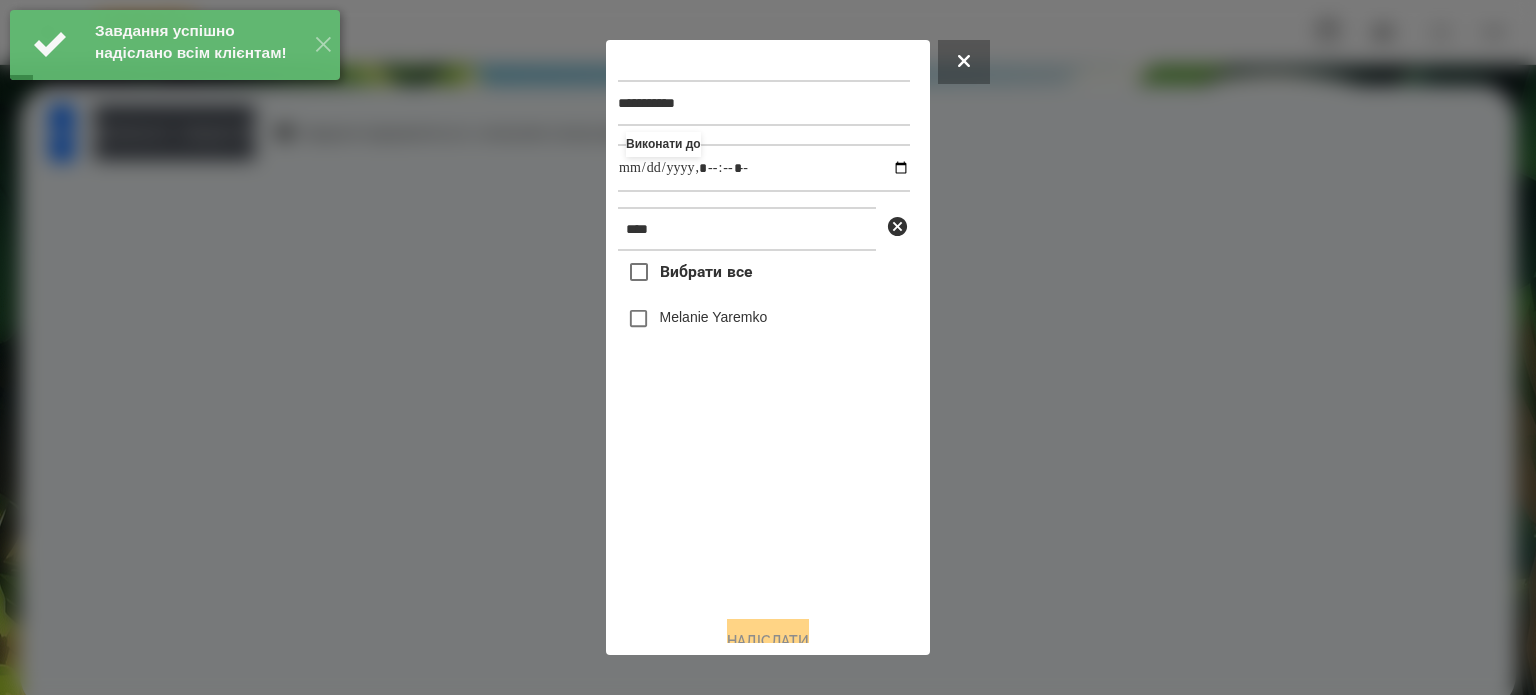 drag, startPoint x: 774, startPoint y: 559, endPoint x: 710, endPoint y: 458, distance: 119.57006 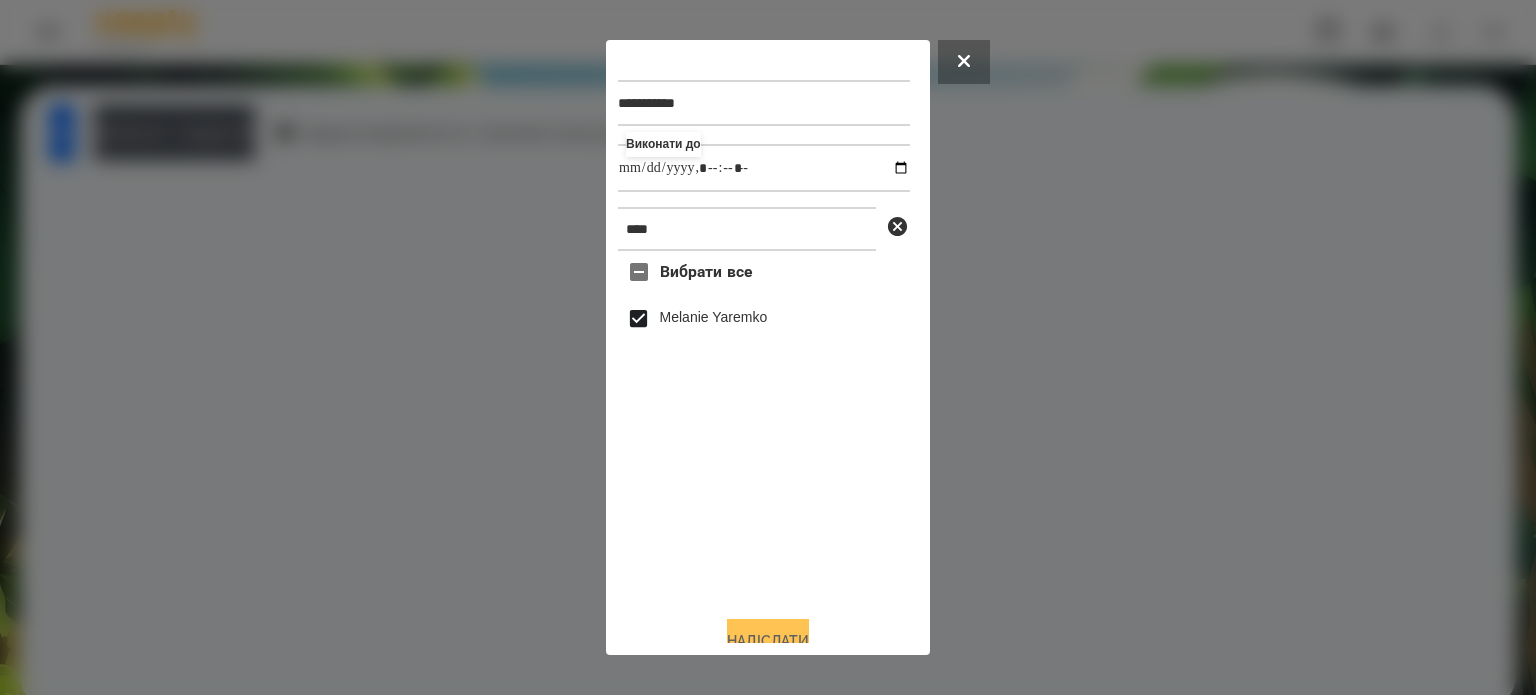 click on "Надіслати" at bounding box center (768, 641) 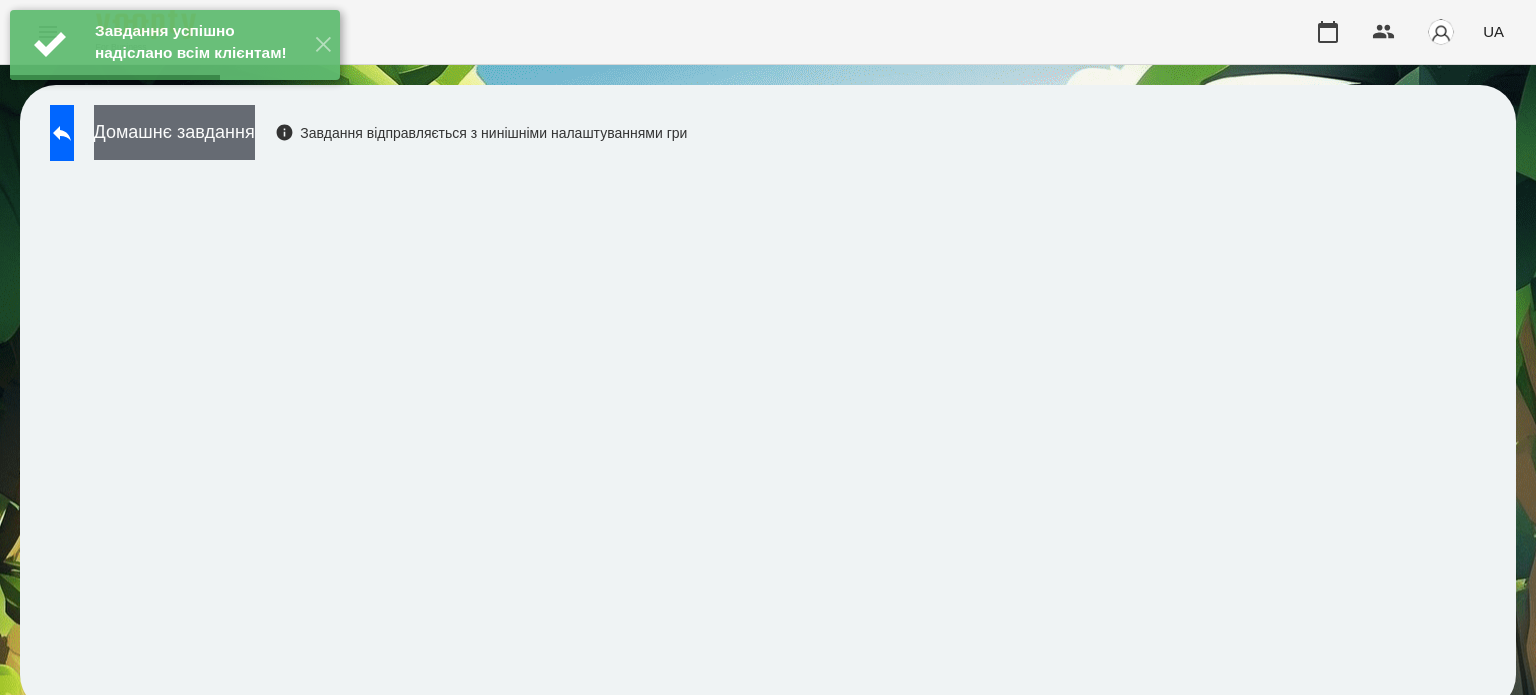 click on "Домашнє завдання" at bounding box center [174, 132] 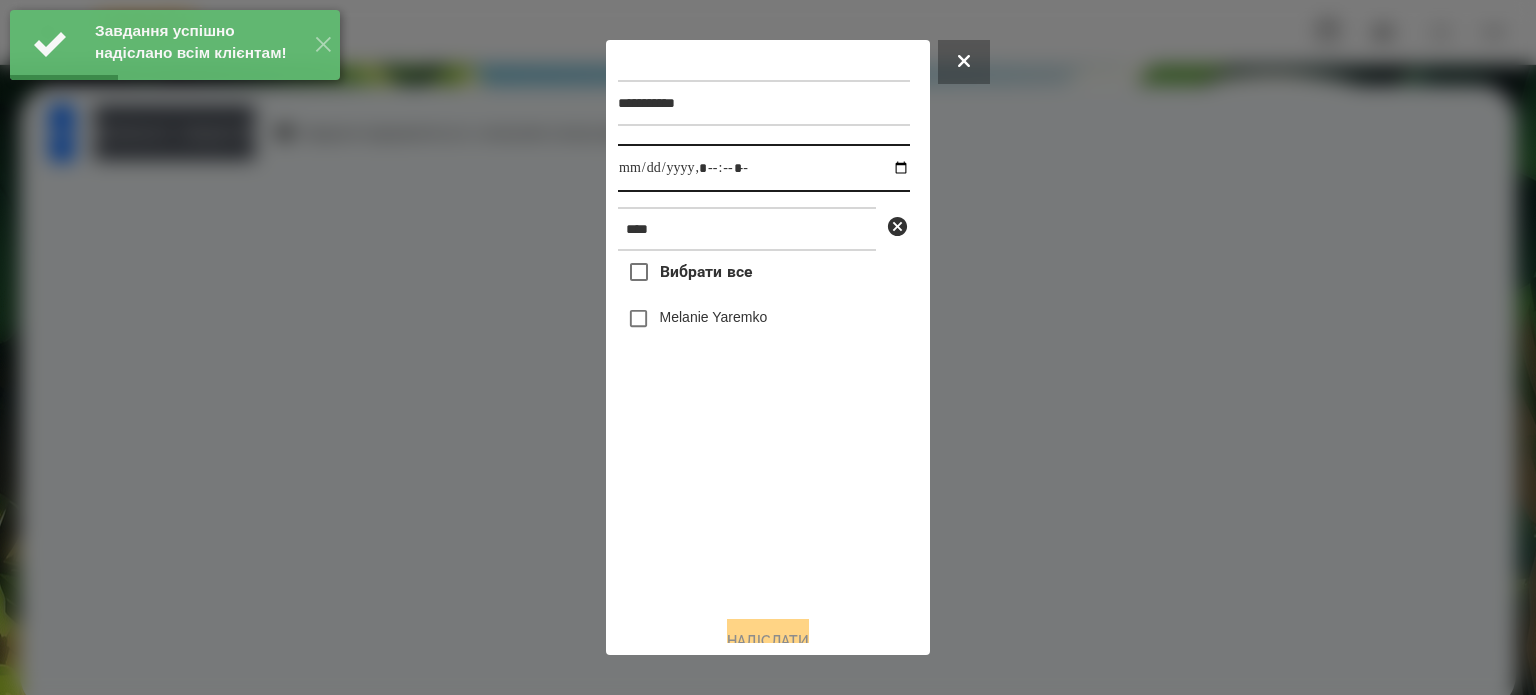 click at bounding box center [764, 168] 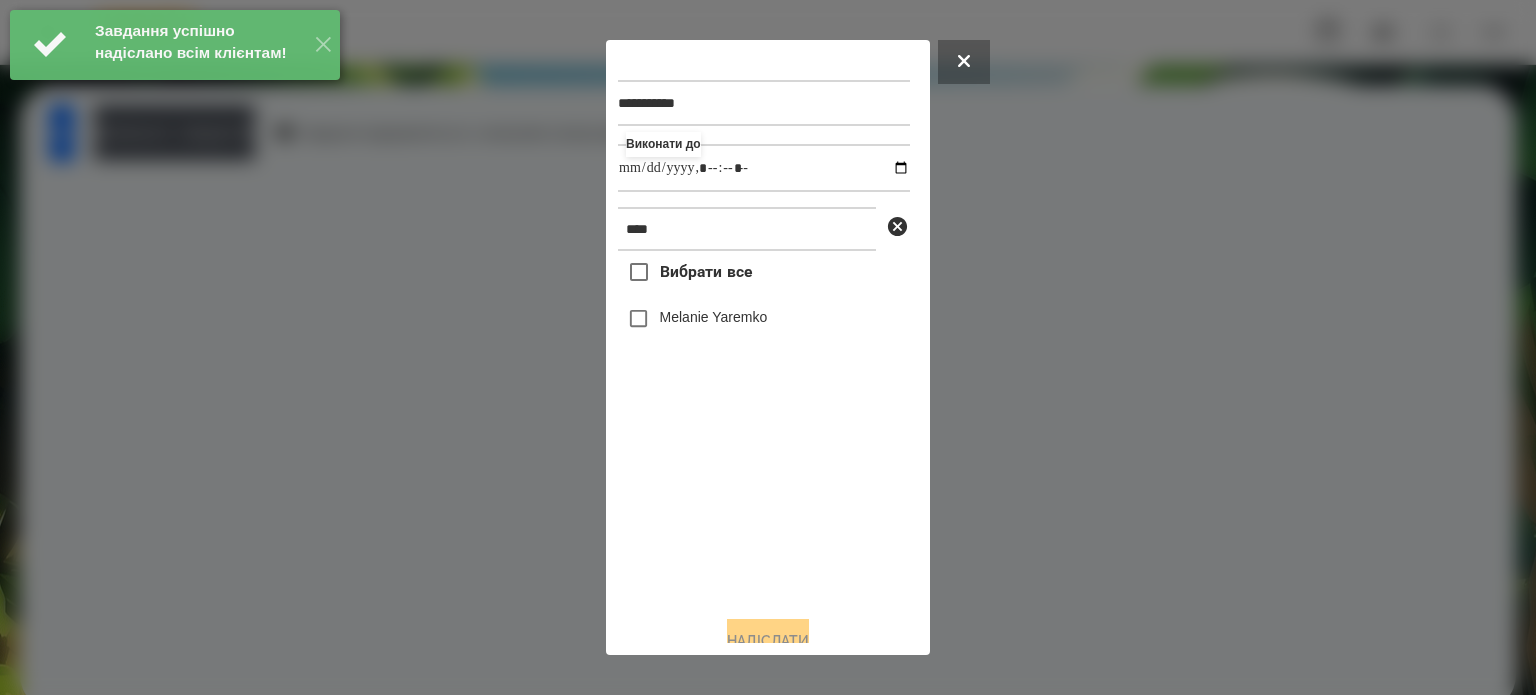 type on "**********" 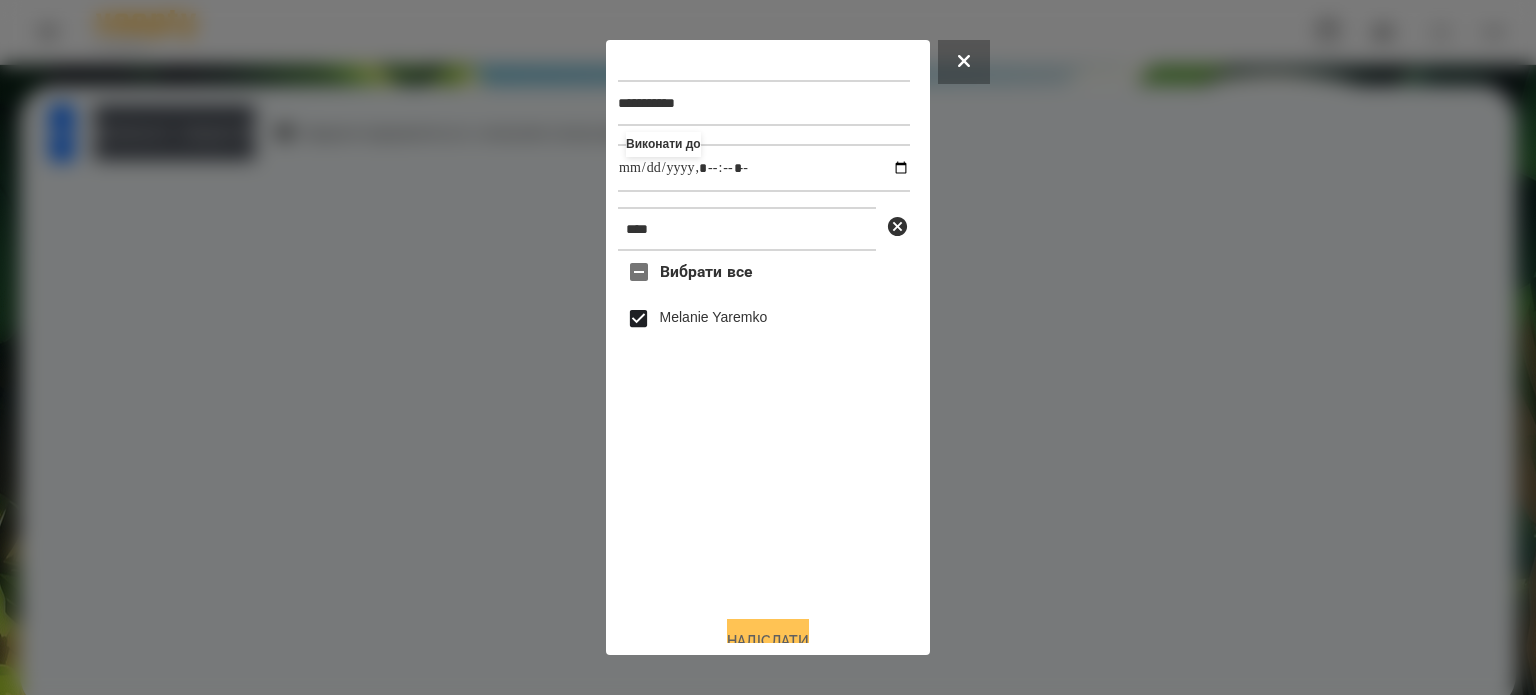 click on "Надіслати" at bounding box center (768, 641) 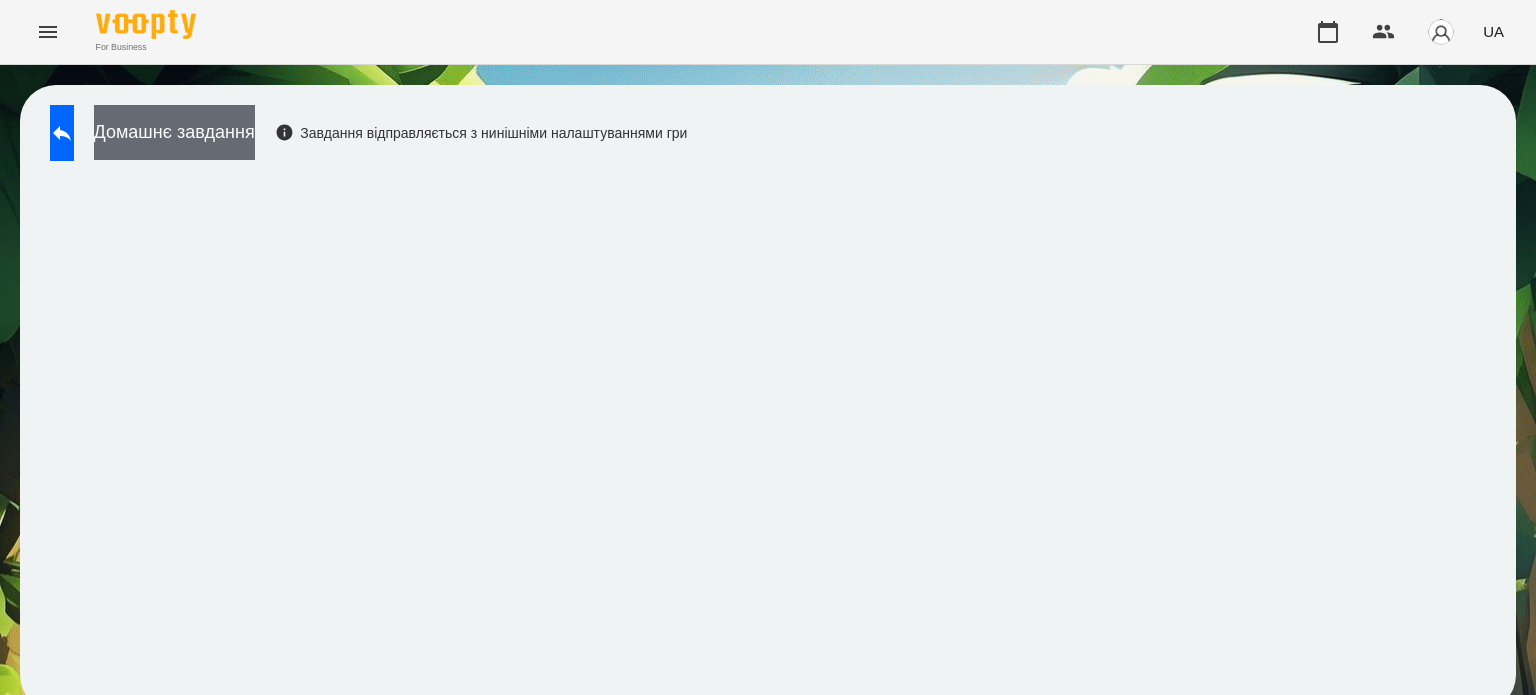 click on "Домашнє завдання" at bounding box center (174, 132) 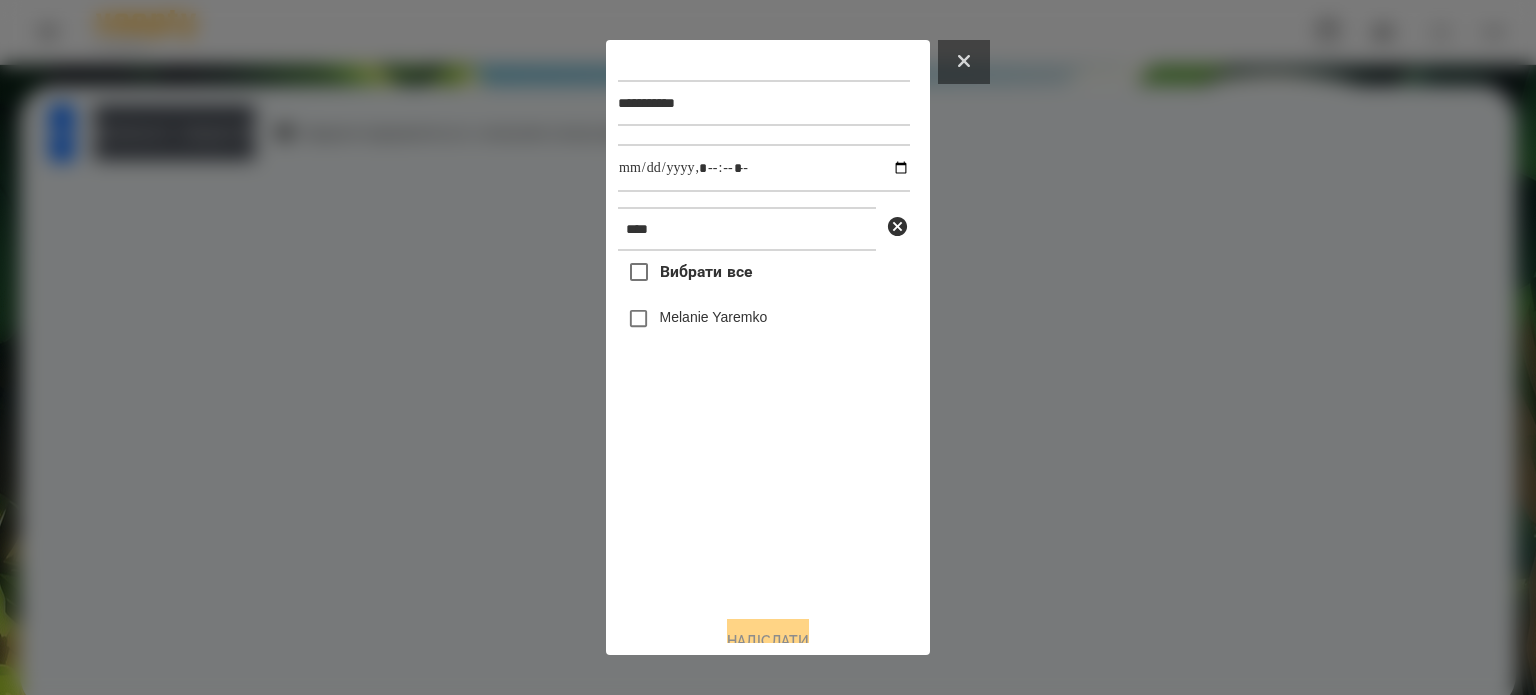 click 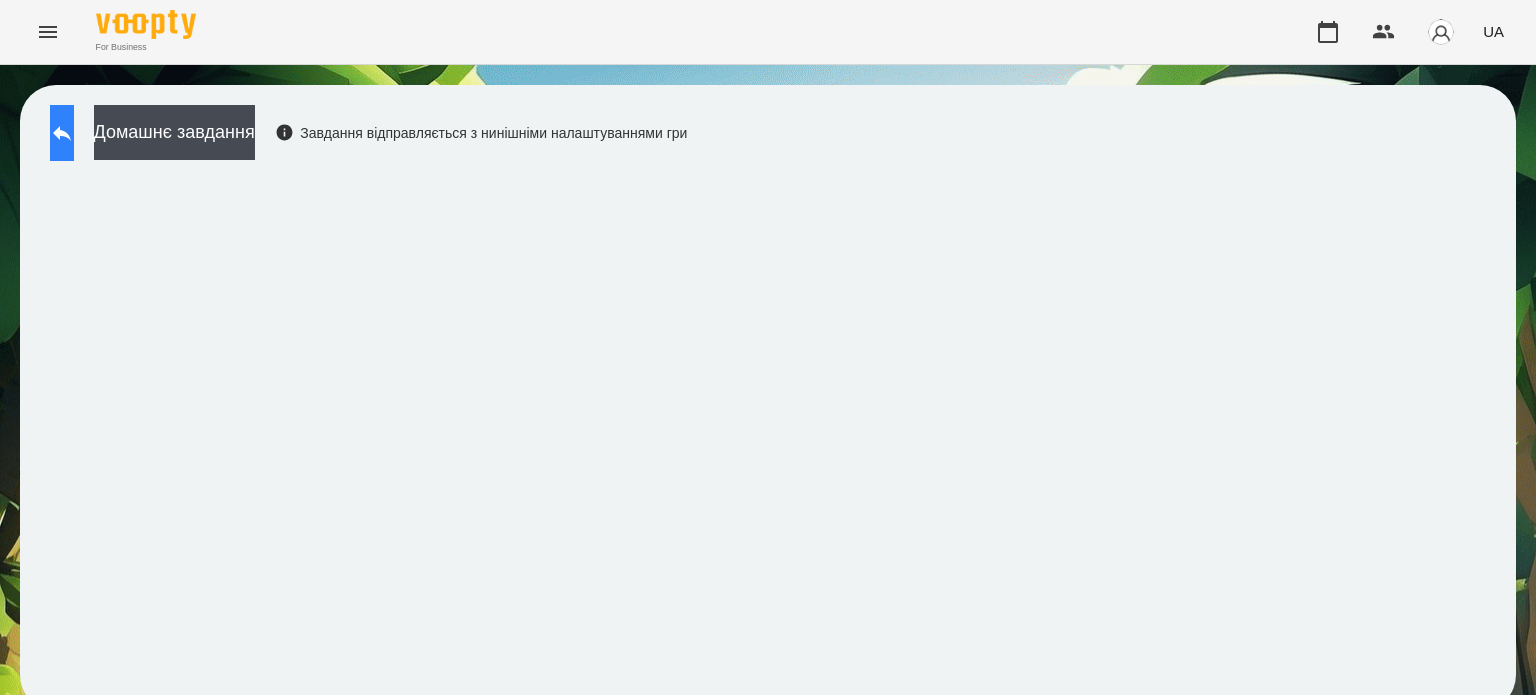 click at bounding box center [62, 133] 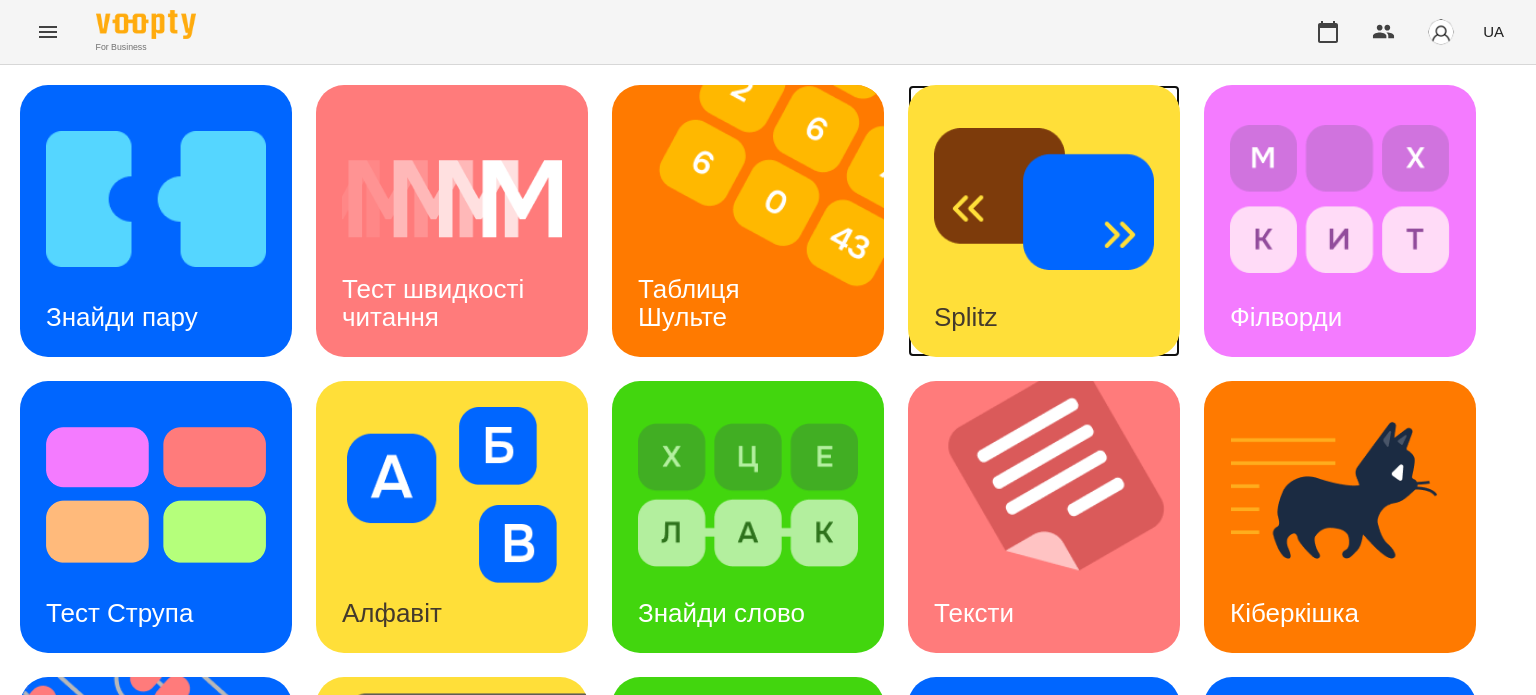 click on "Splitz" at bounding box center [1044, 221] 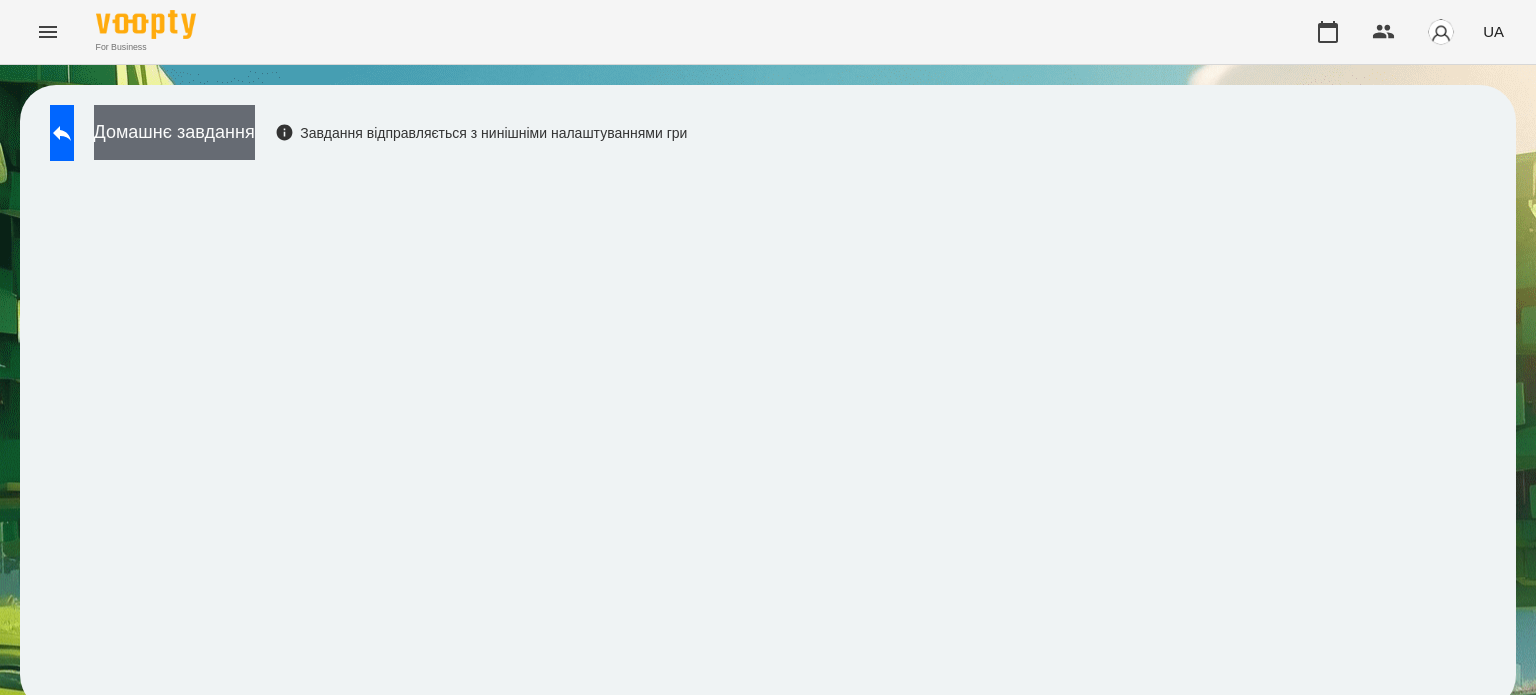 click on "Домашнє завдання" at bounding box center [174, 132] 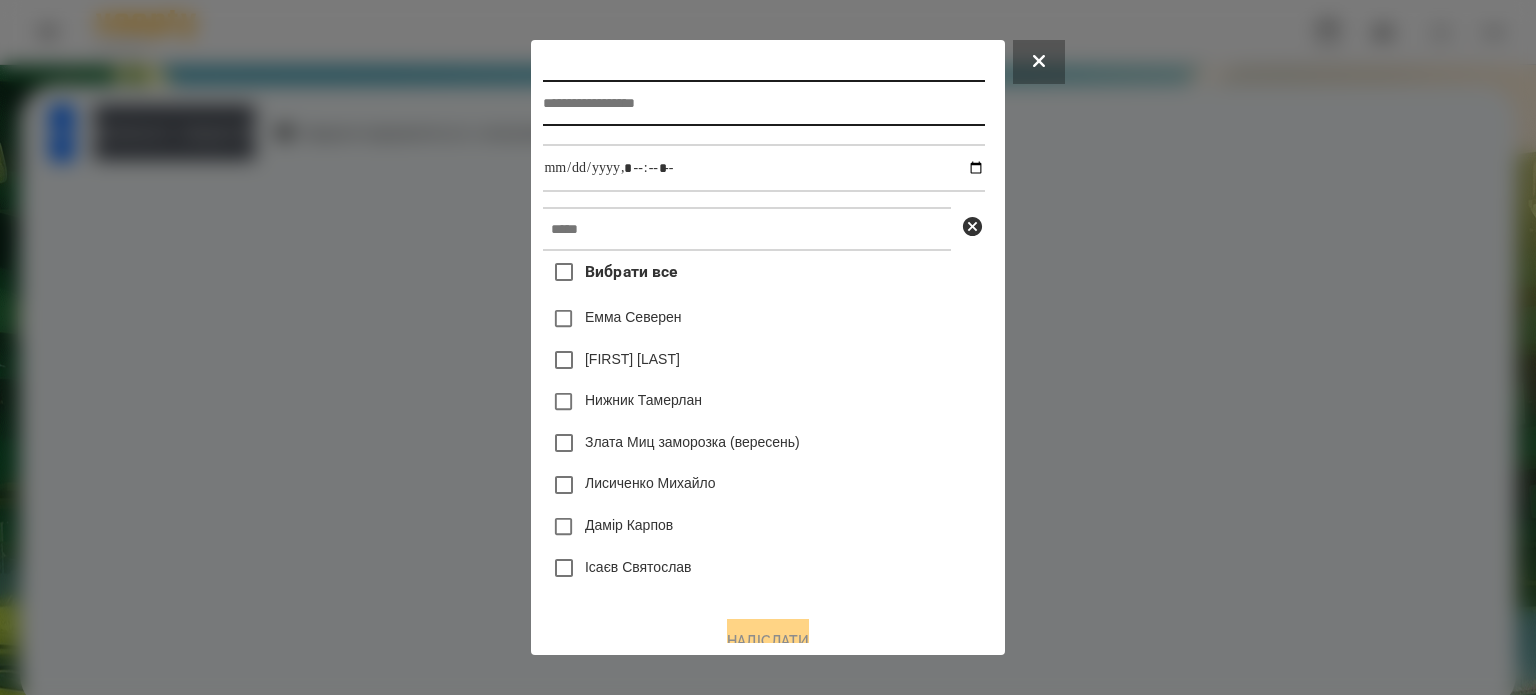 click at bounding box center (763, 103) 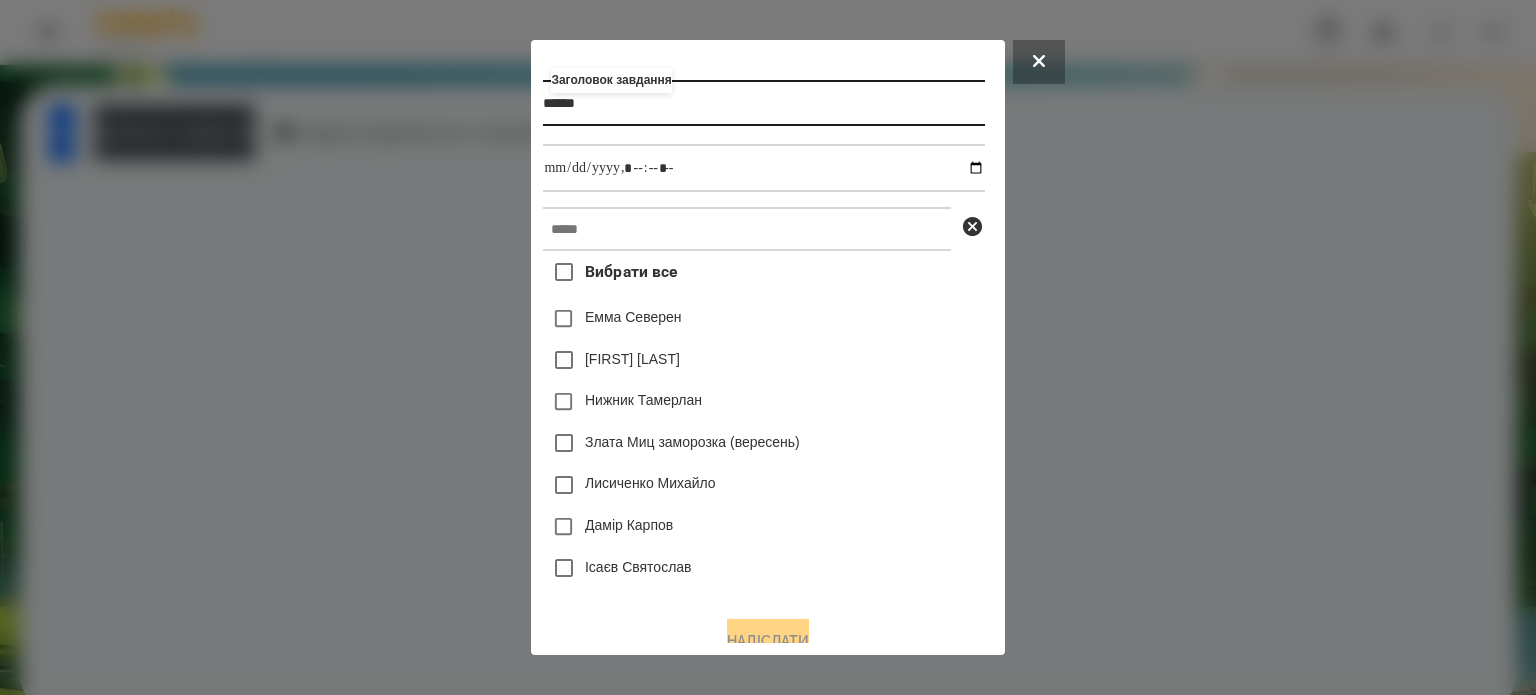 type on "******" 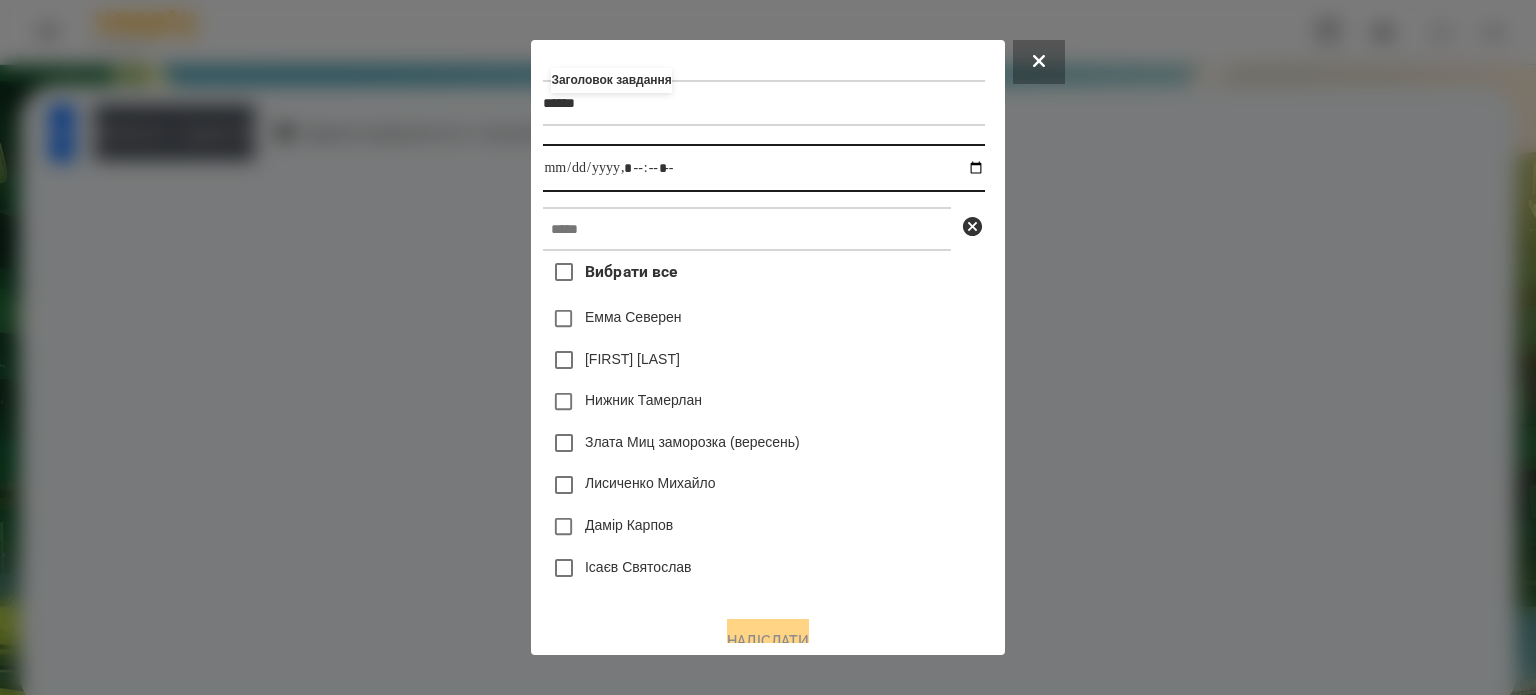 click at bounding box center [763, 168] 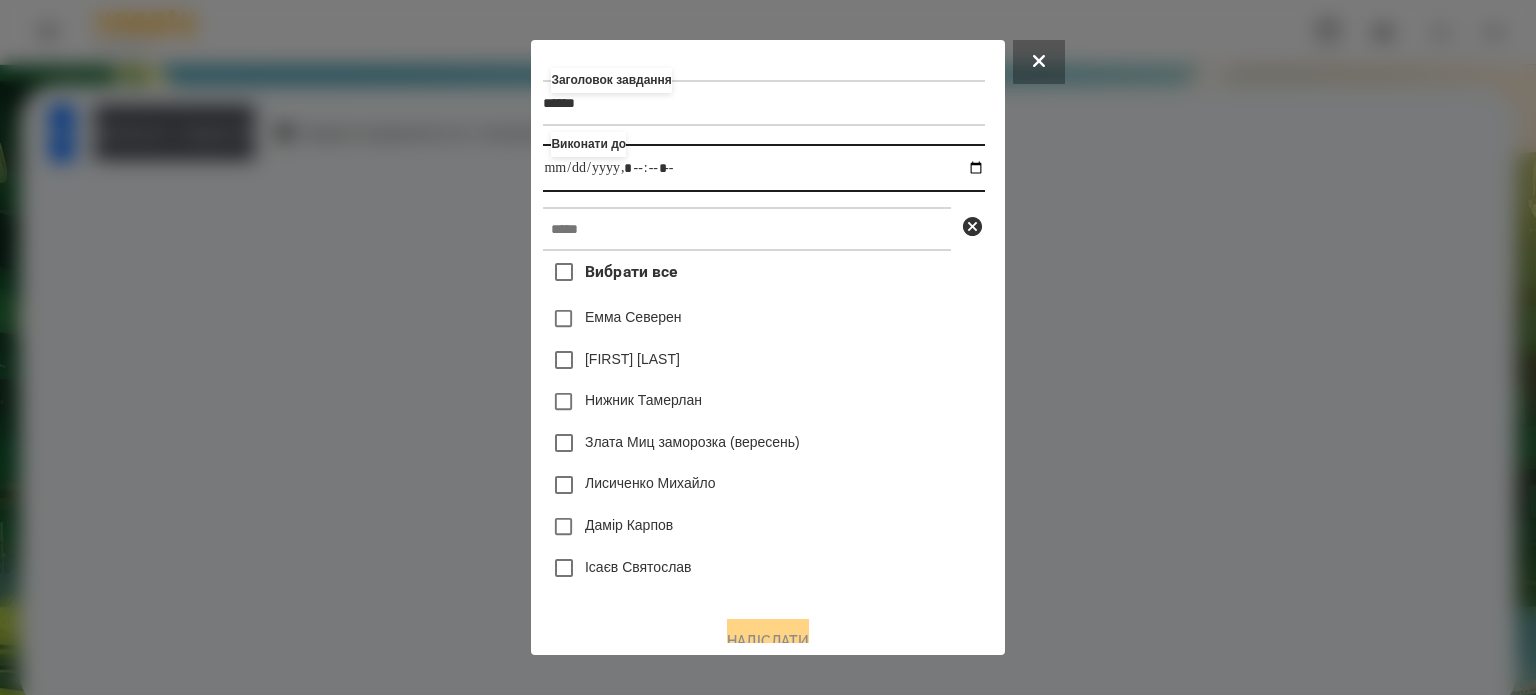 click at bounding box center (763, 168) 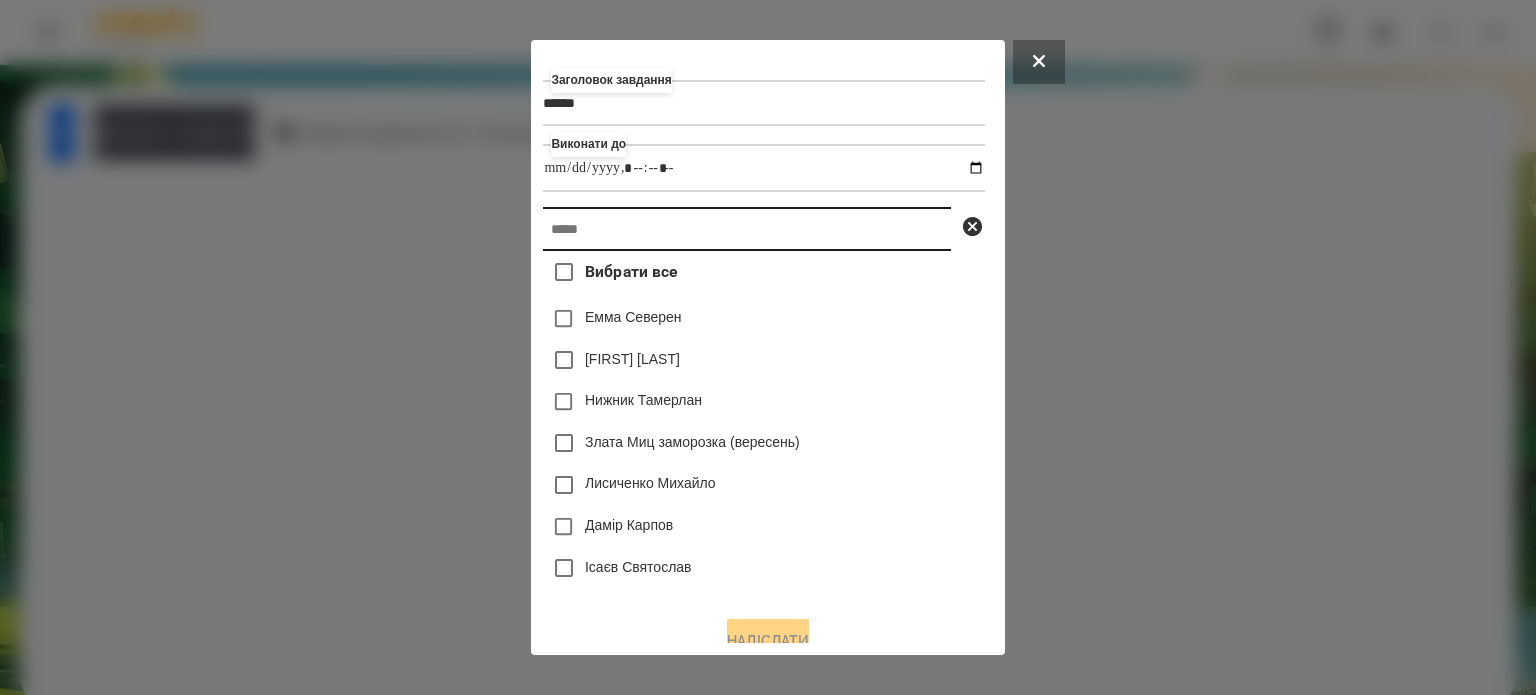 click at bounding box center [747, 229] 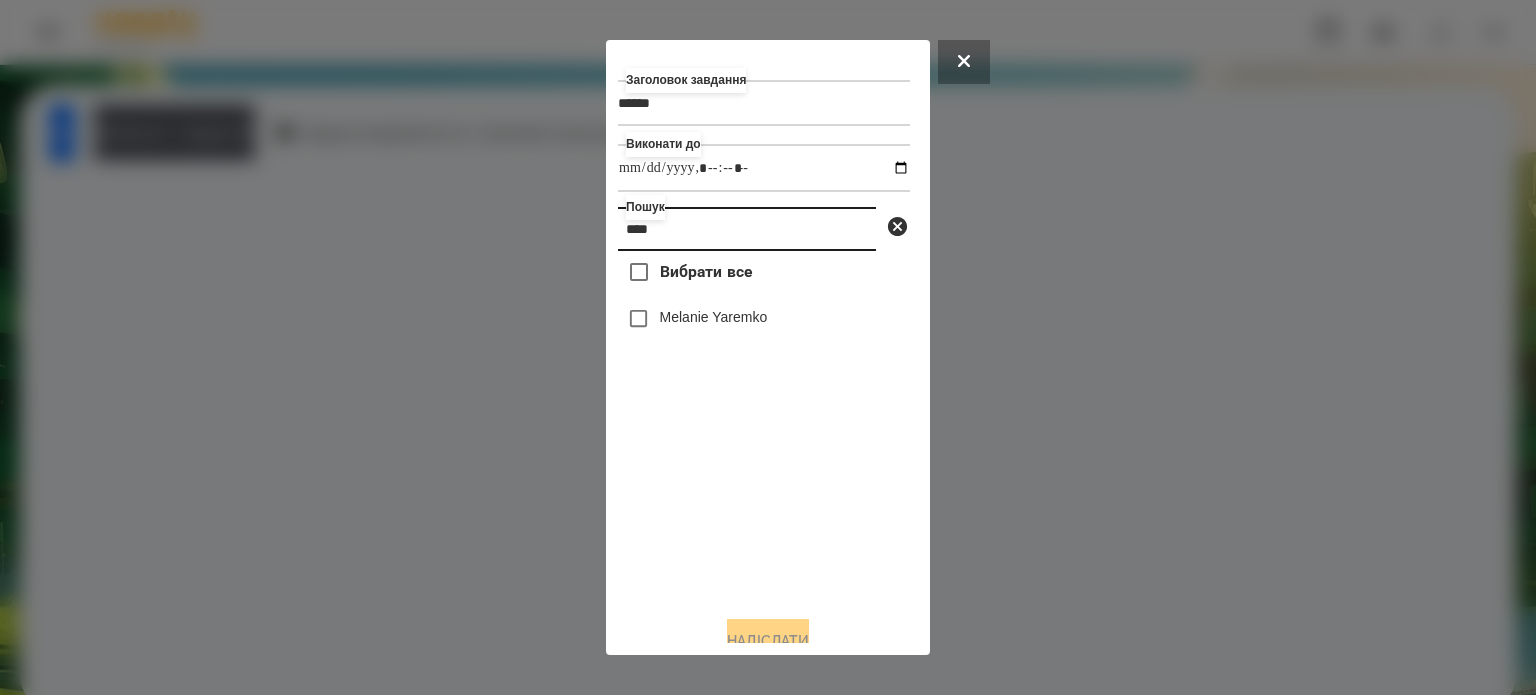 type on "****" 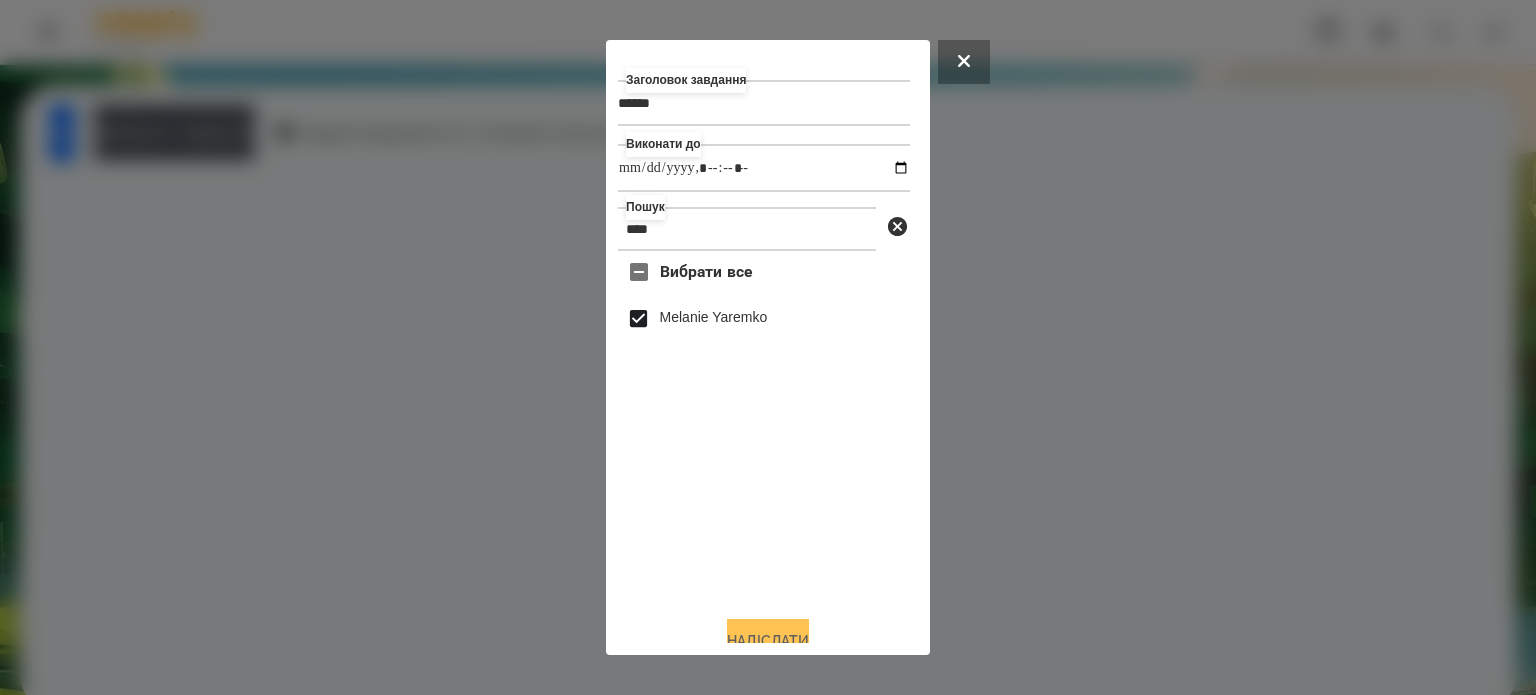 click on "Надіслати" at bounding box center [768, 641] 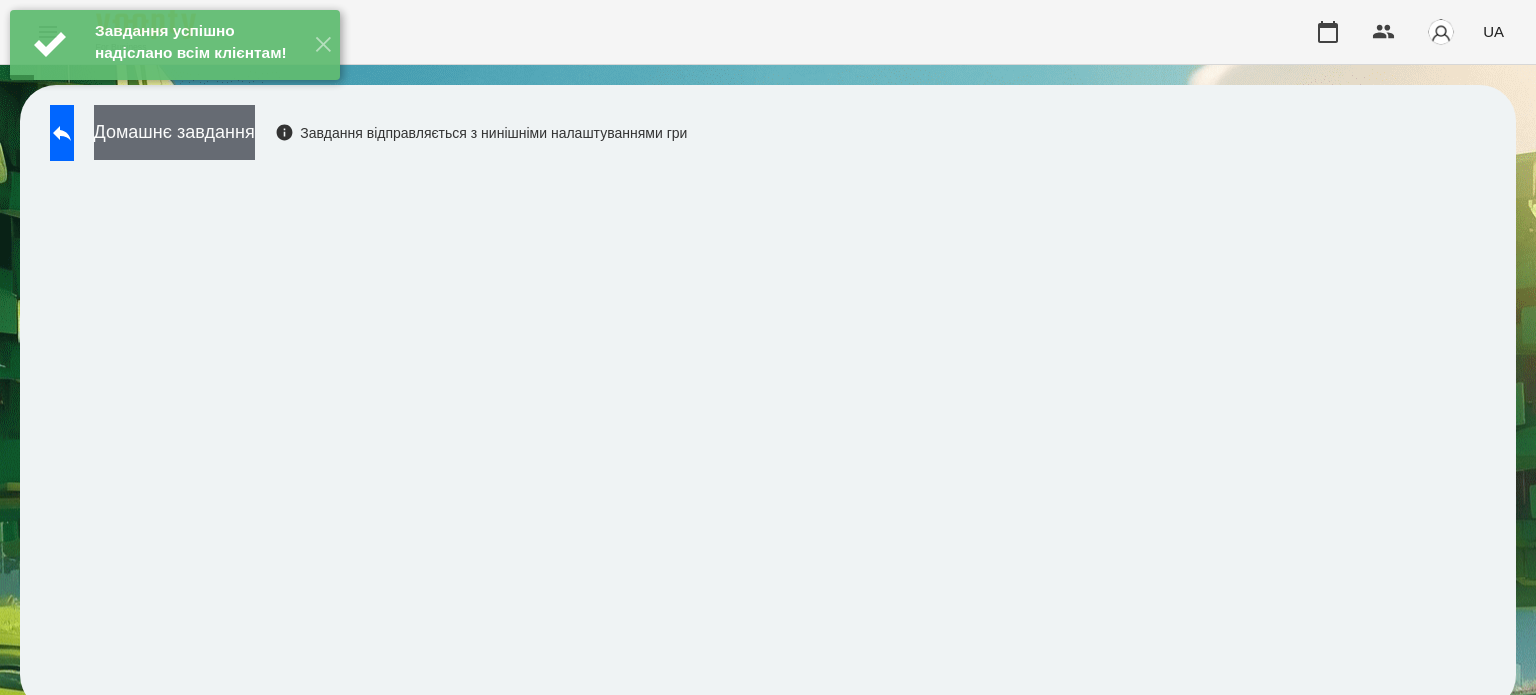click on "Домашнє завдання" at bounding box center (174, 132) 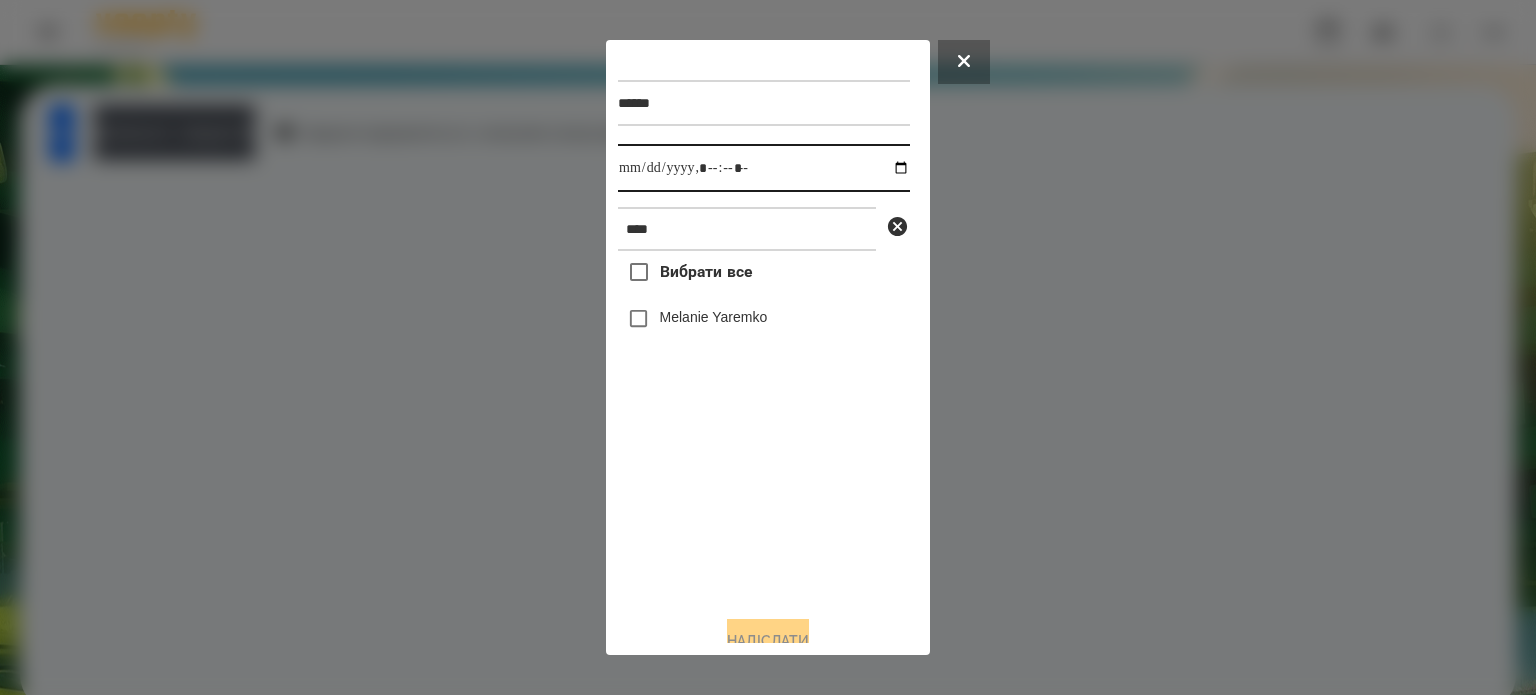 click at bounding box center (764, 168) 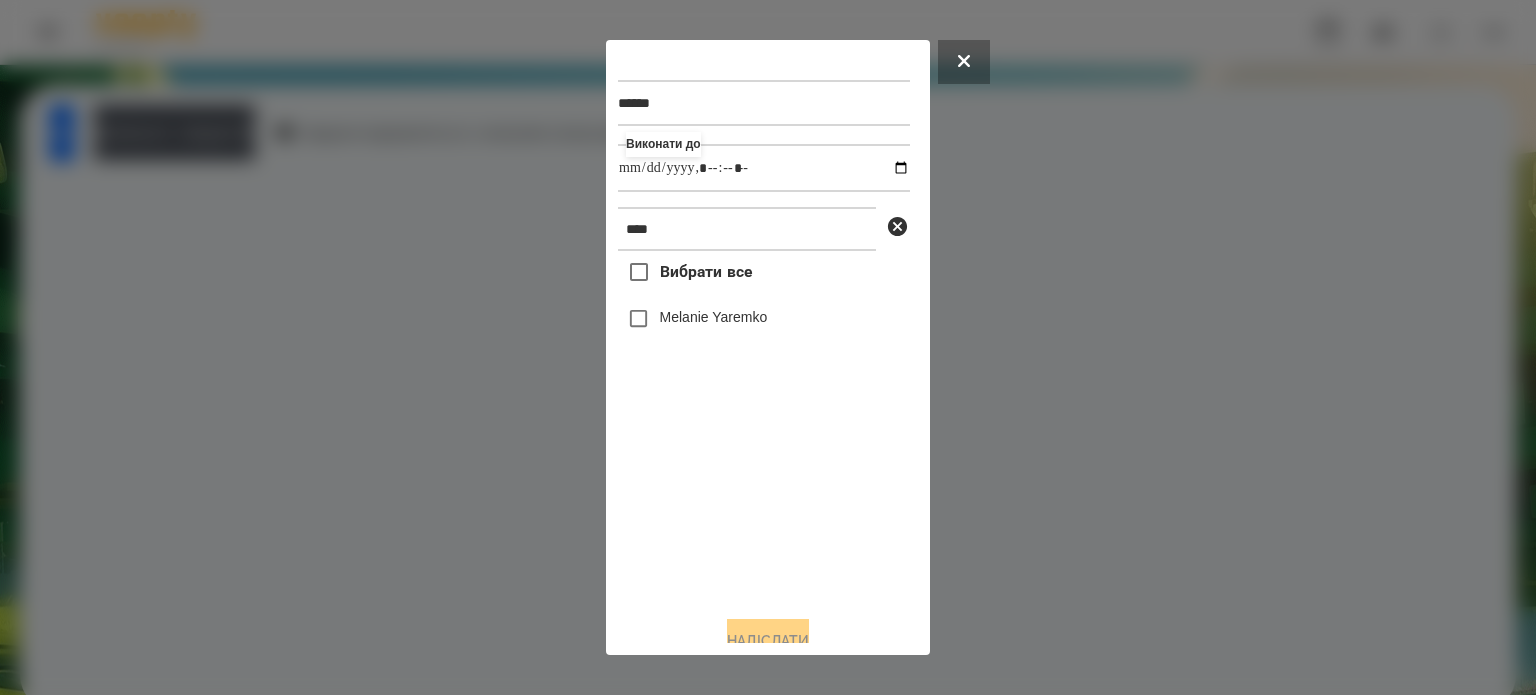type on "**********" 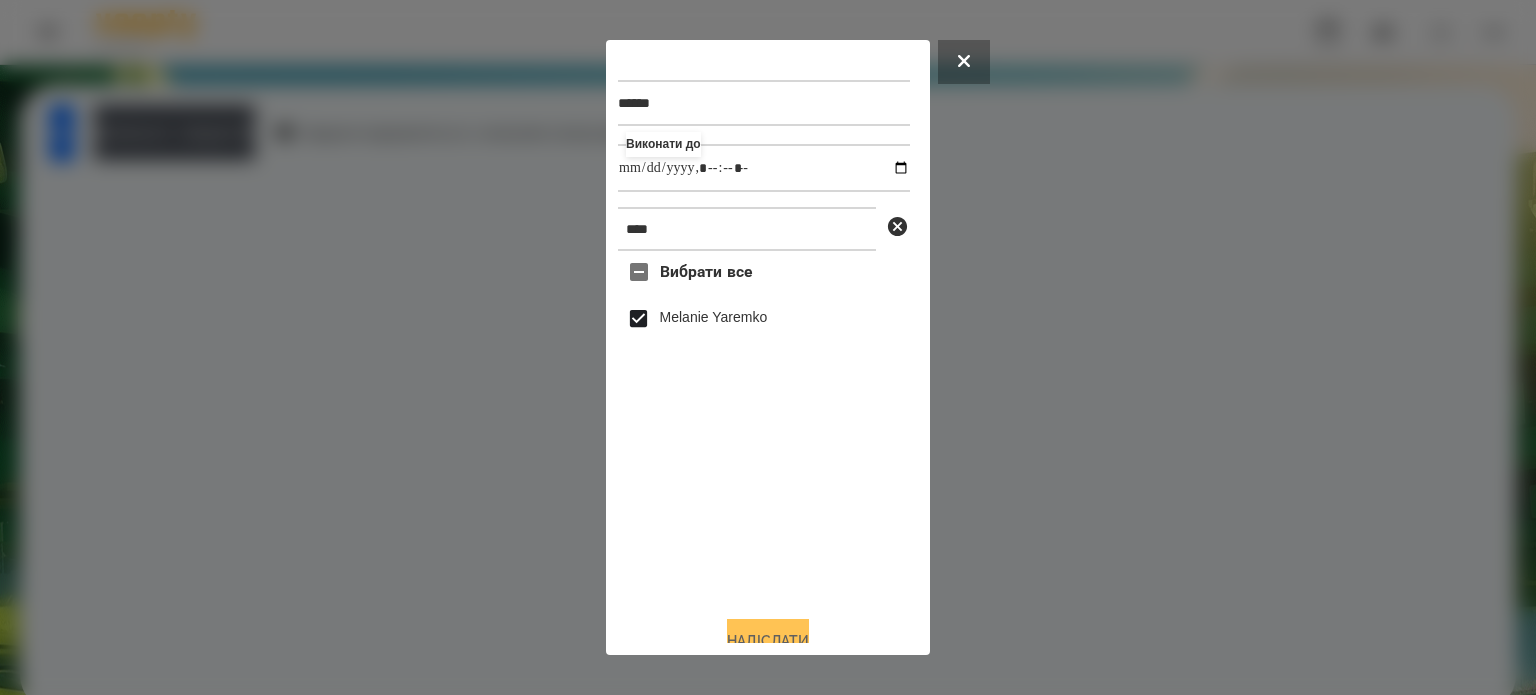 click on "Надіслати" at bounding box center (768, 641) 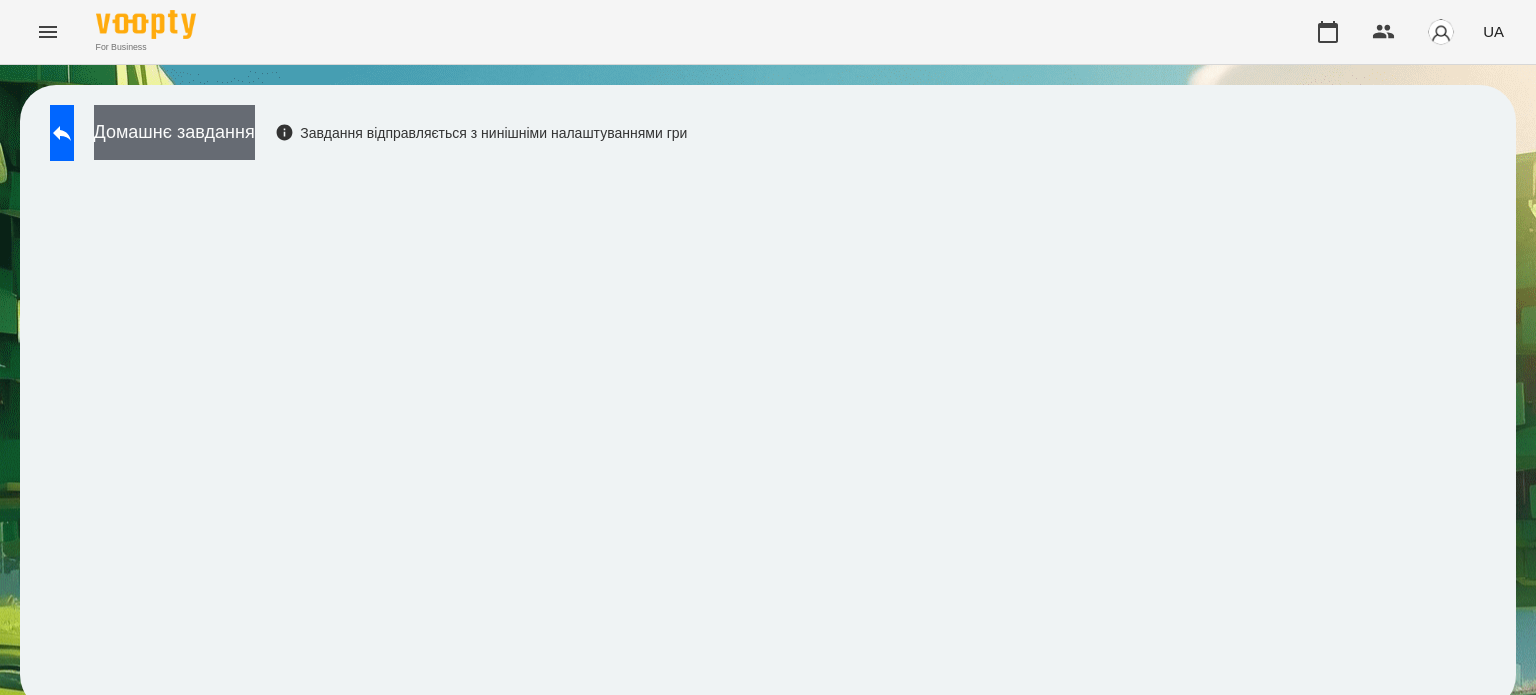 click on "Домашнє завдання" at bounding box center (174, 132) 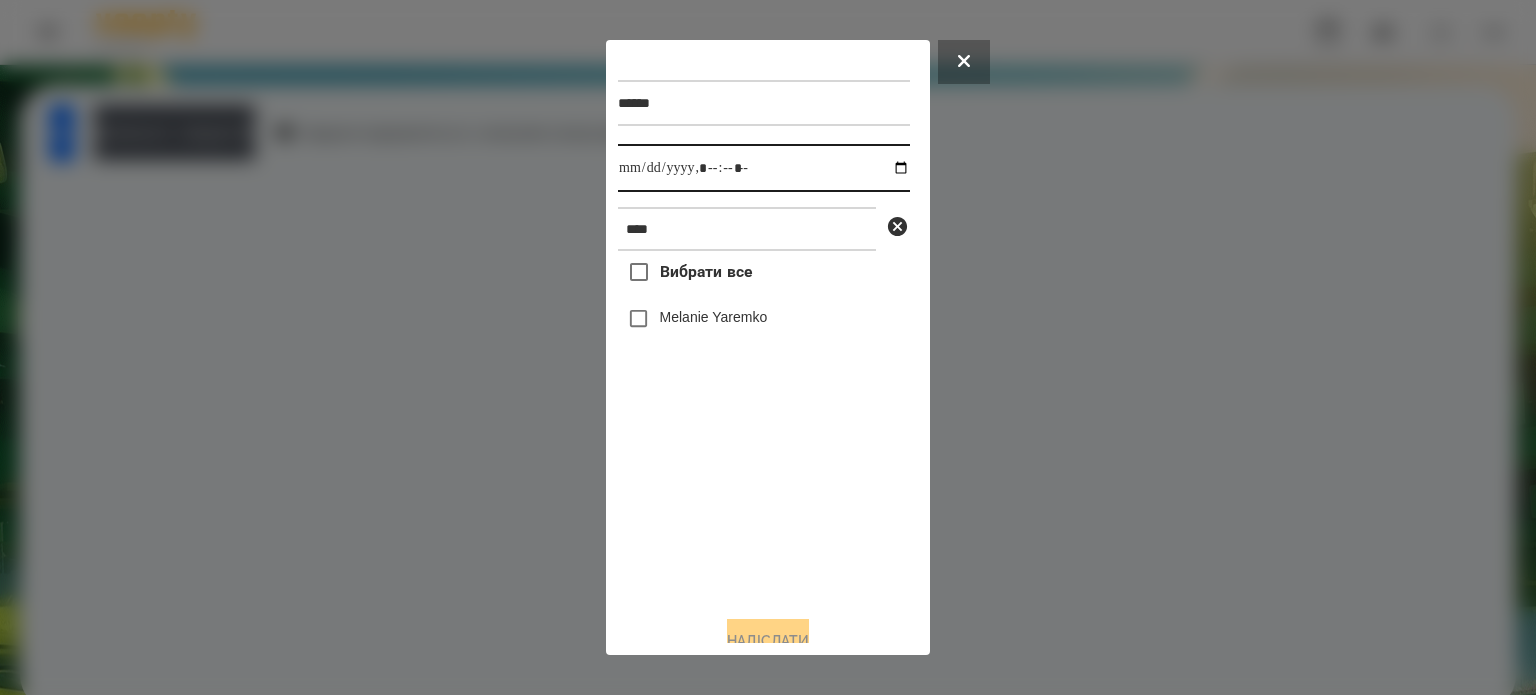 click at bounding box center (764, 168) 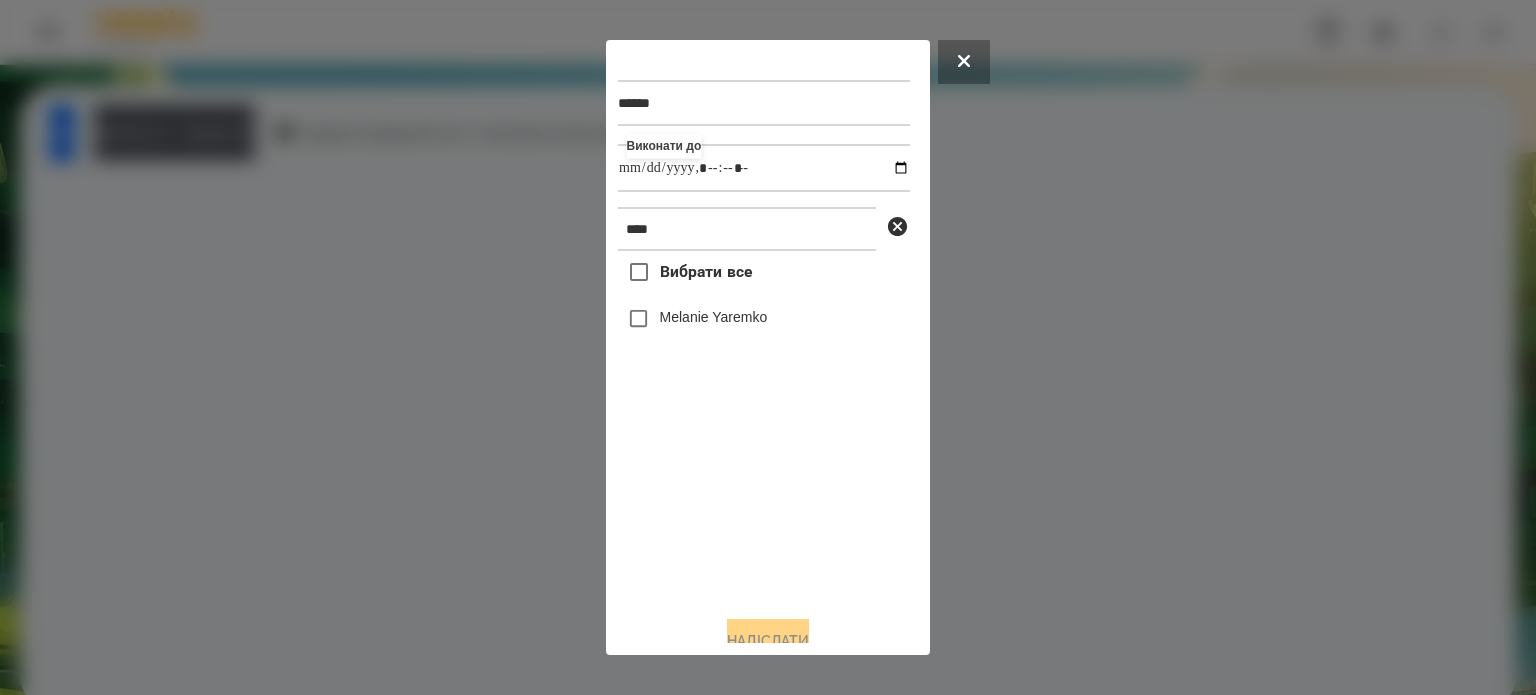 type on "**********" 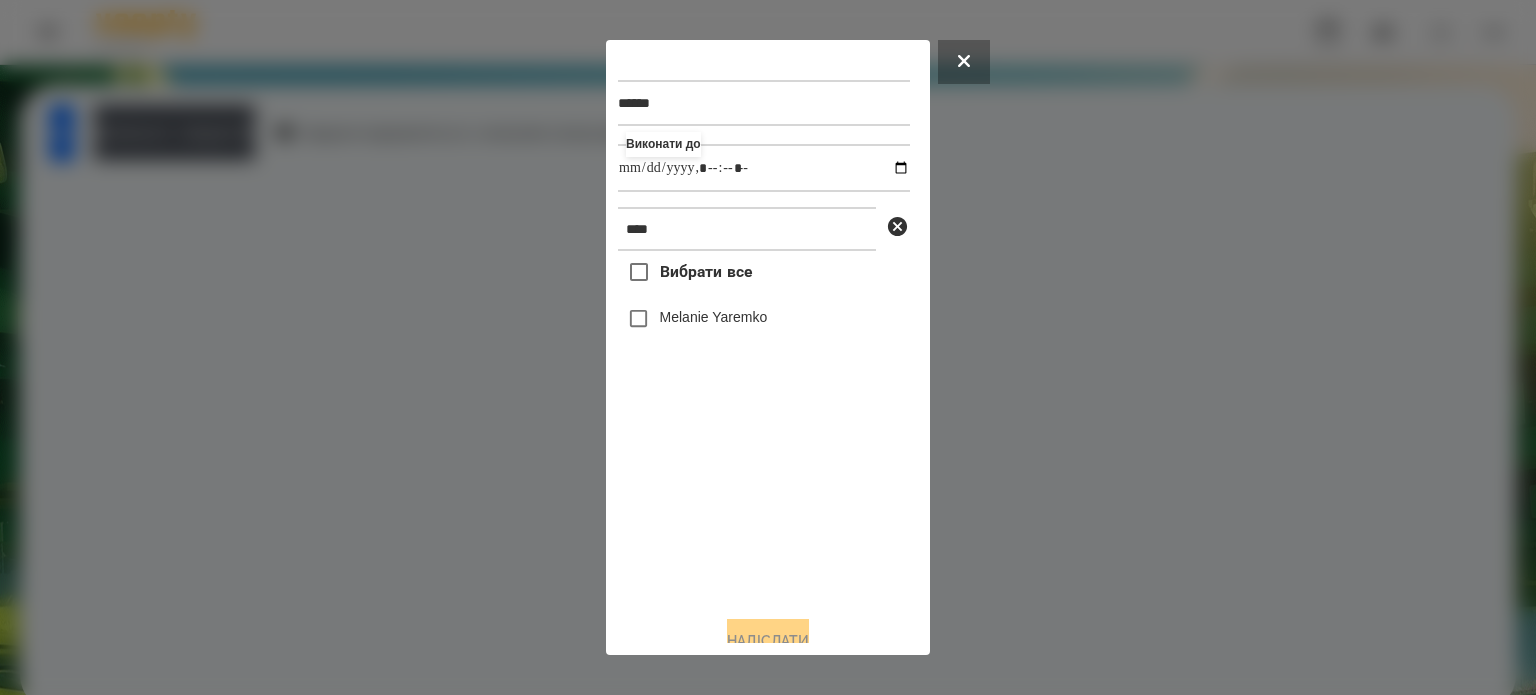 click on "Вибрати все [FIRST] [LAST]" at bounding box center (764, 425) 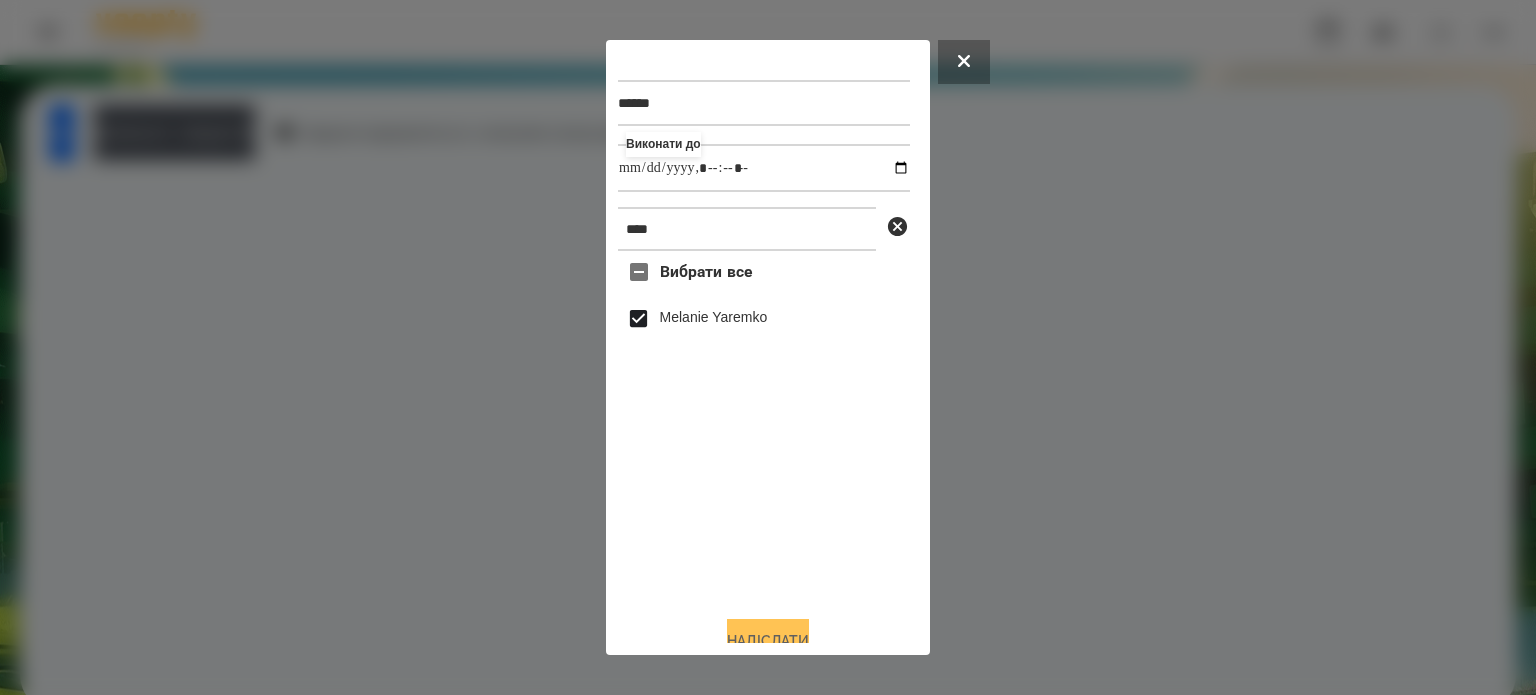 click on "Надіслати" at bounding box center (768, 641) 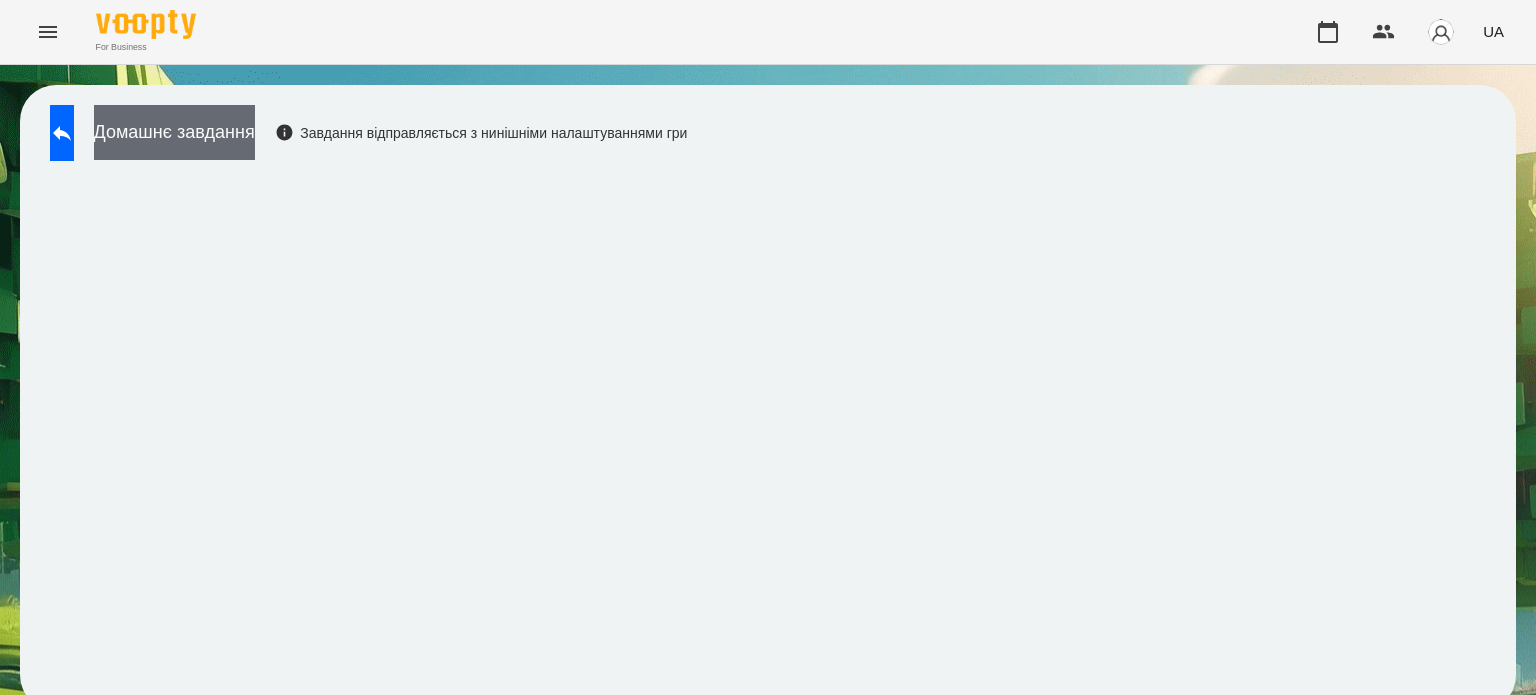 click on "Домашнє завдання" at bounding box center (174, 132) 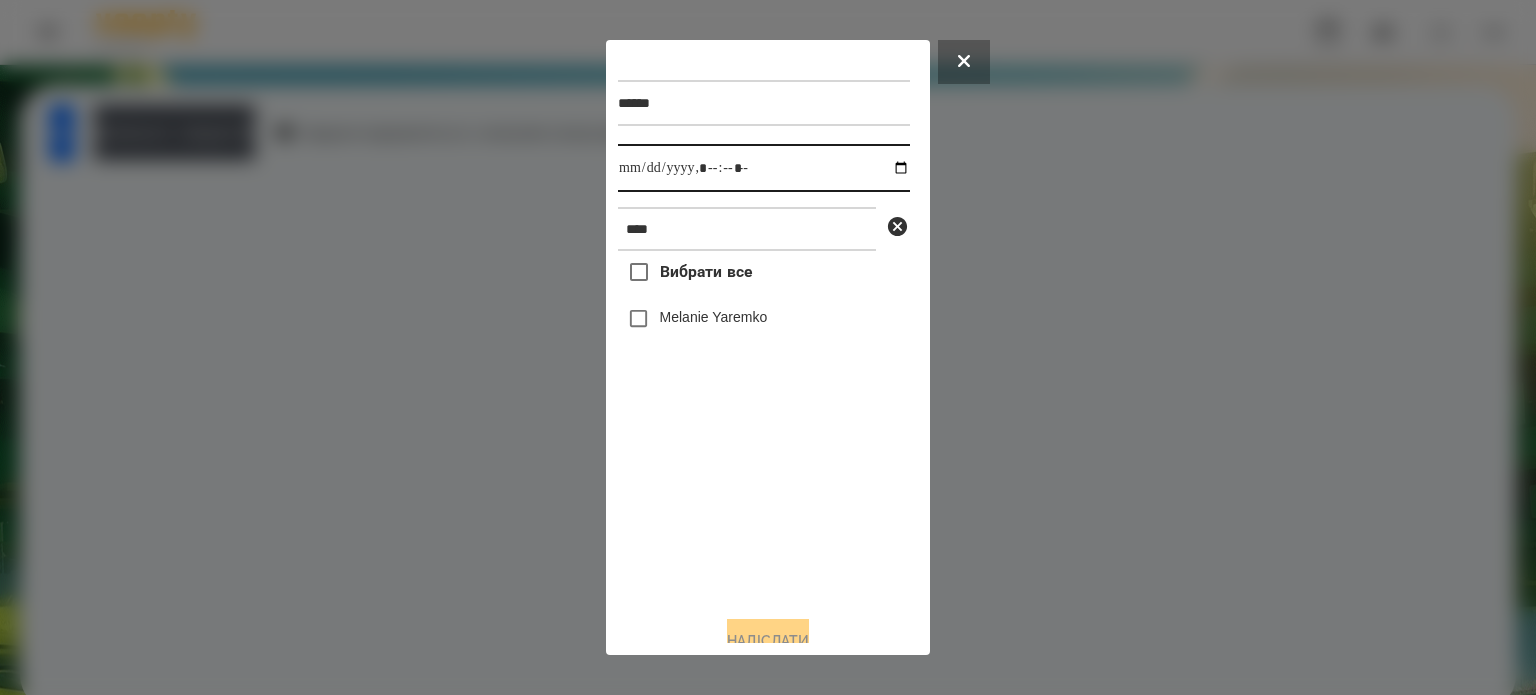 click at bounding box center (764, 168) 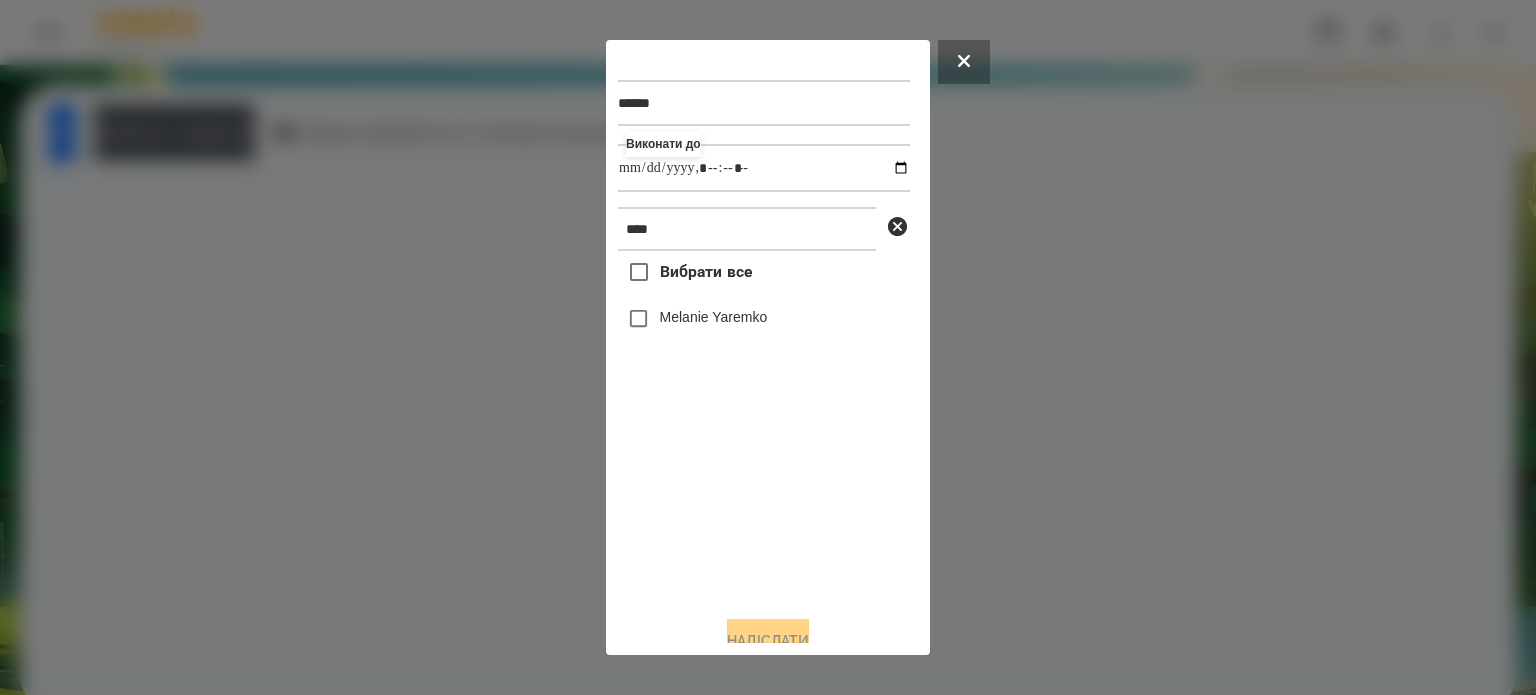 type on "**********" 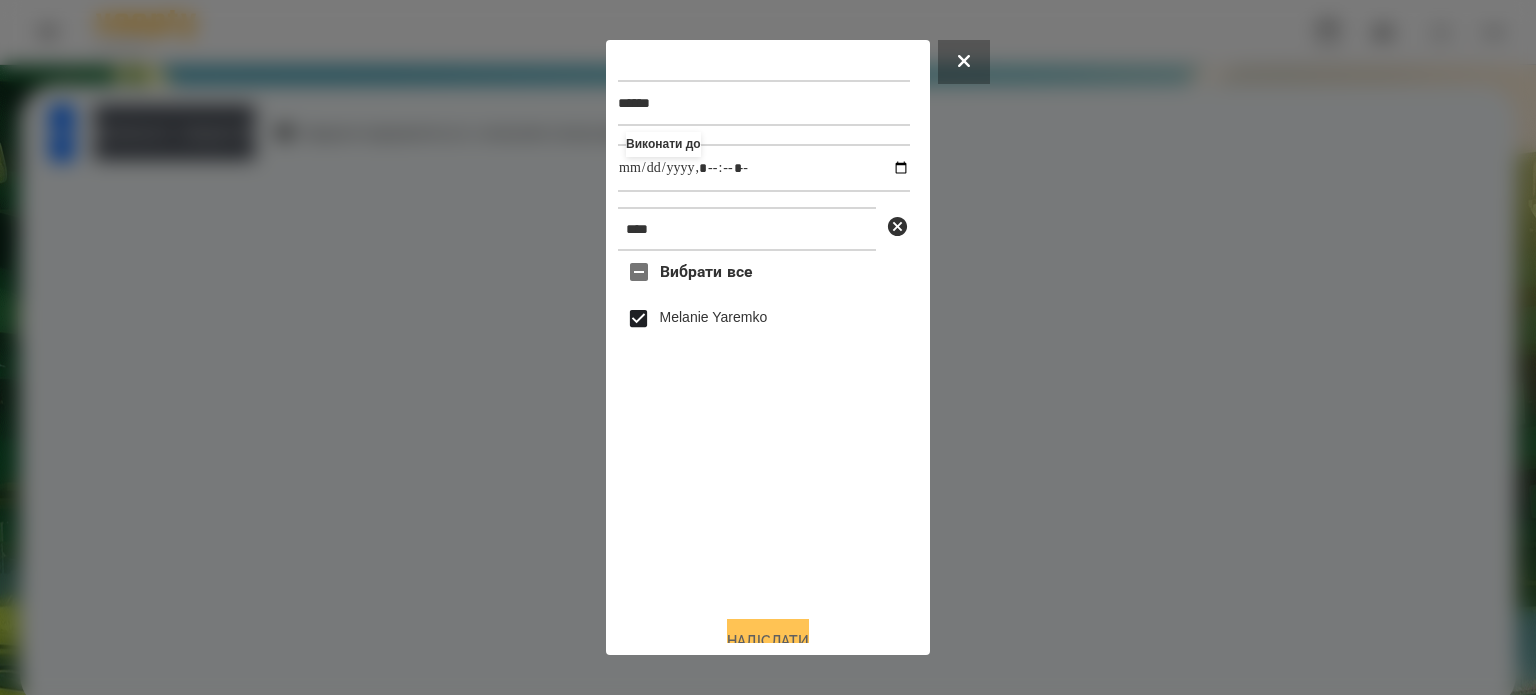 click on "Надіслати" at bounding box center [768, 641] 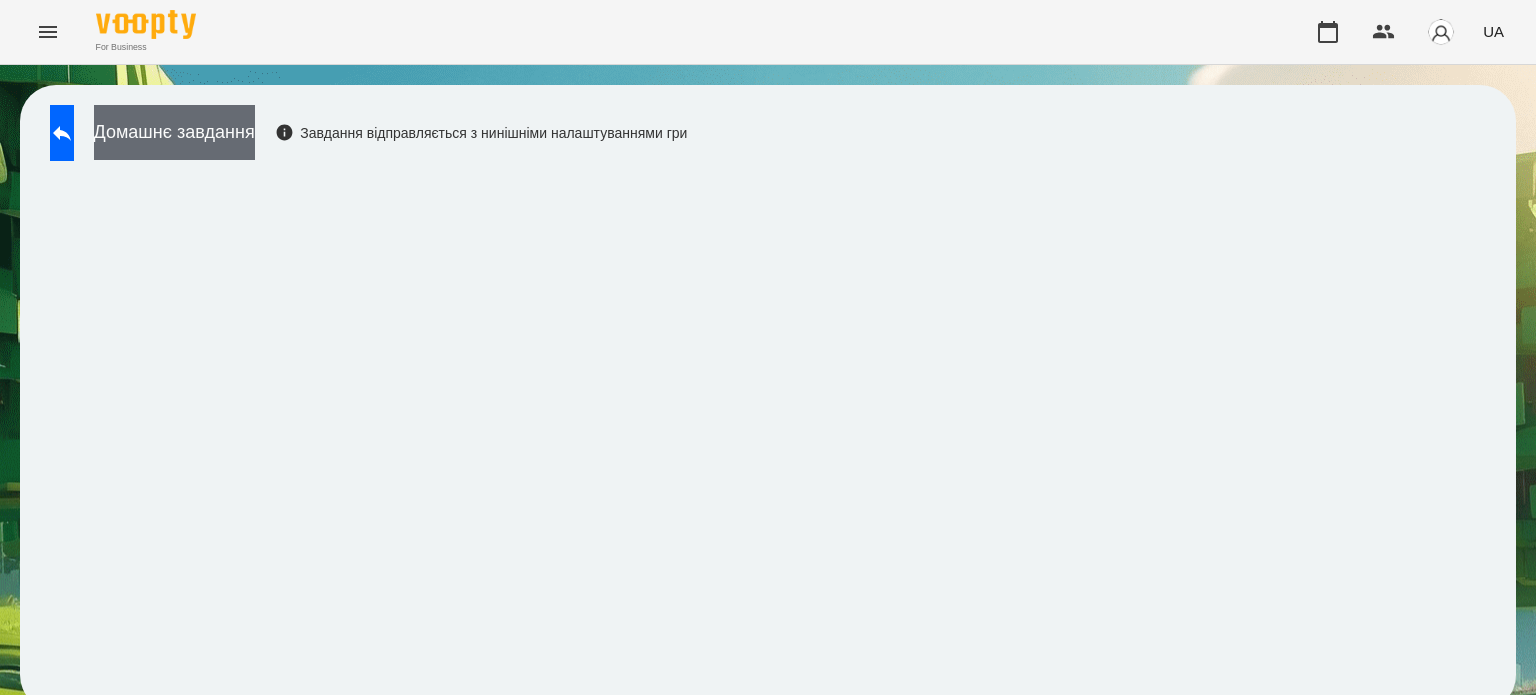click on "Домашнє завдання" at bounding box center [174, 132] 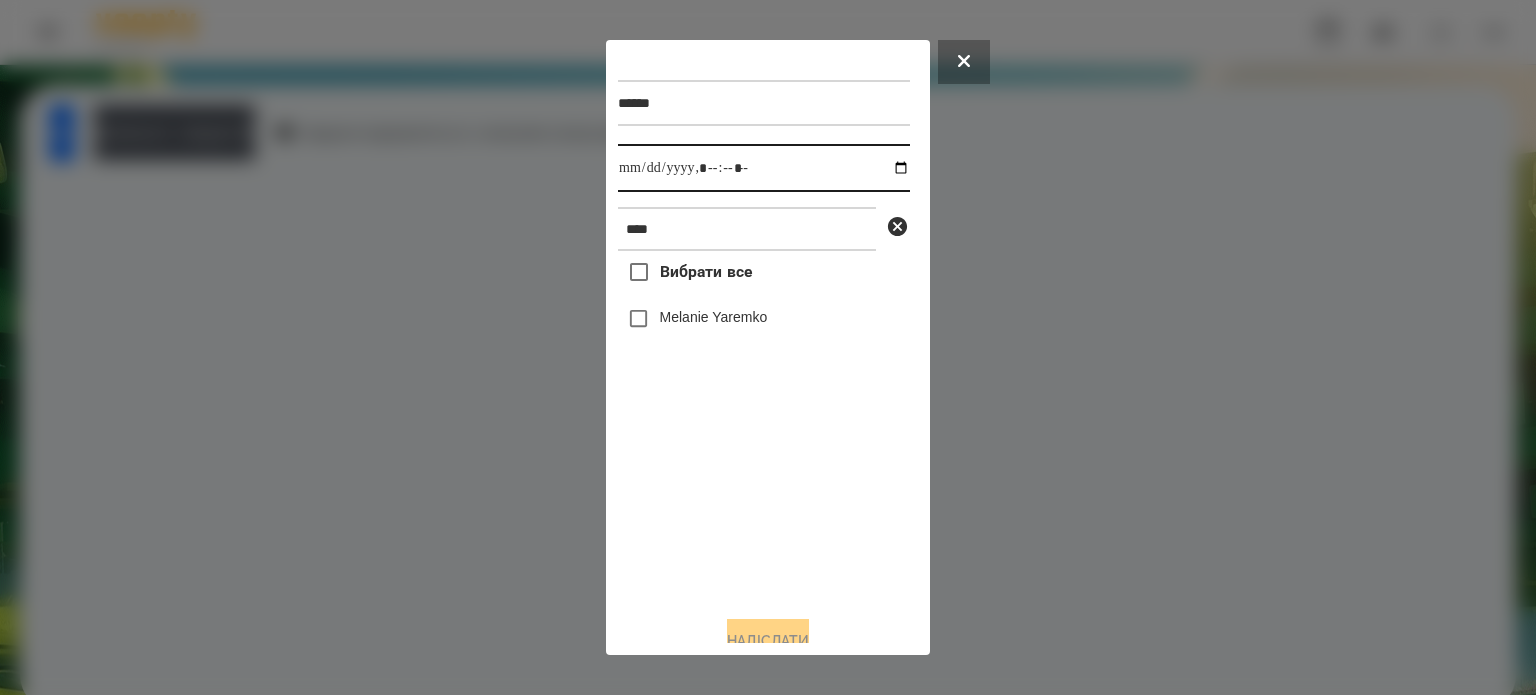 click at bounding box center [764, 168] 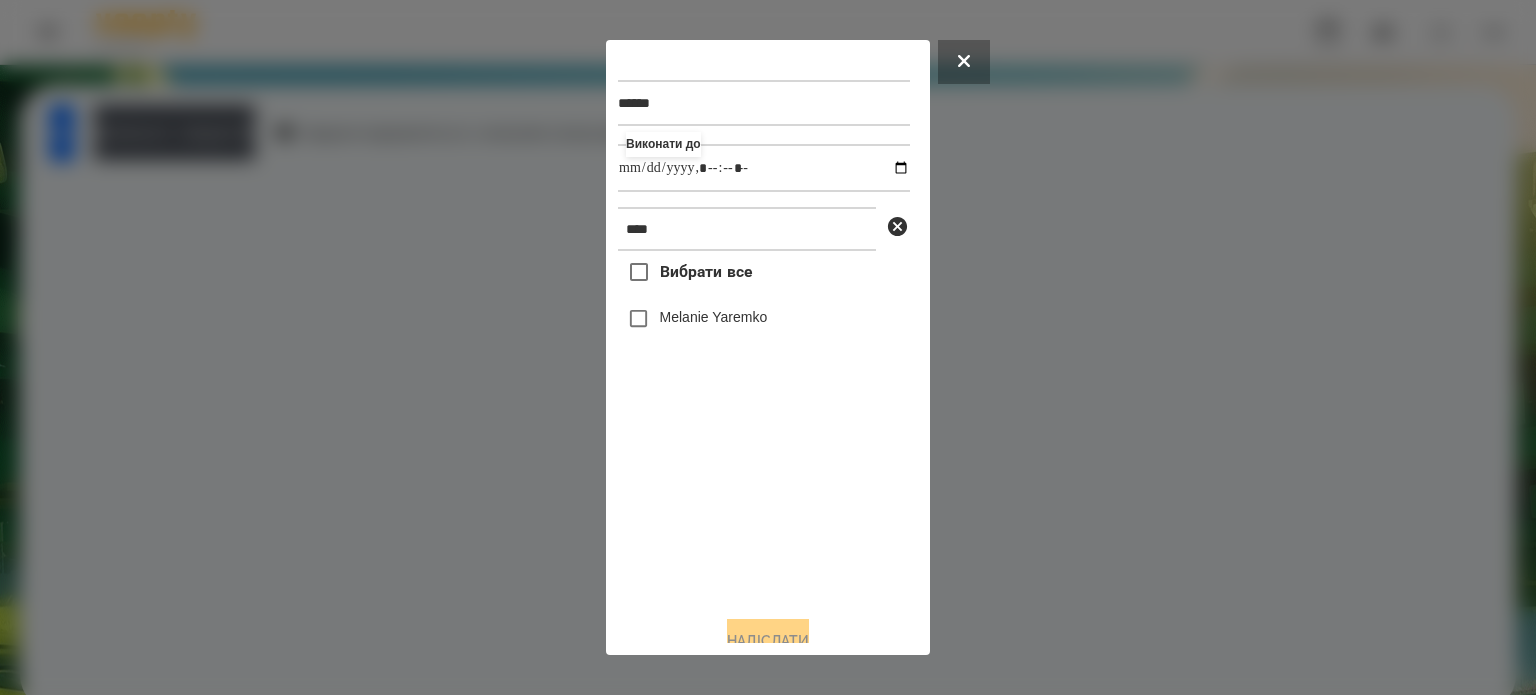 type on "**********" 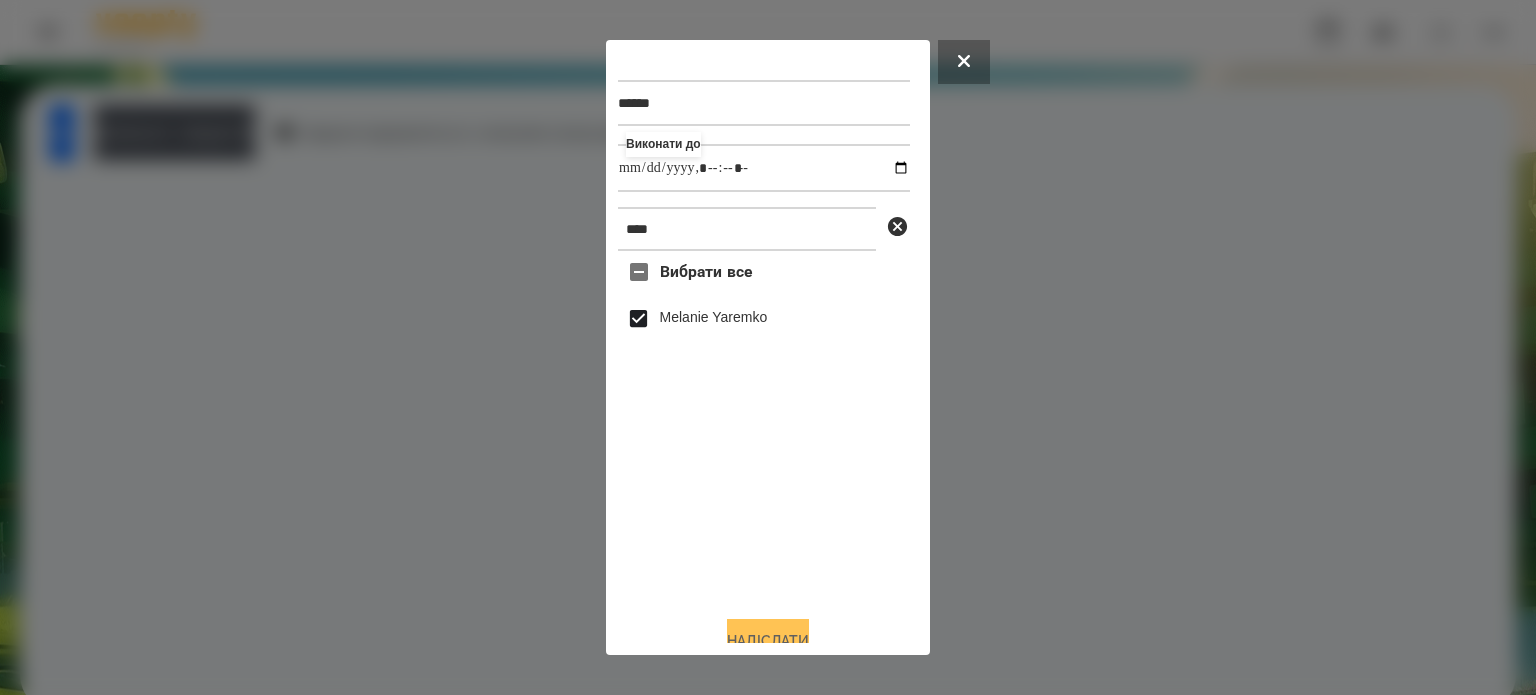 click on "Надіслати" at bounding box center (768, 641) 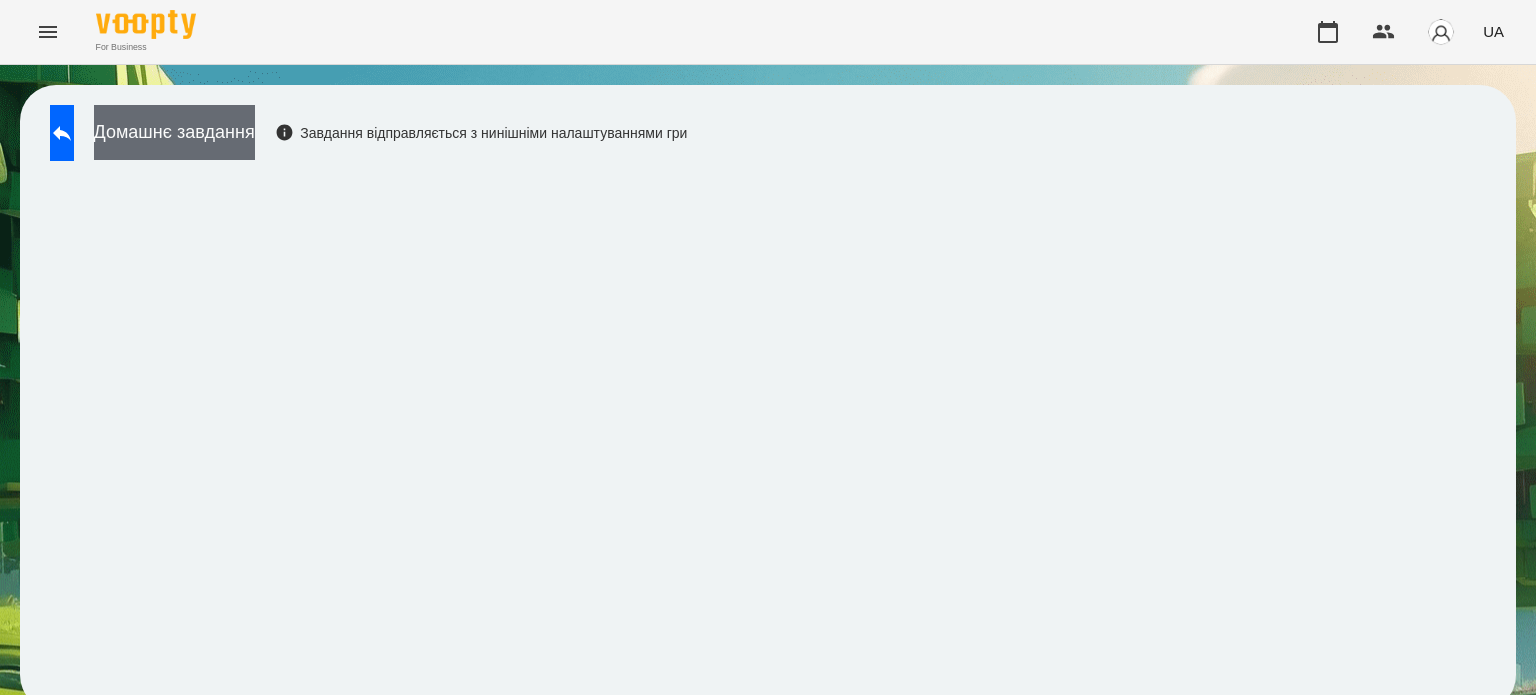click on "Домашнє завдання" at bounding box center (174, 132) 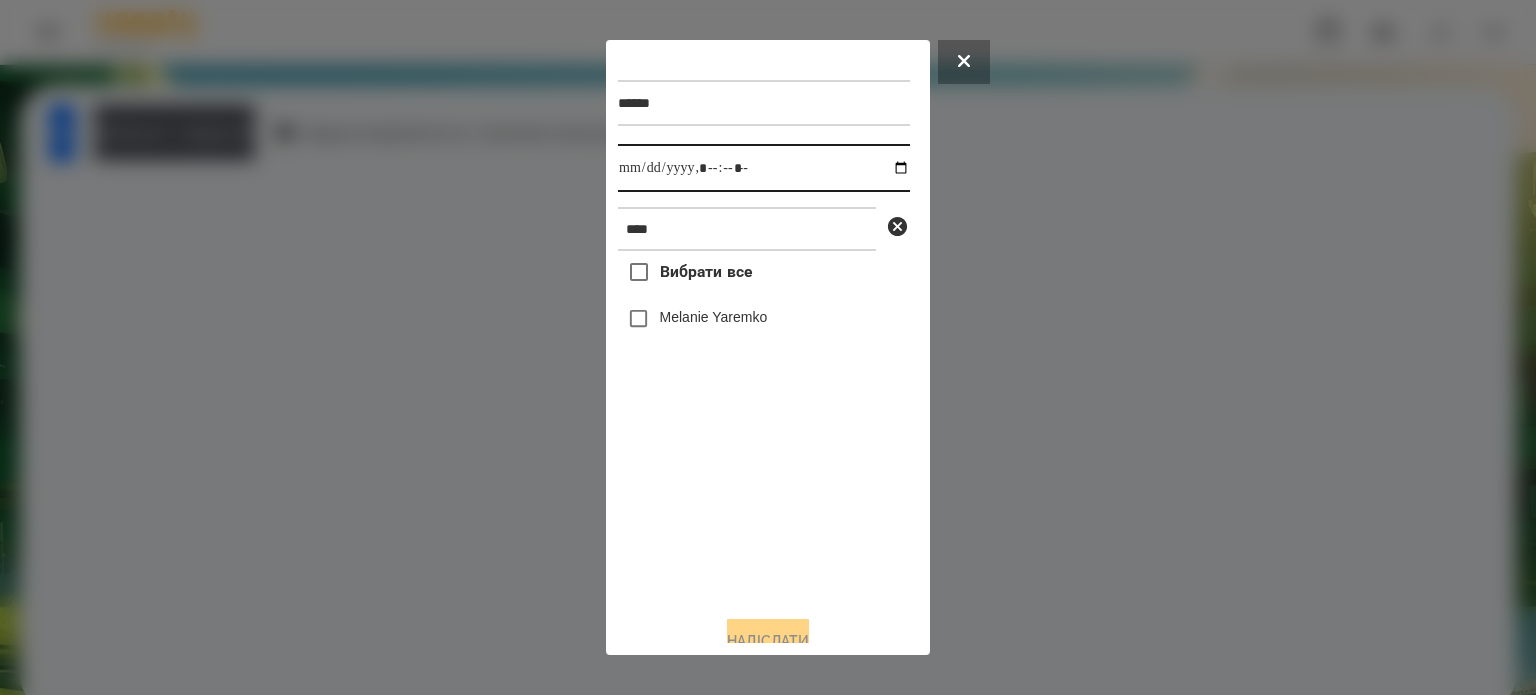 click at bounding box center (764, 168) 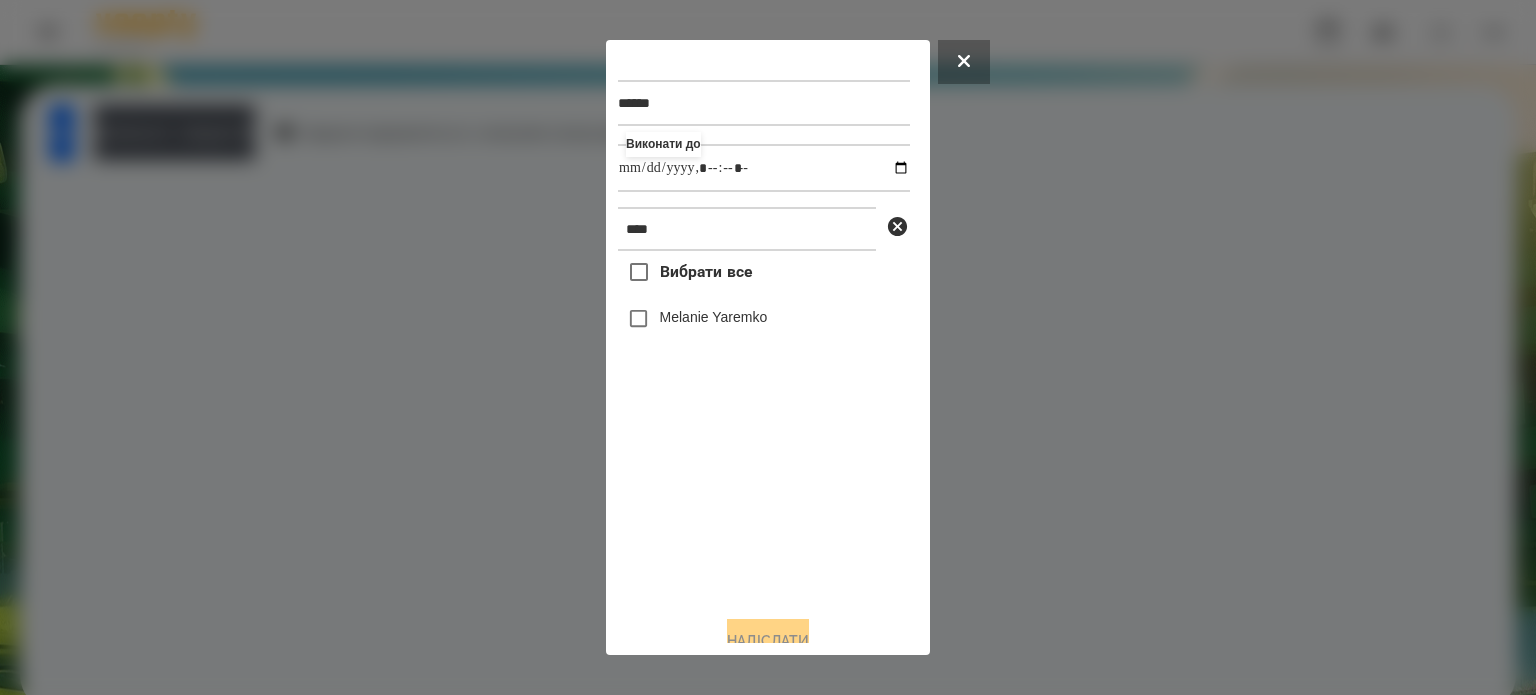 type on "**********" 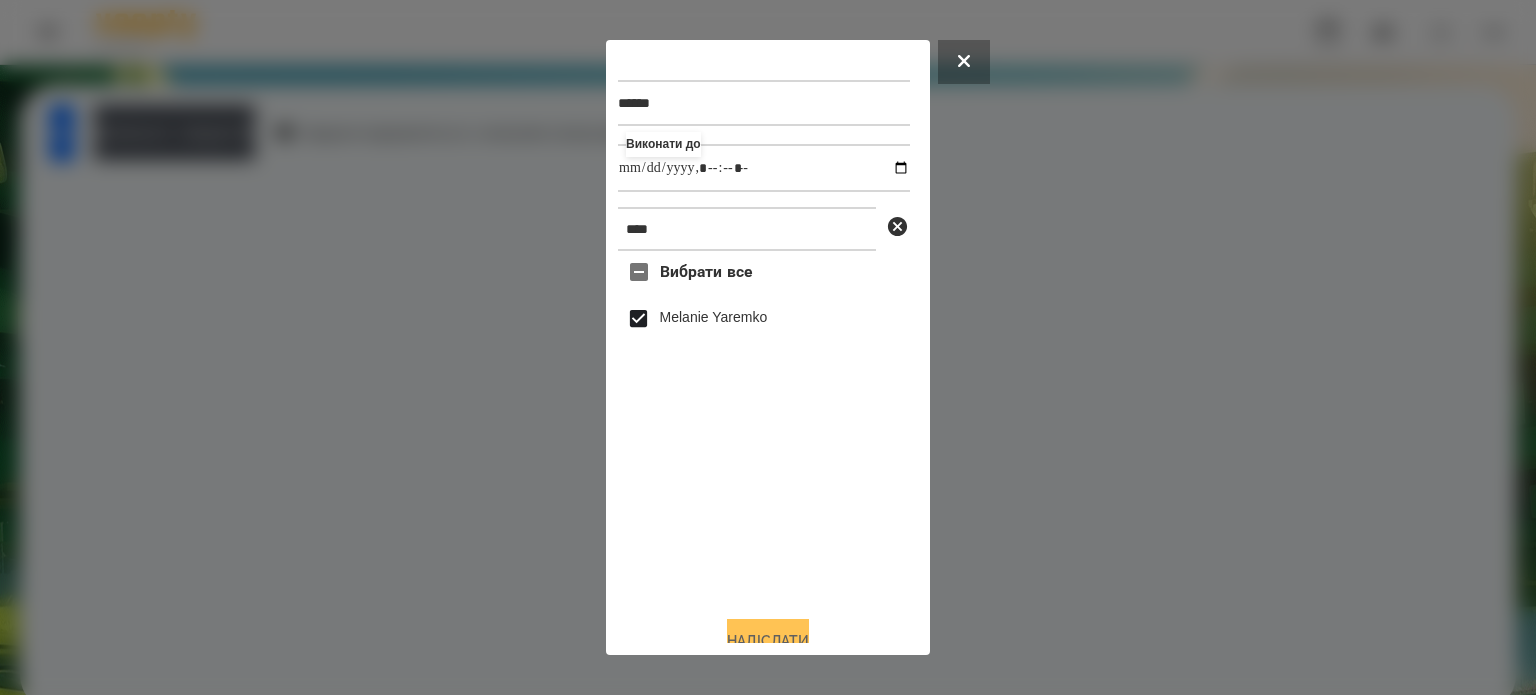click on "Надіслати" at bounding box center [768, 641] 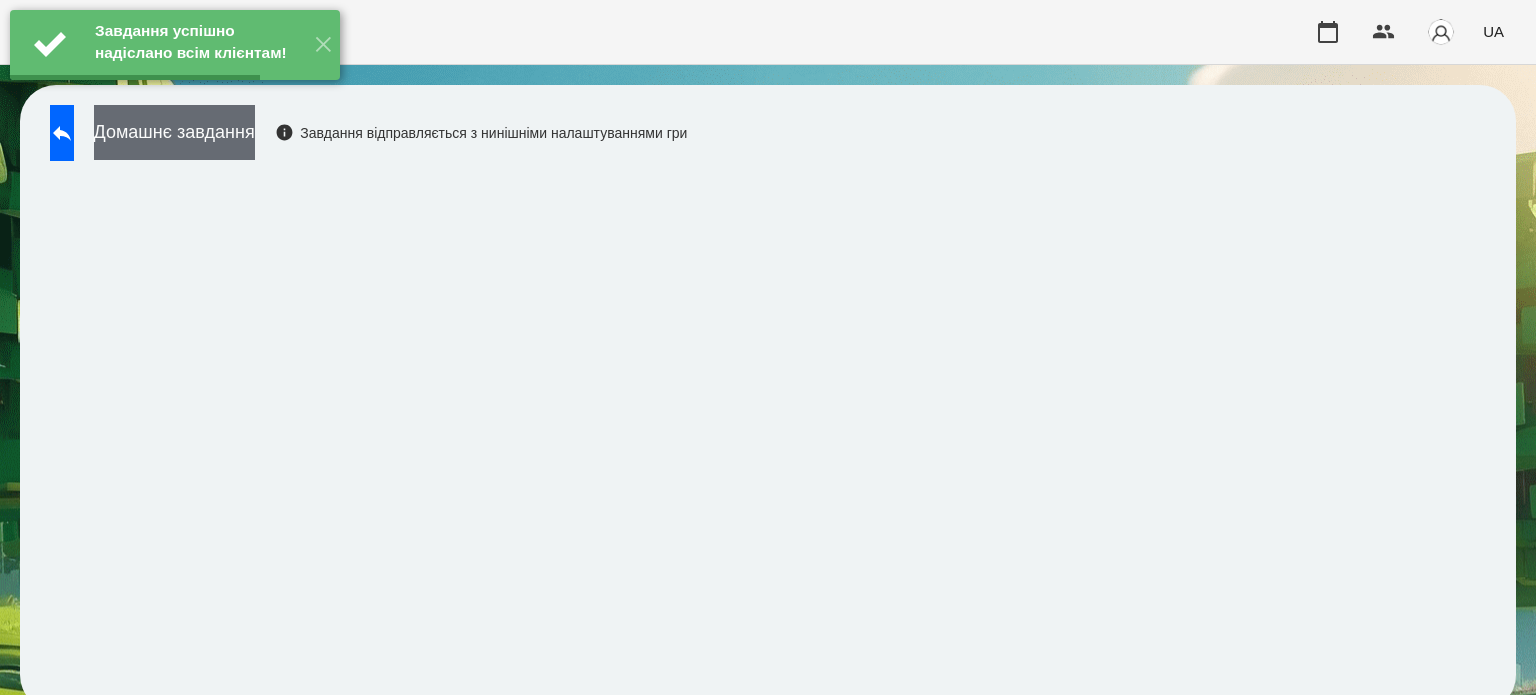 click on "Домашнє завдання" at bounding box center (174, 132) 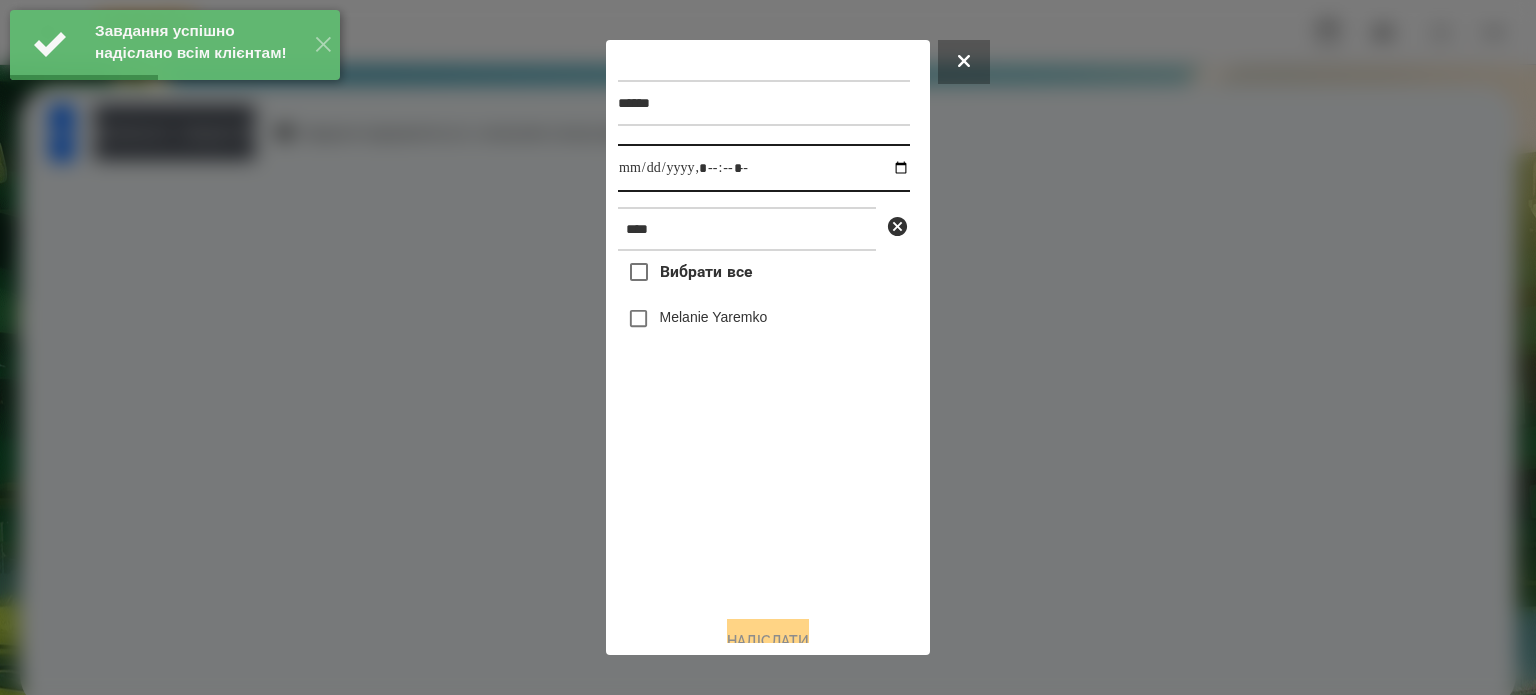 click at bounding box center [764, 168] 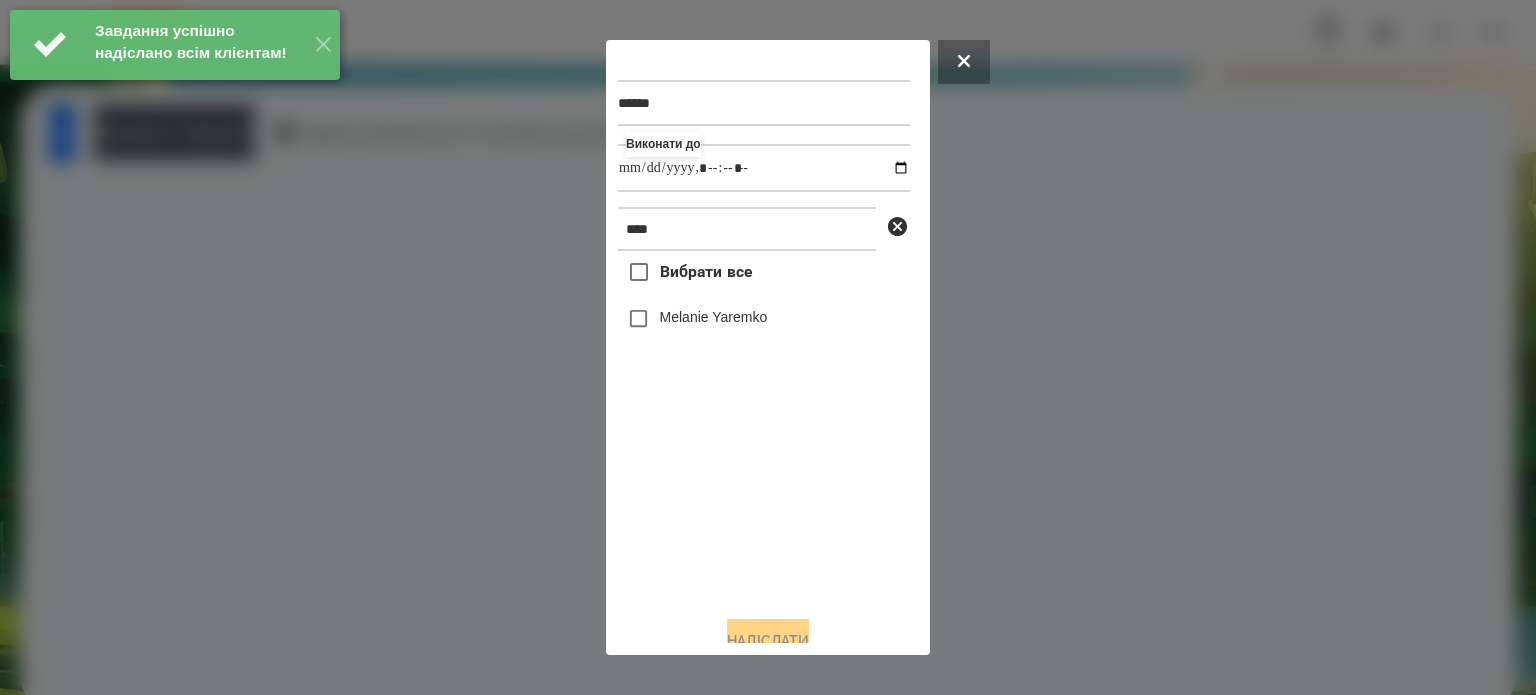 type on "**********" 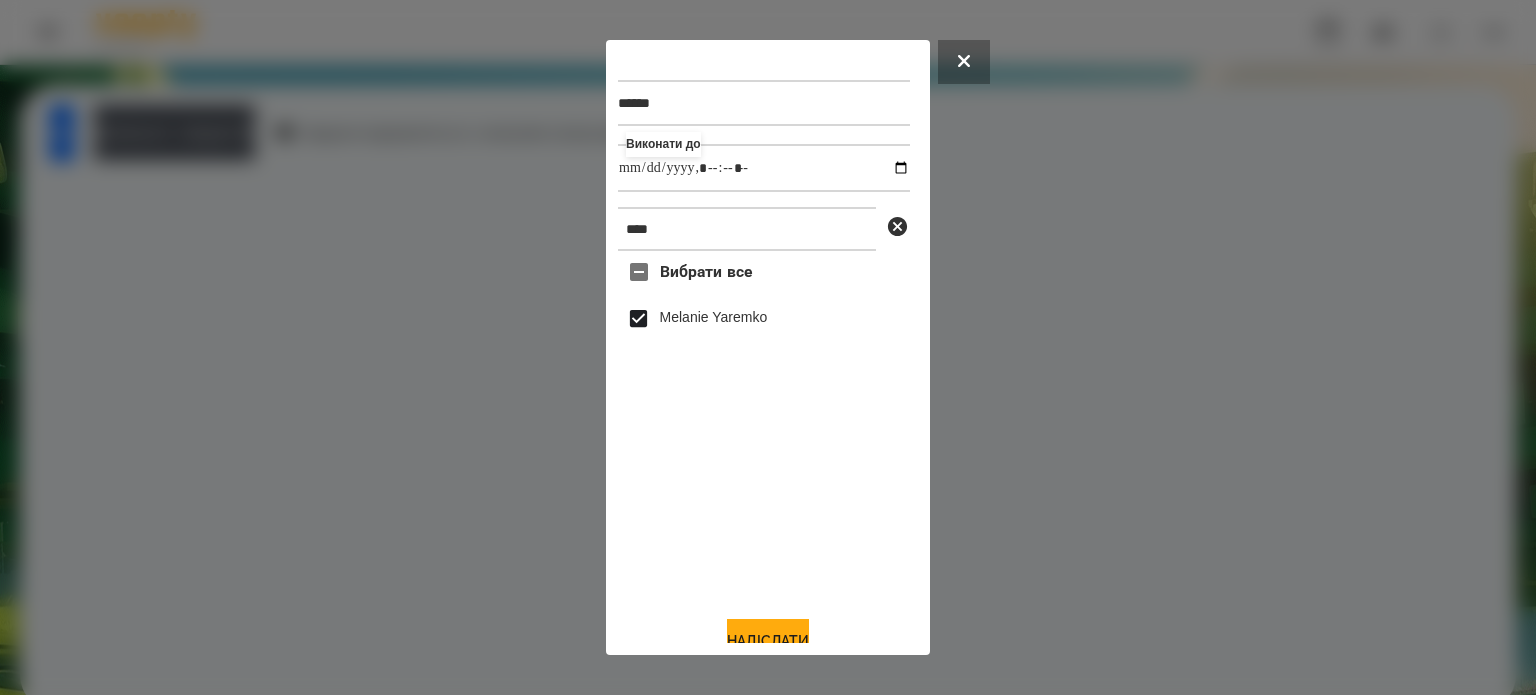 click on "****** Виконати до **** Вибрати все [FIRST] [LAST] Надіслати" at bounding box center (768, 347) 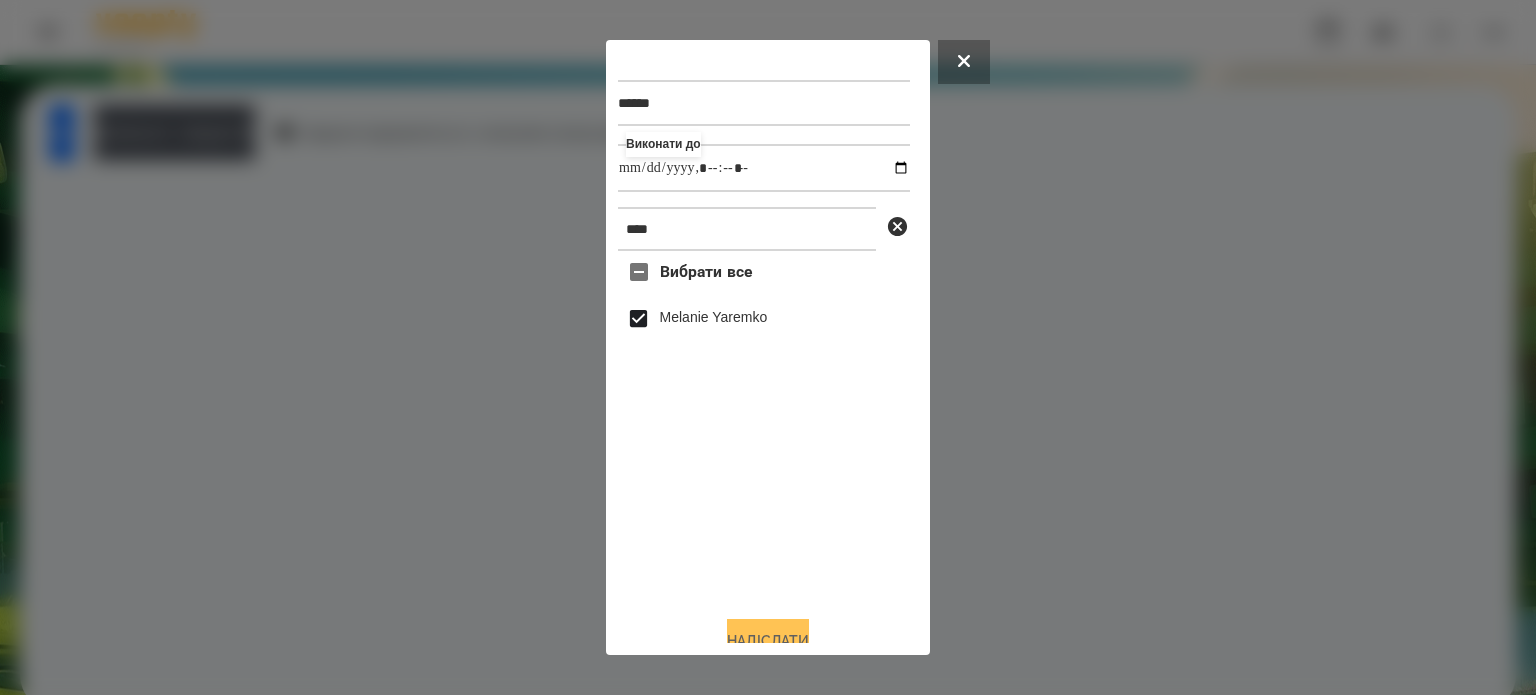 click on "Надіслати" at bounding box center (768, 641) 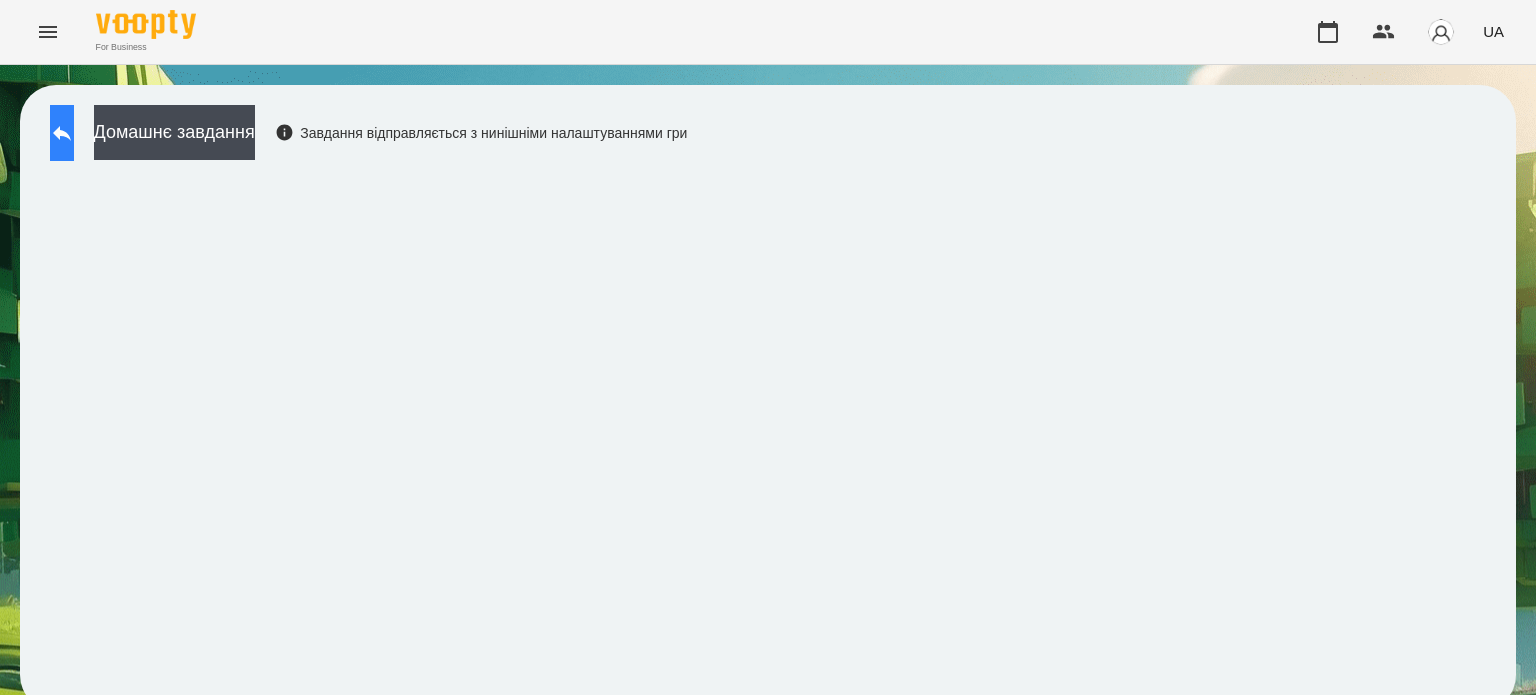click 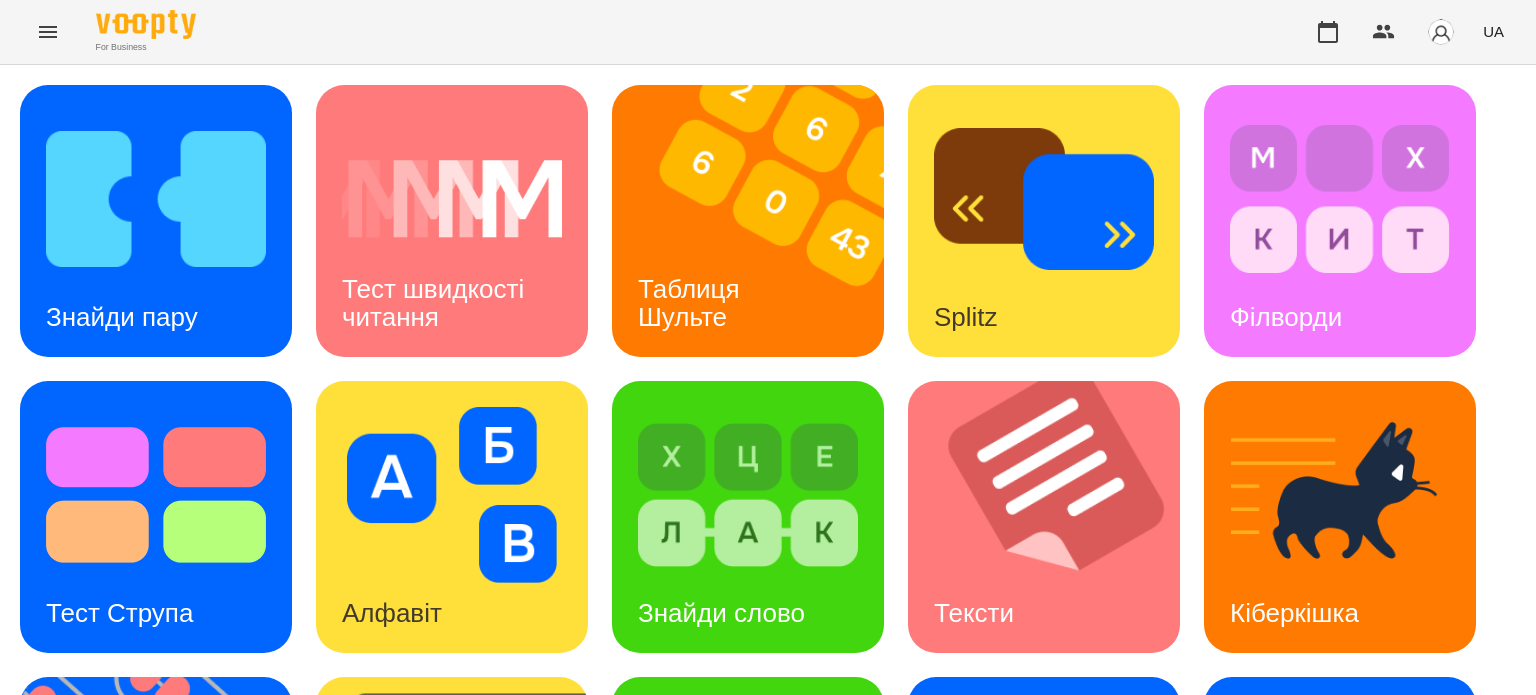 scroll, scrollTop: 569, scrollLeft: 0, axis: vertical 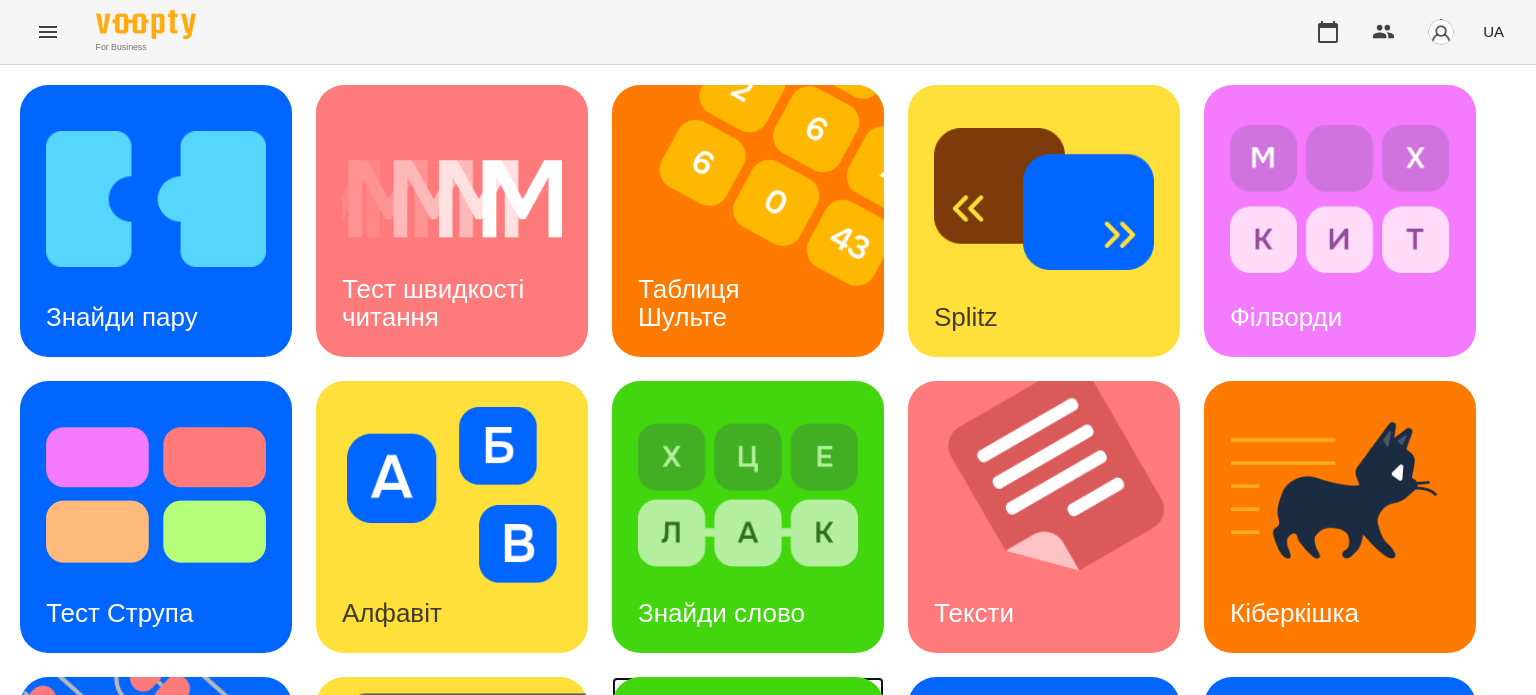 click on "Знайди
Кіберкішку" at bounding box center [701, 895] 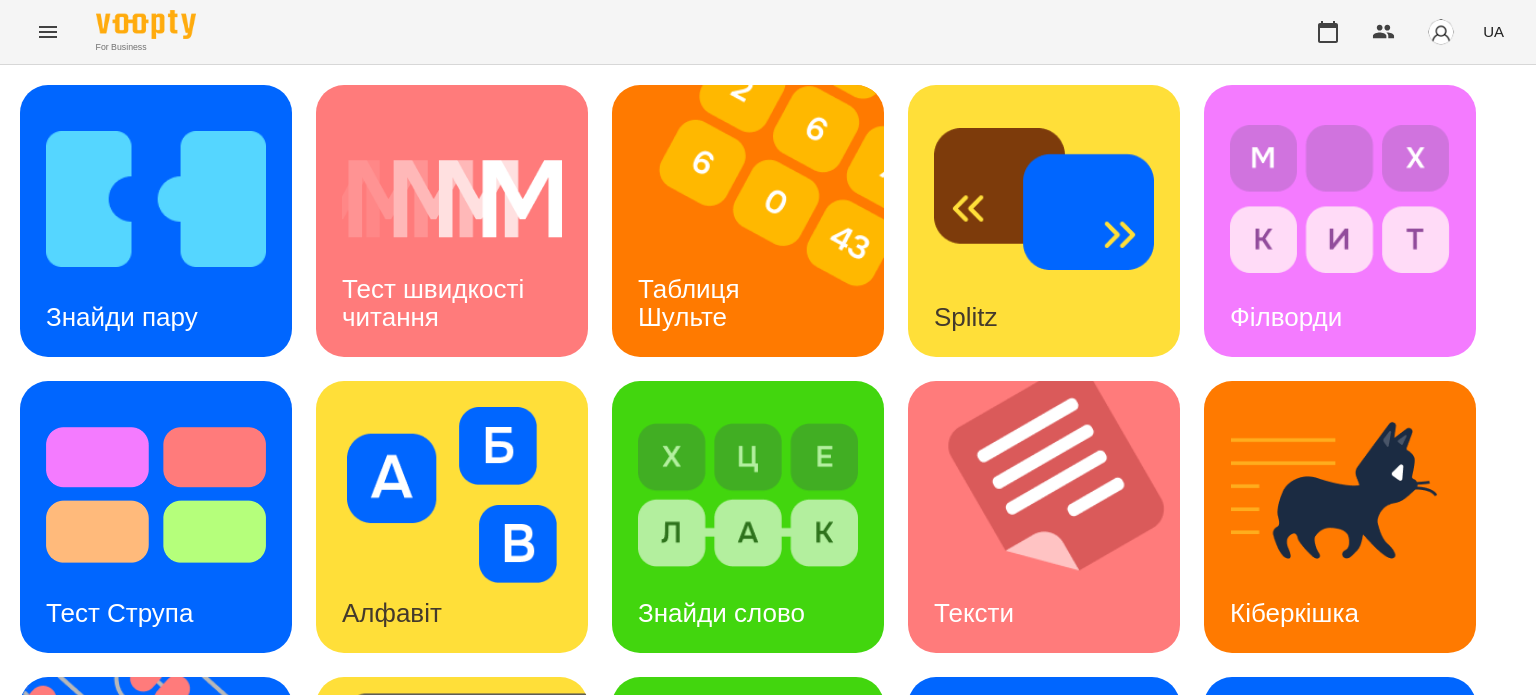scroll, scrollTop: 0, scrollLeft: 0, axis: both 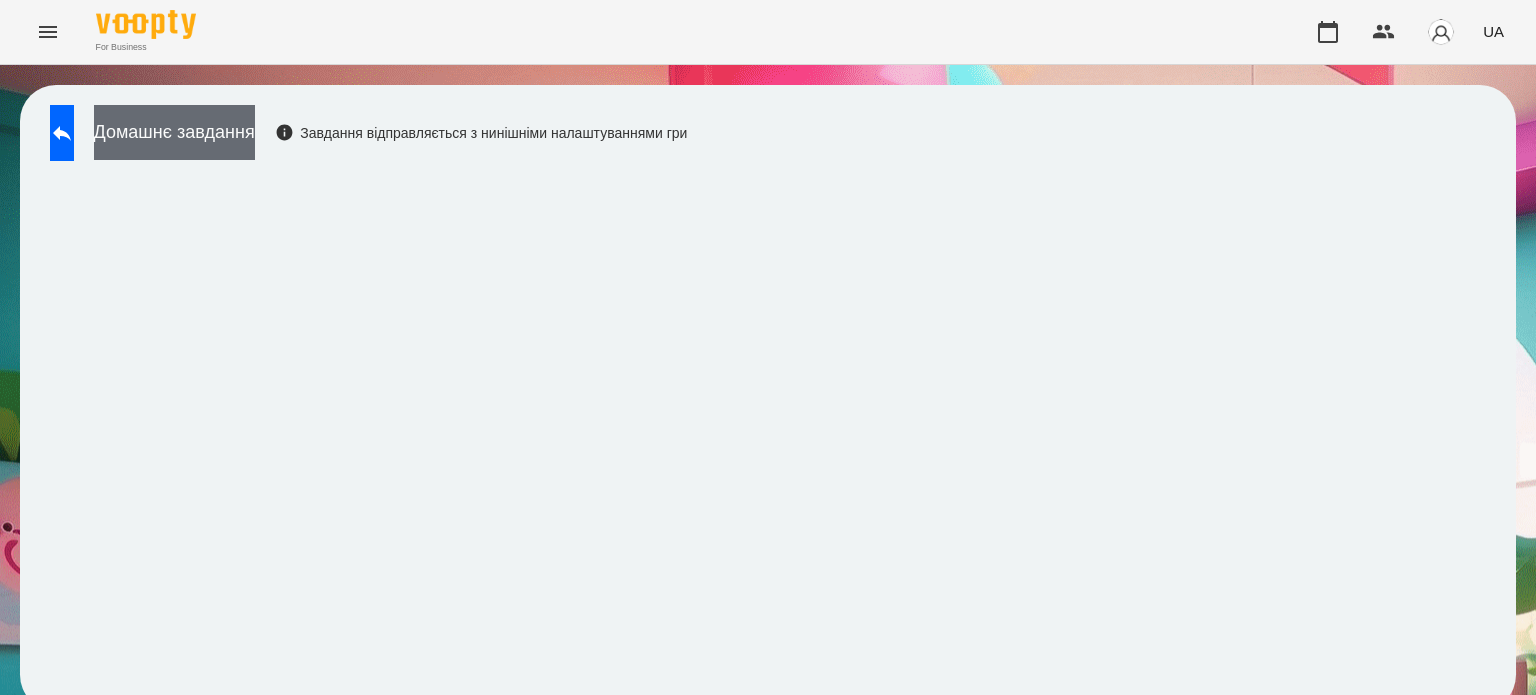 click on "Домашнє завдання" at bounding box center (174, 132) 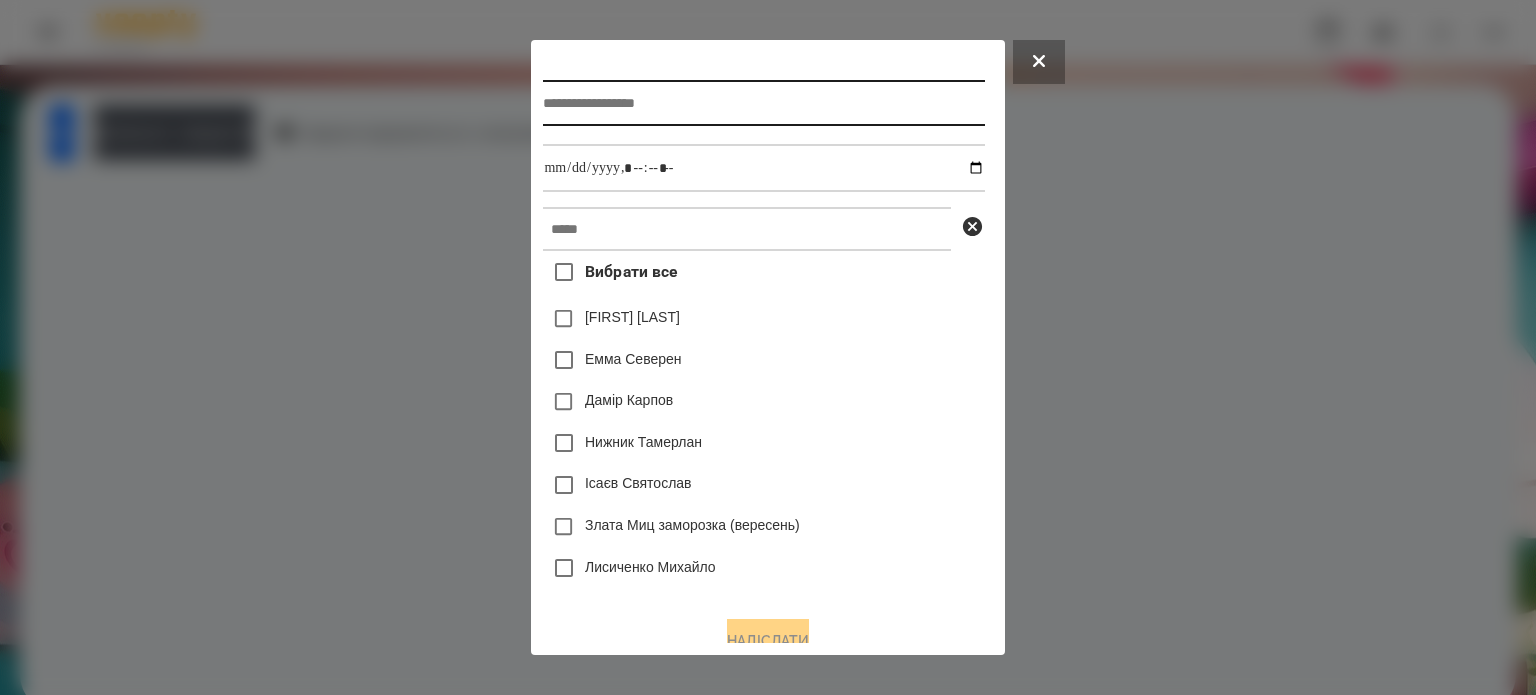 click at bounding box center [763, 103] 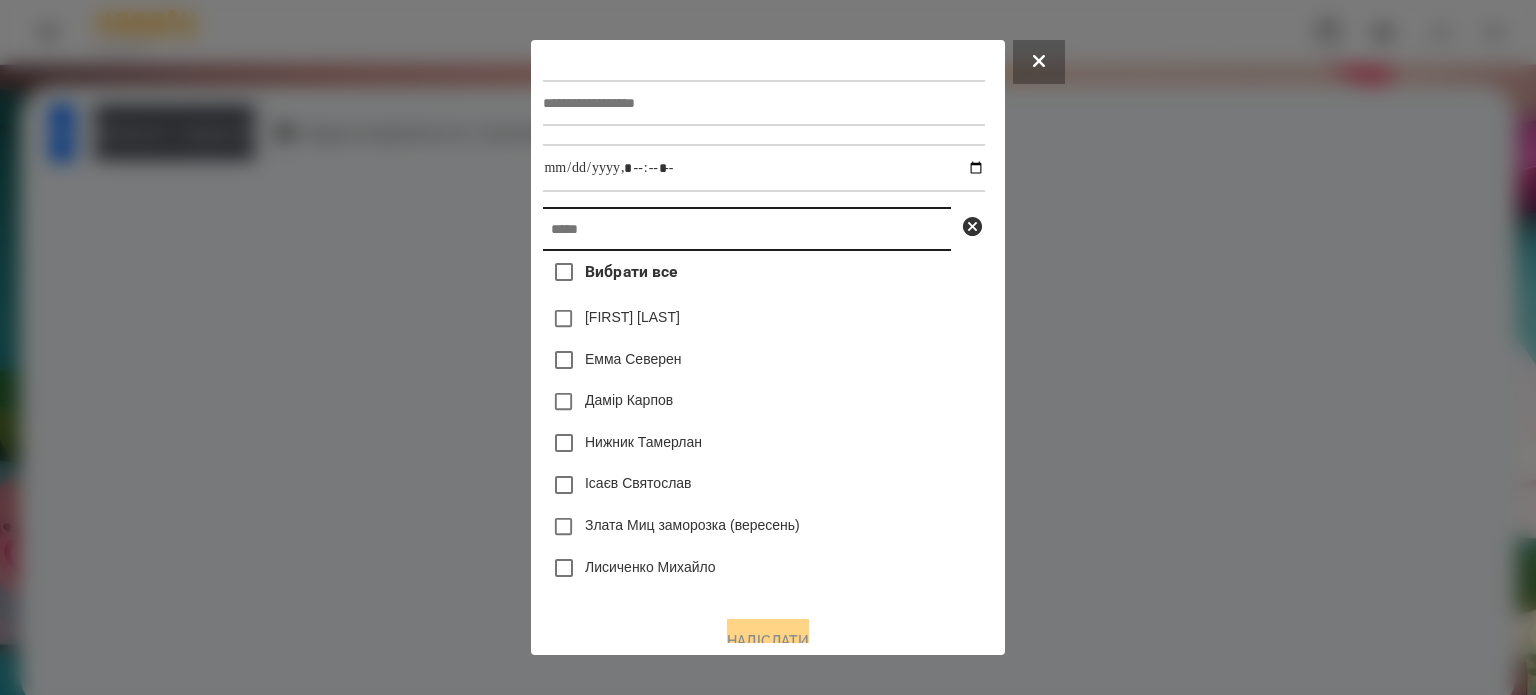click at bounding box center (747, 229) 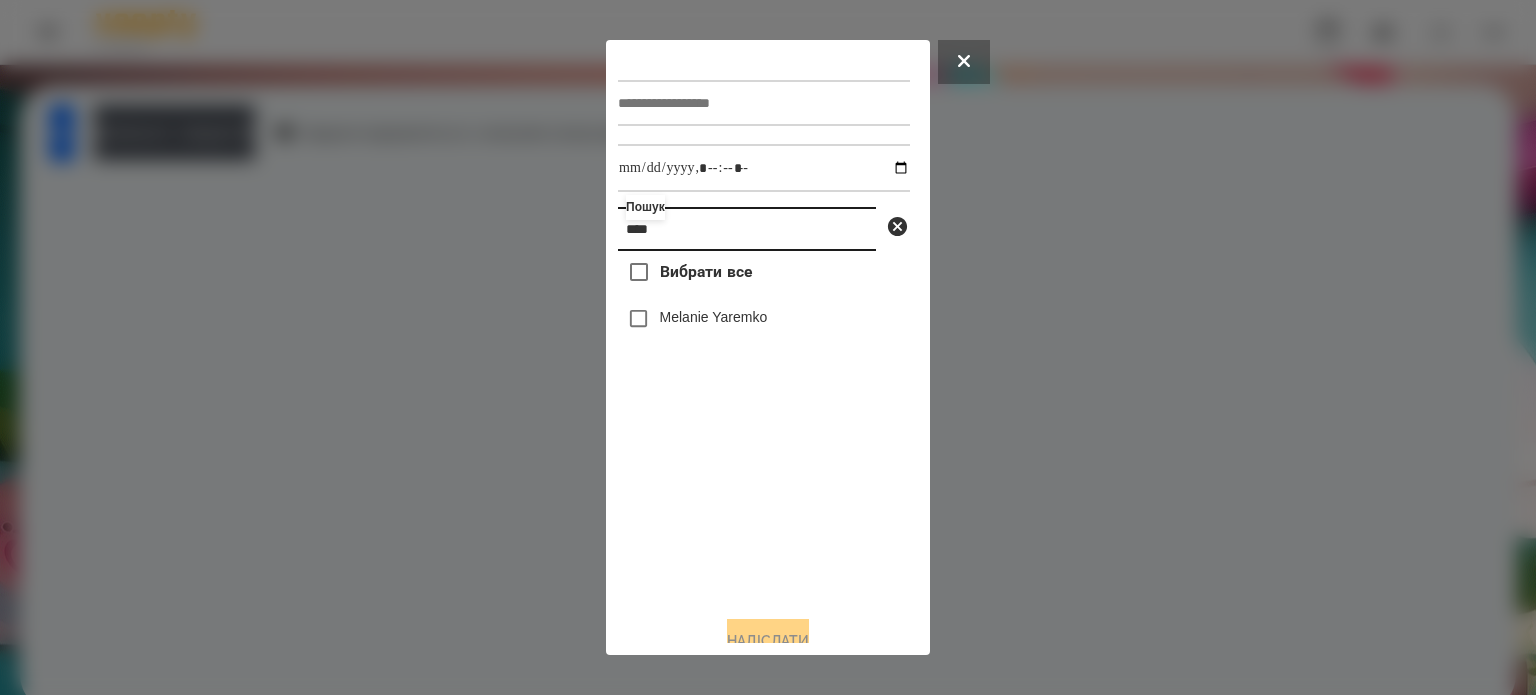 type on "****" 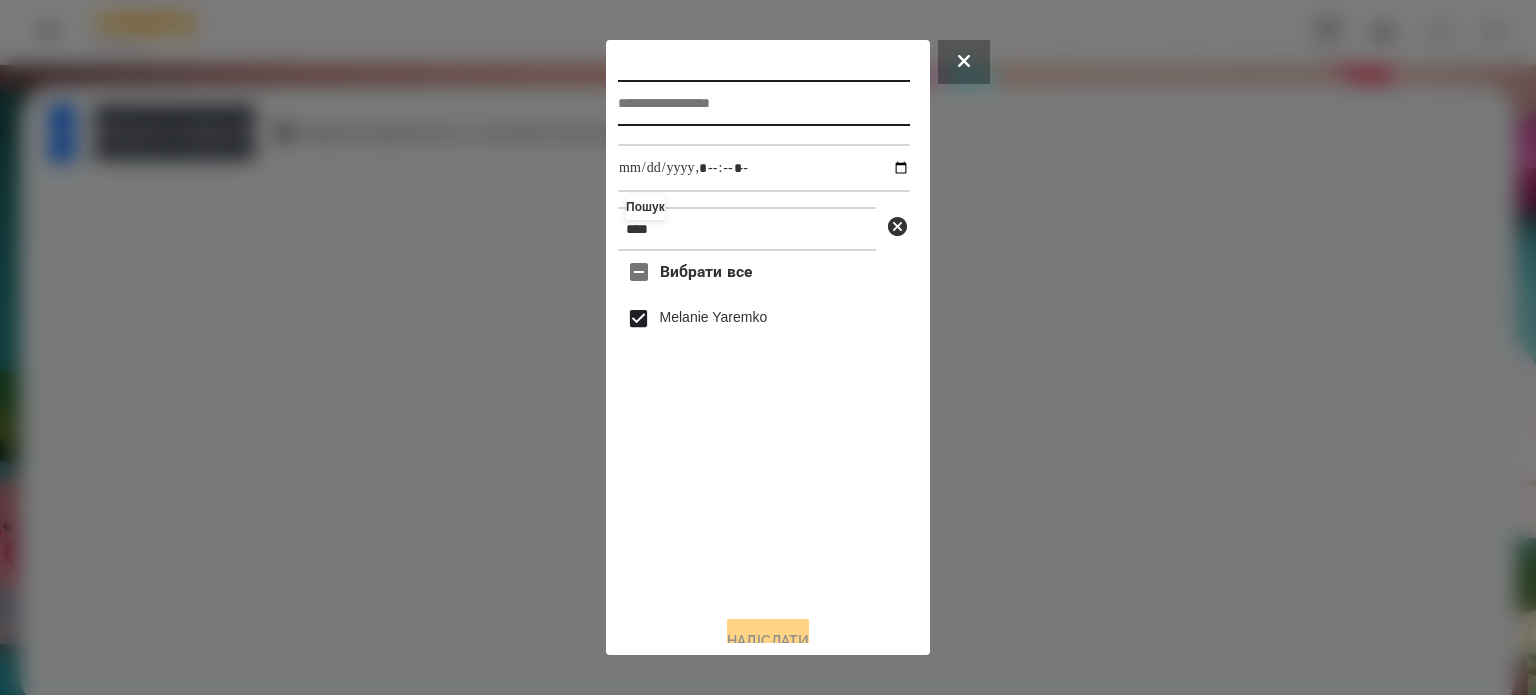 click at bounding box center [764, 103] 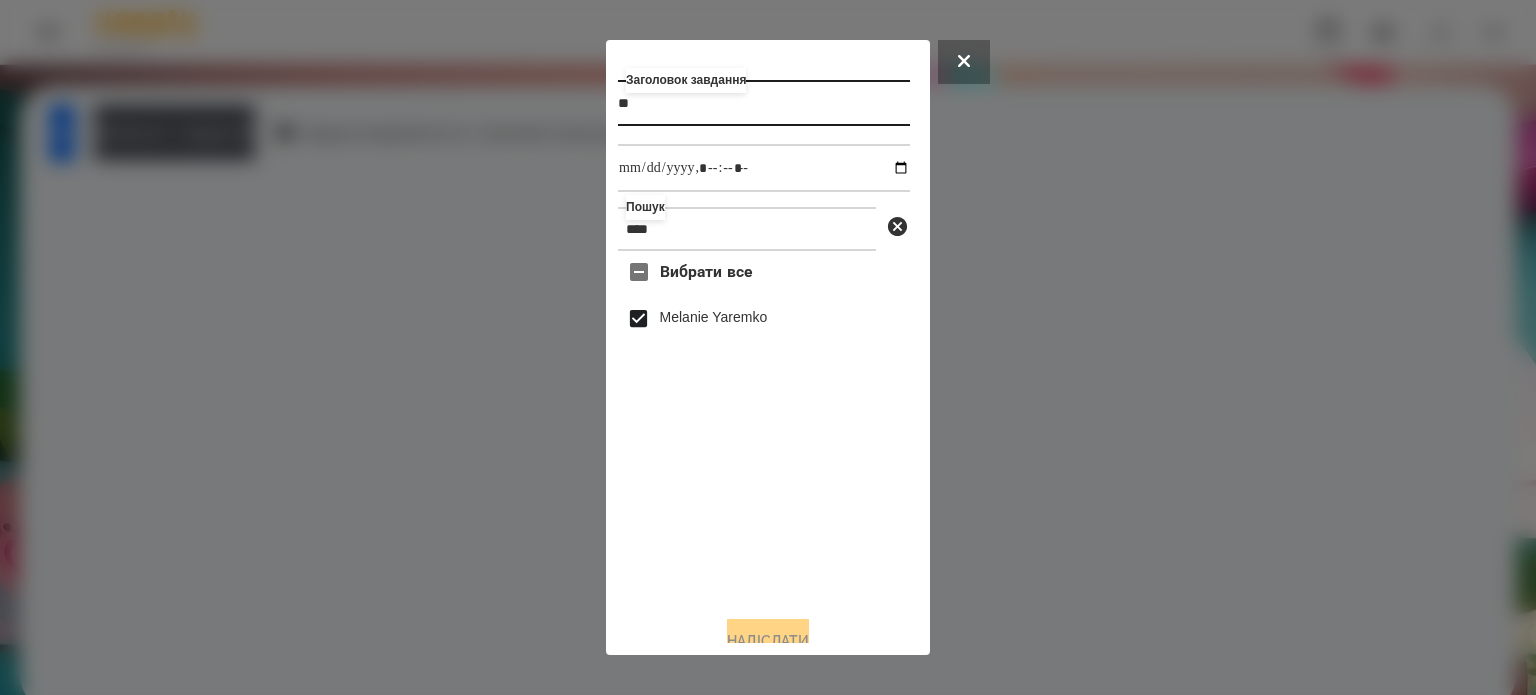 type on "*" 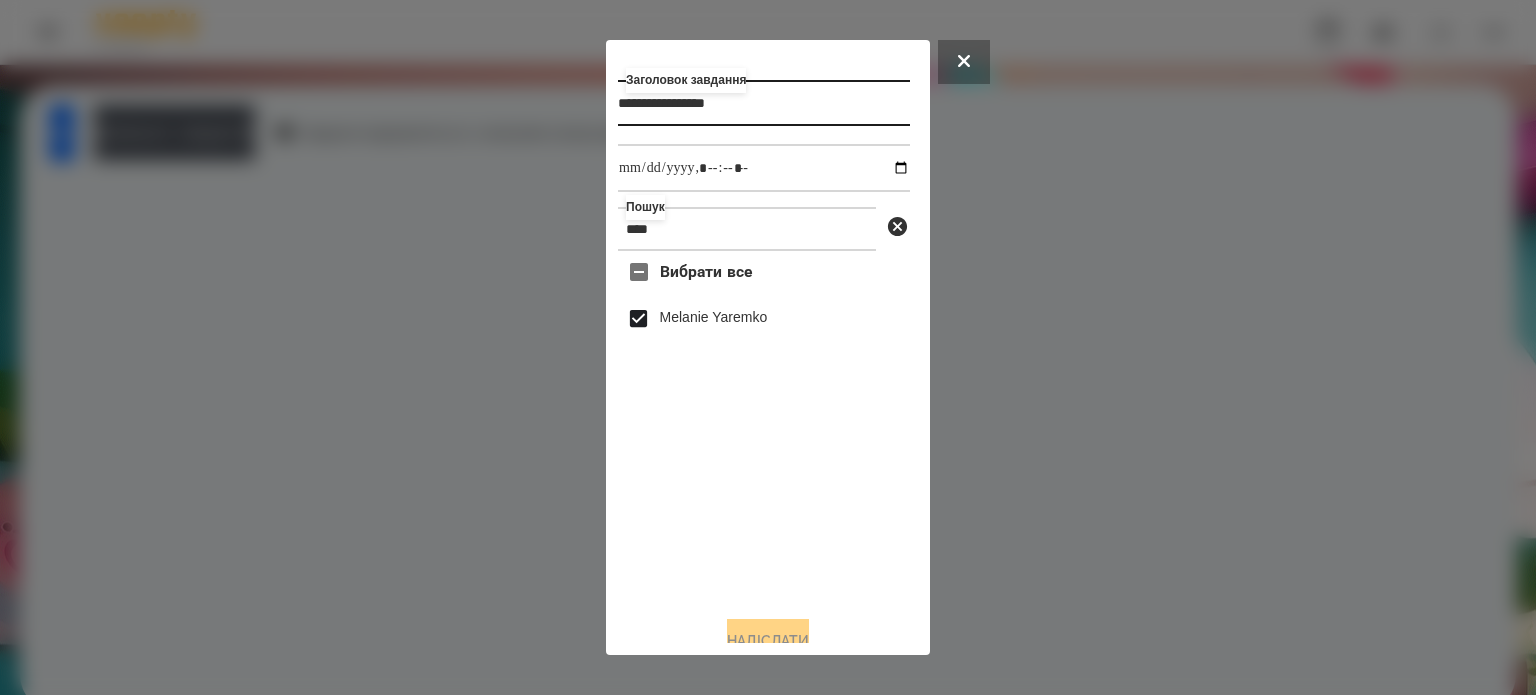 type on "**********" 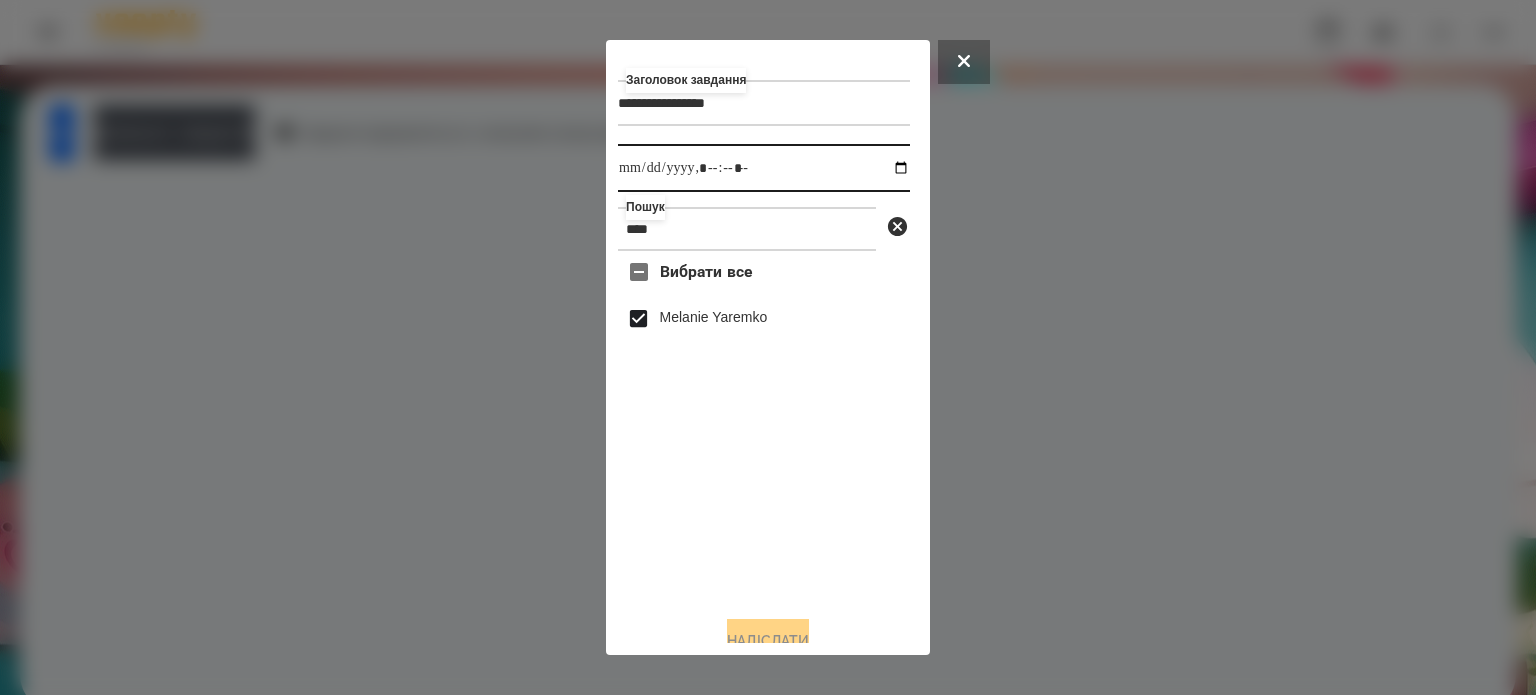 click at bounding box center [764, 168] 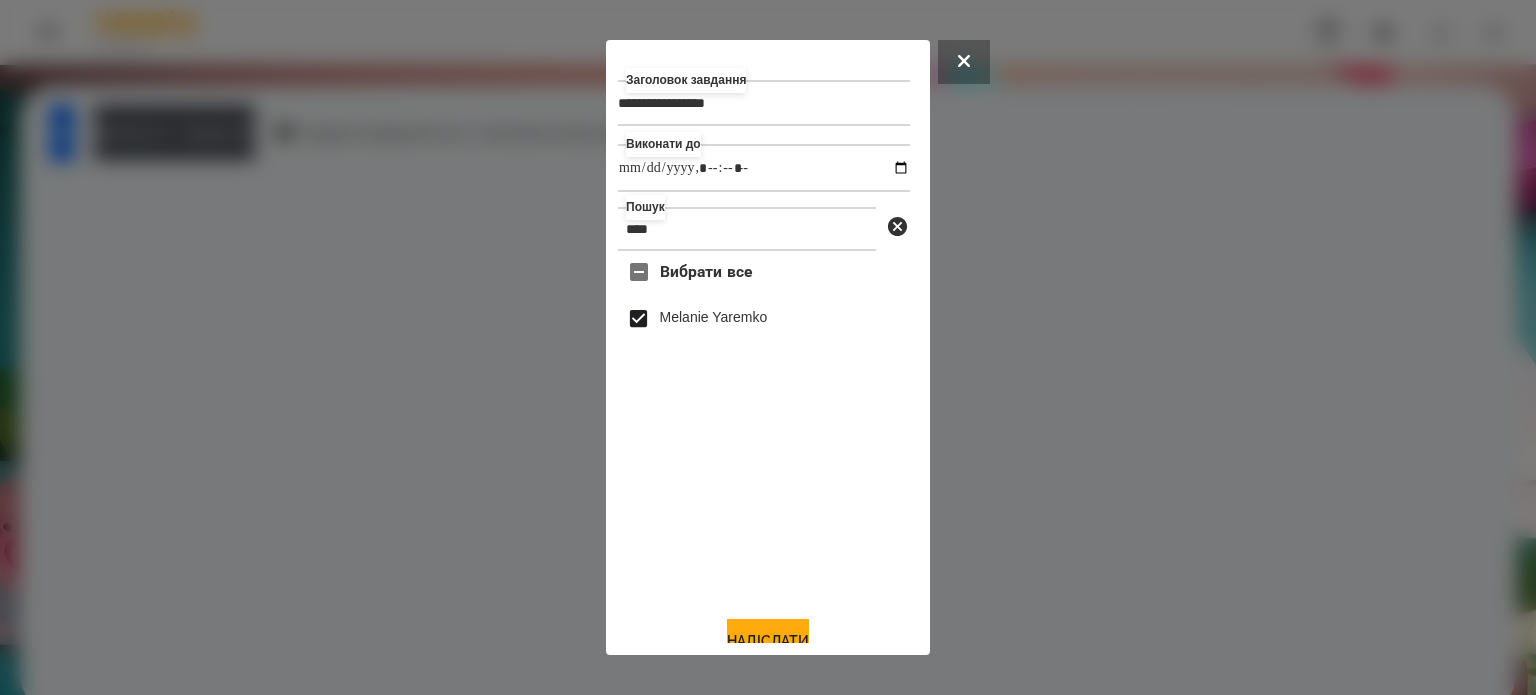 click on "Вибрати все [FIRST] [LAST]" at bounding box center [764, 425] 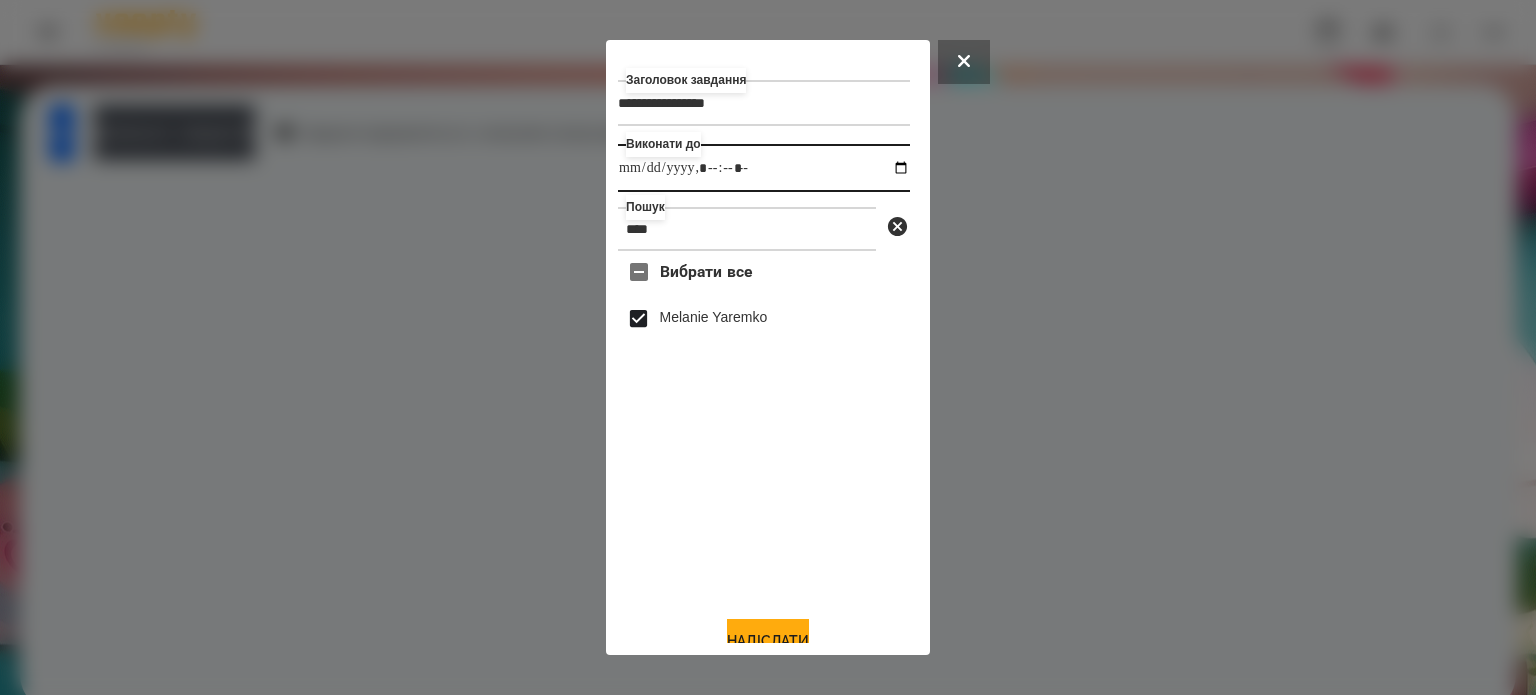 click at bounding box center [764, 168] 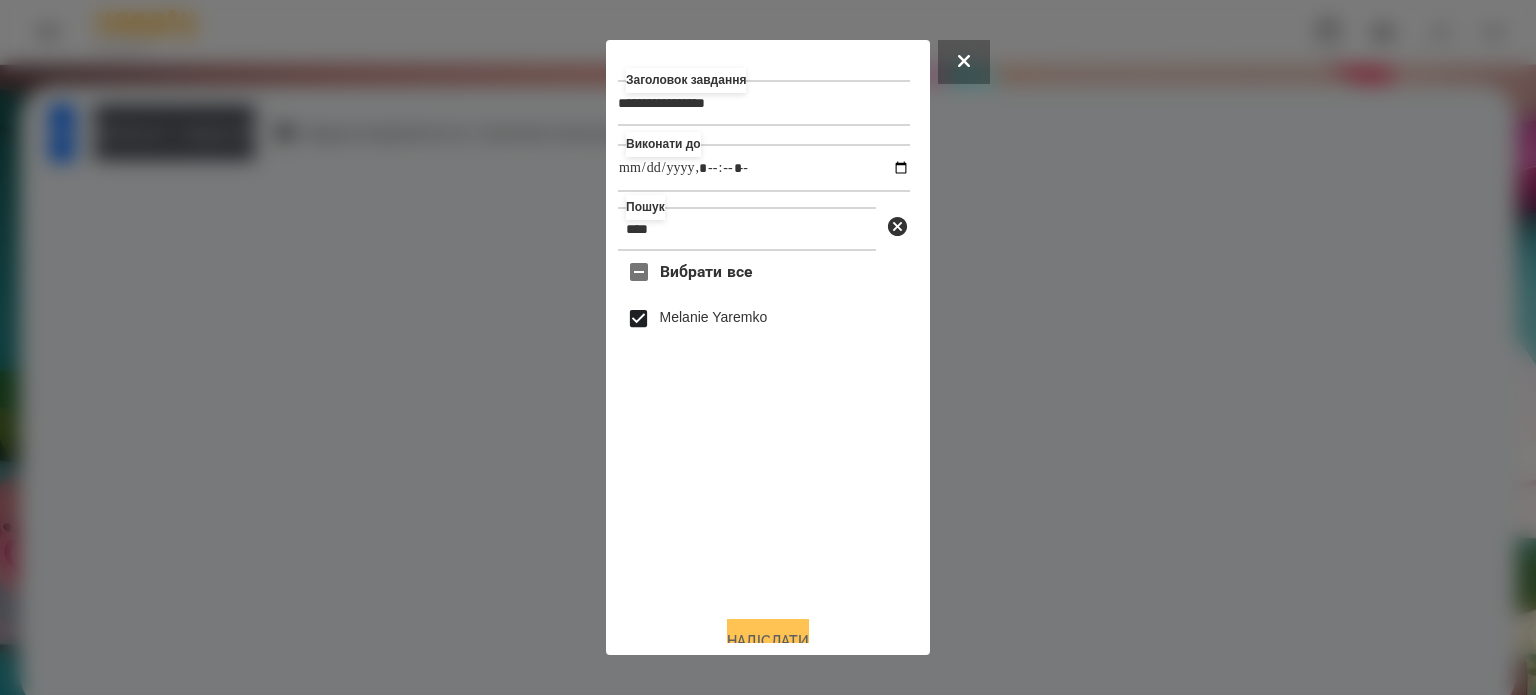 click on "Надіслати" at bounding box center (768, 641) 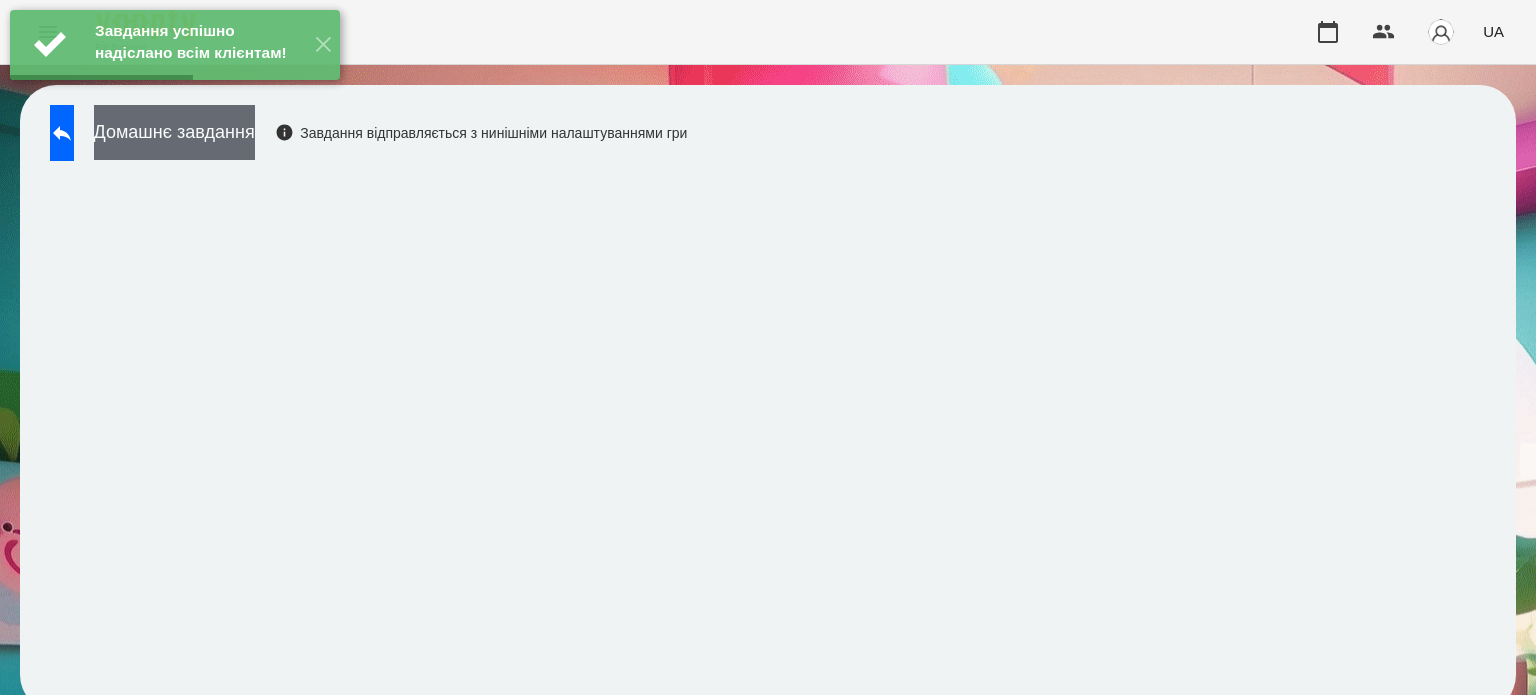 click on "Домашнє завдання" at bounding box center (174, 132) 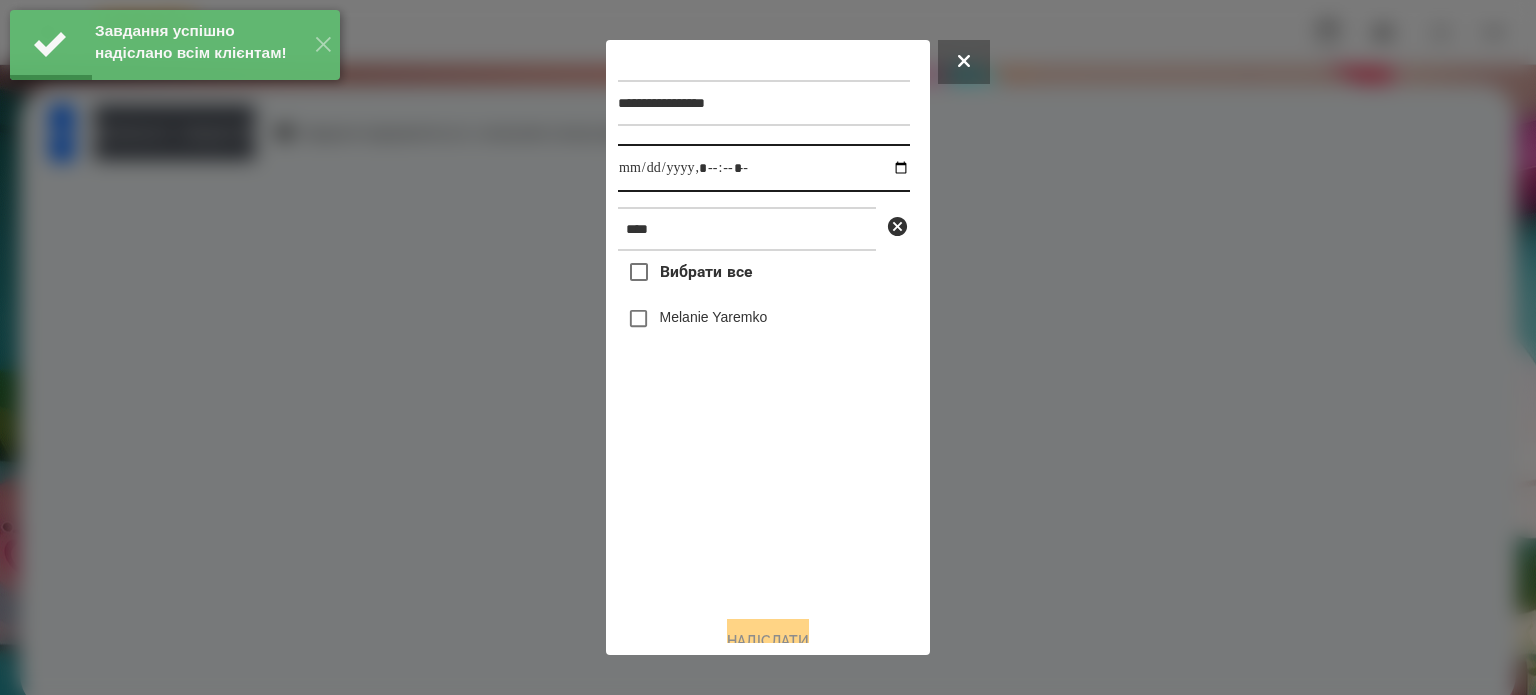 click at bounding box center (764, 168) 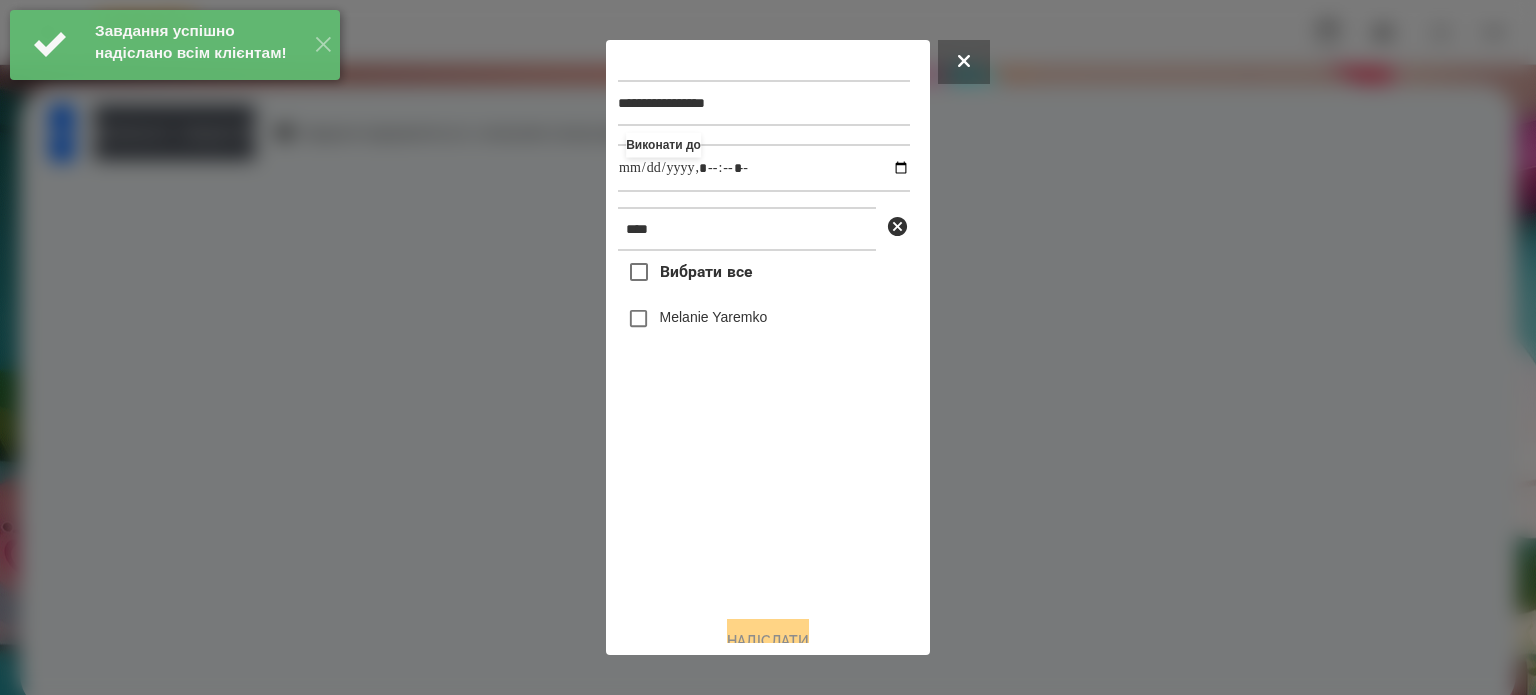type on "**********" 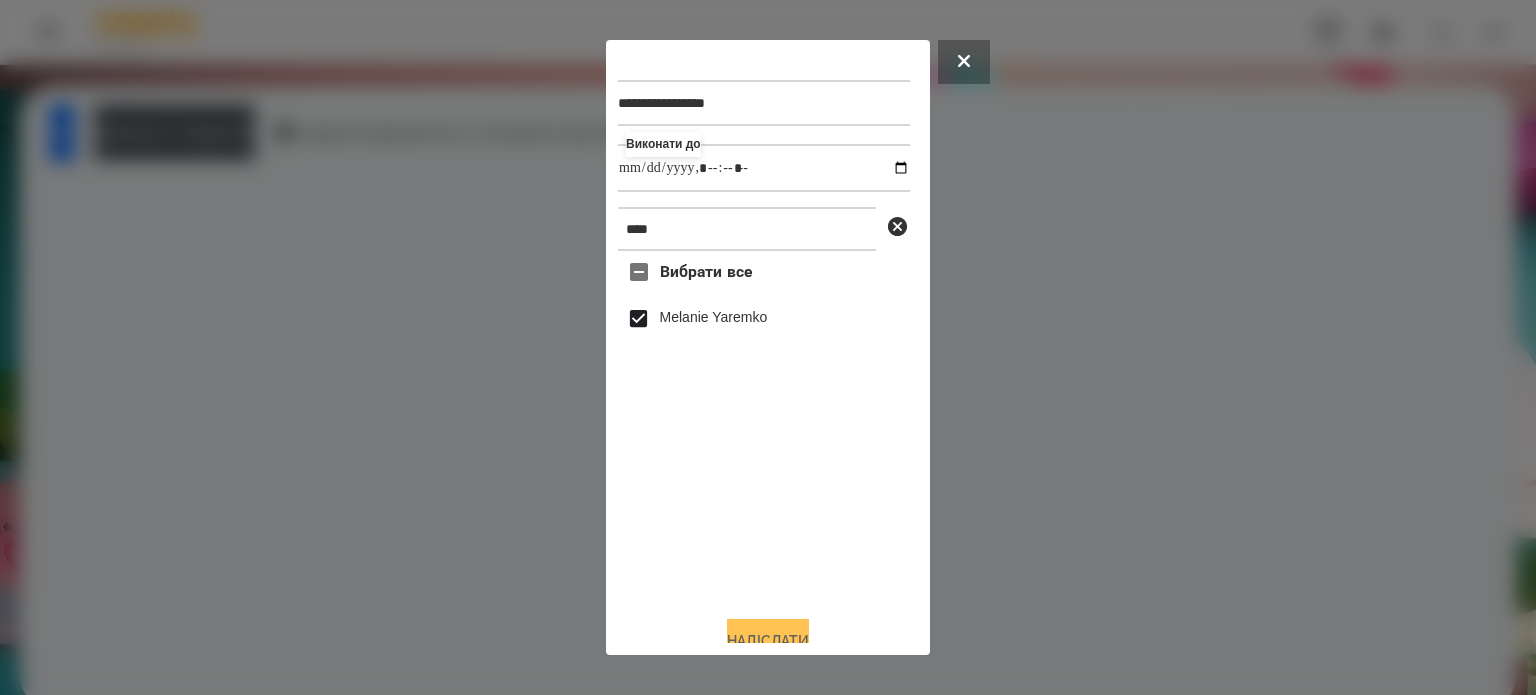 click on "Надіслати" at bounding box center (768, 641) 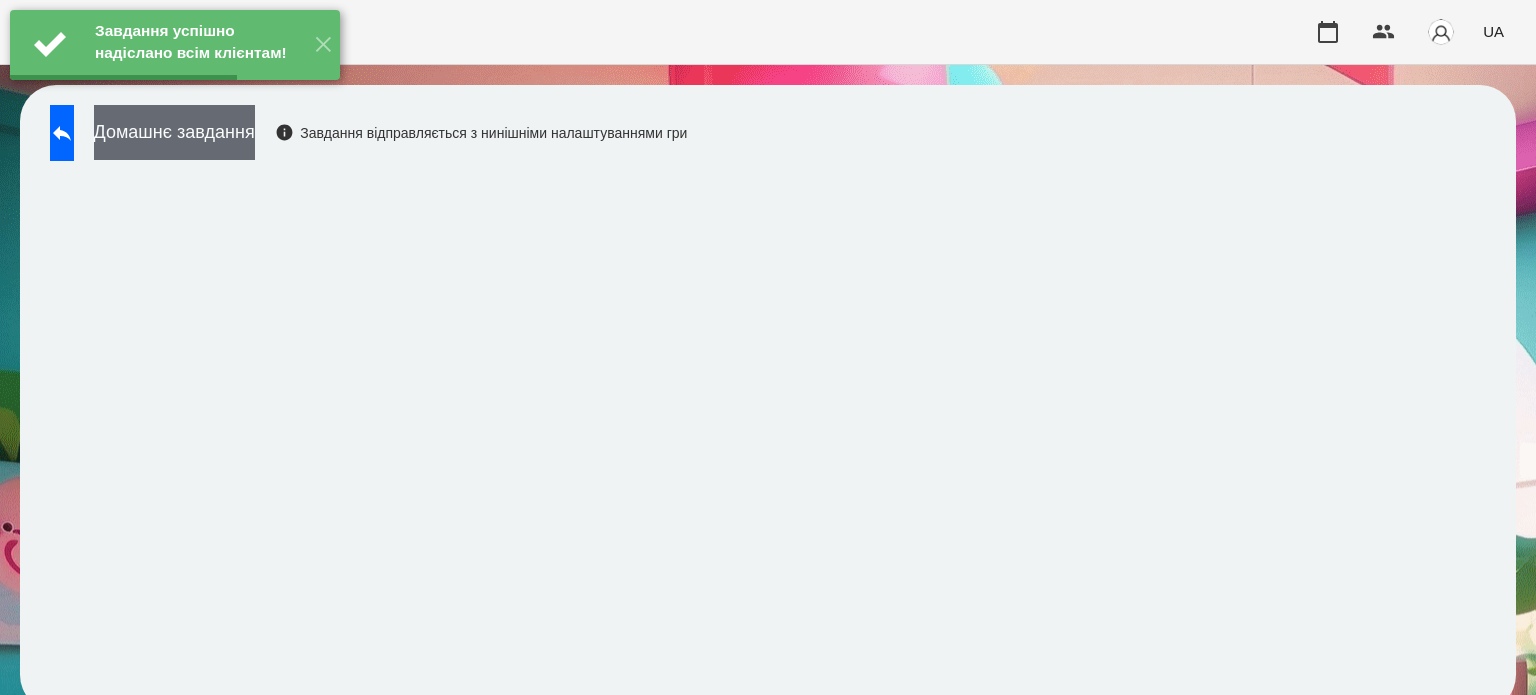 click on "Домашнє завдання" at bounding box center (174, 132) 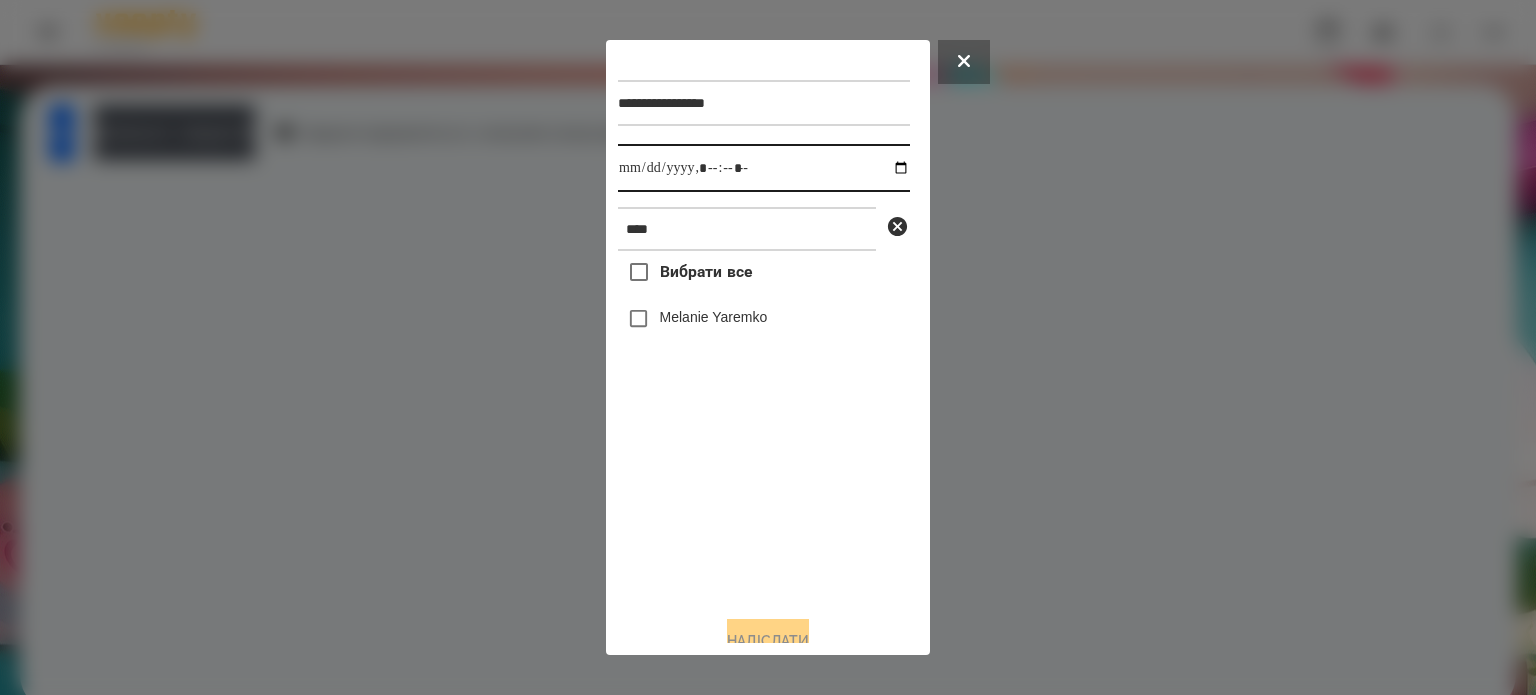 click at bounding box center [764, 168] 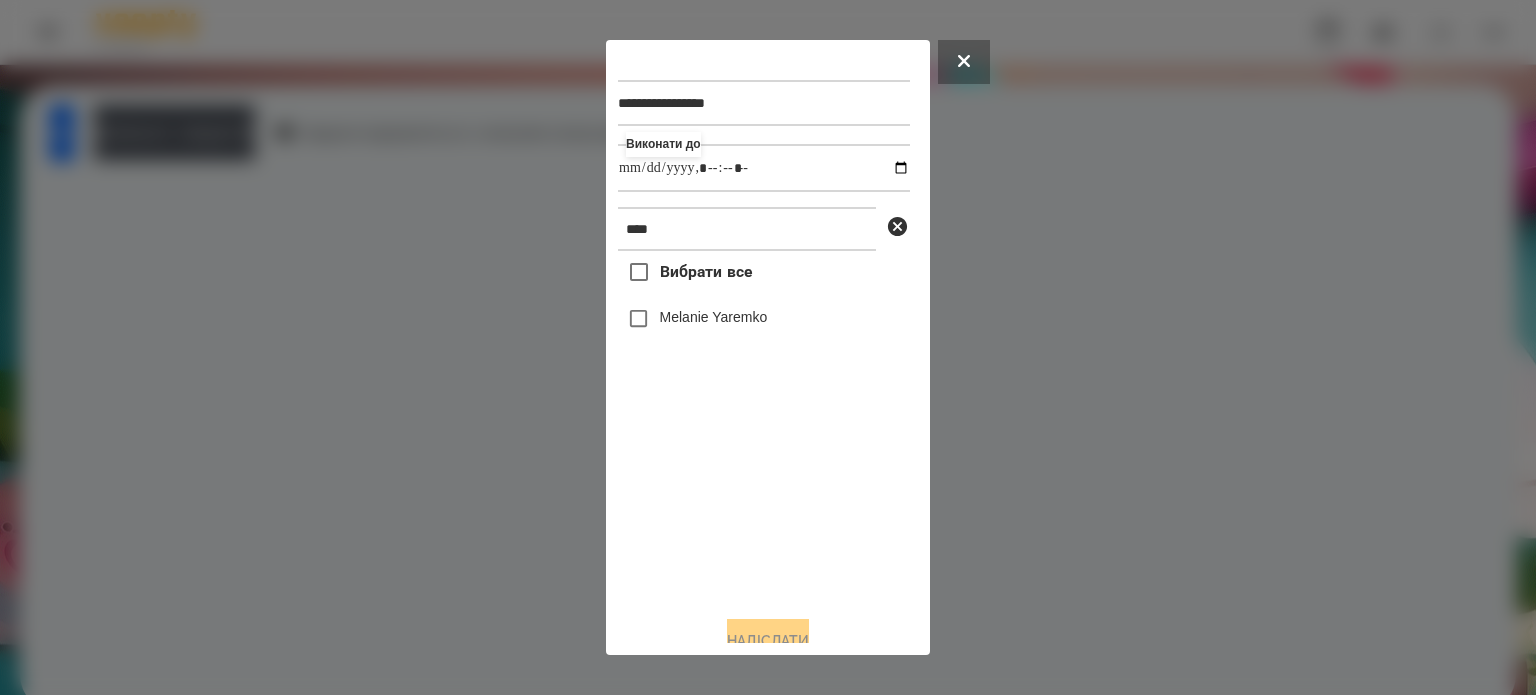 type on "**********" 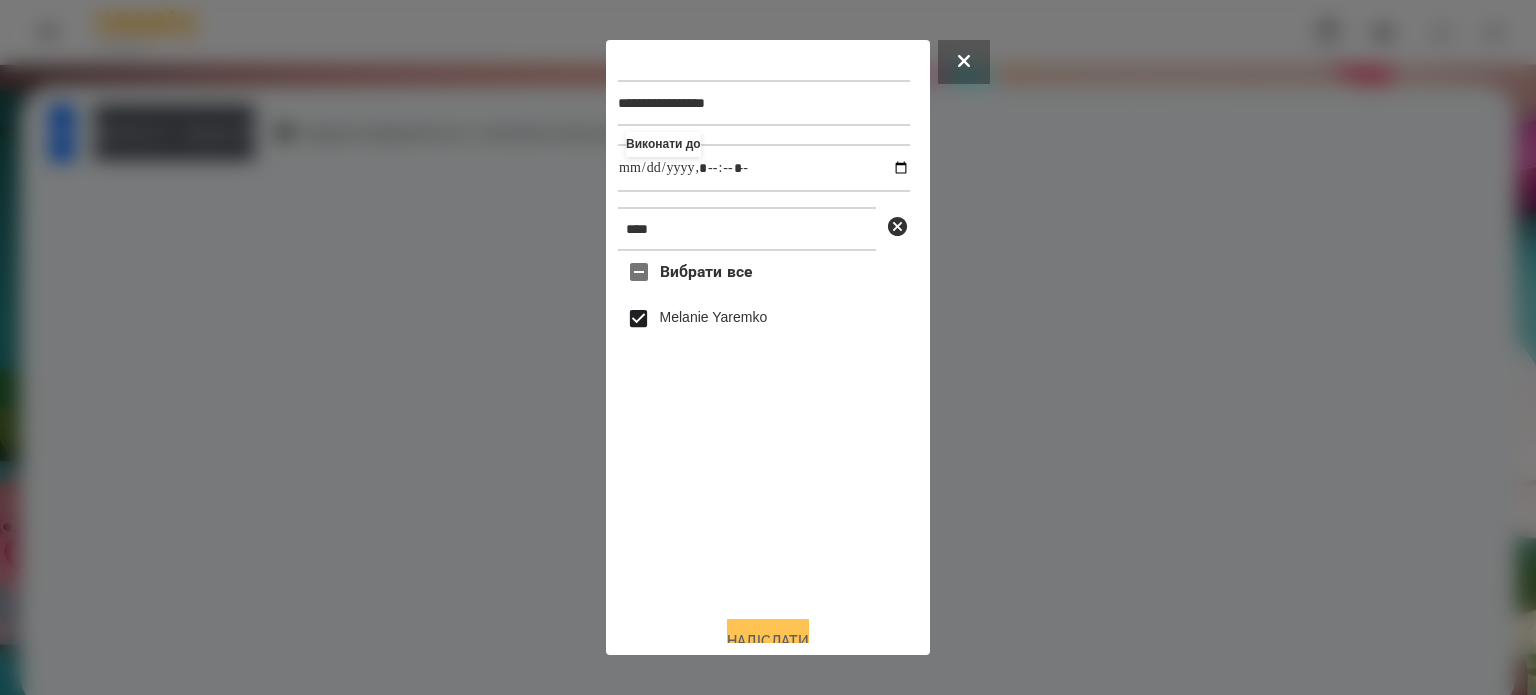 click on "Надіслати" at bounding box center [768, 641] 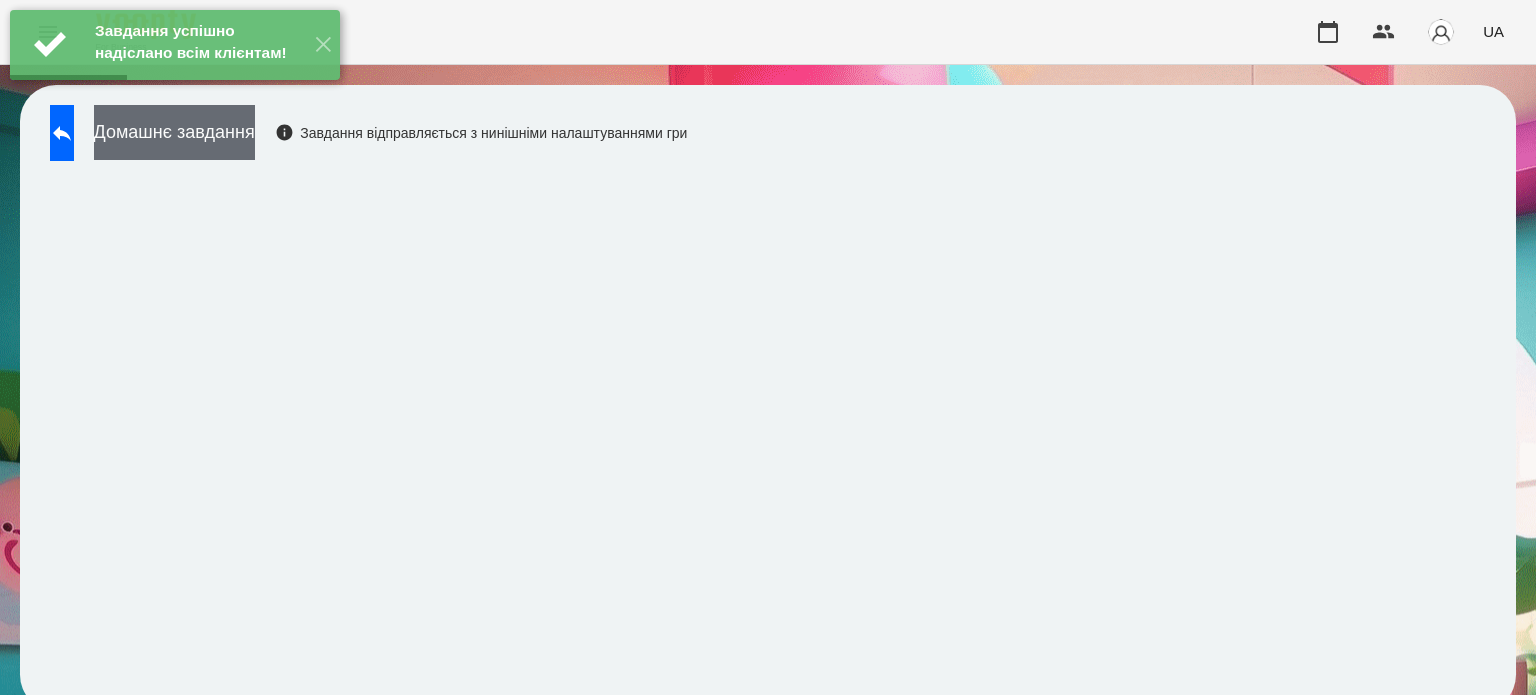 click on "Домашнє завдання" at bounding box center (174, 132) 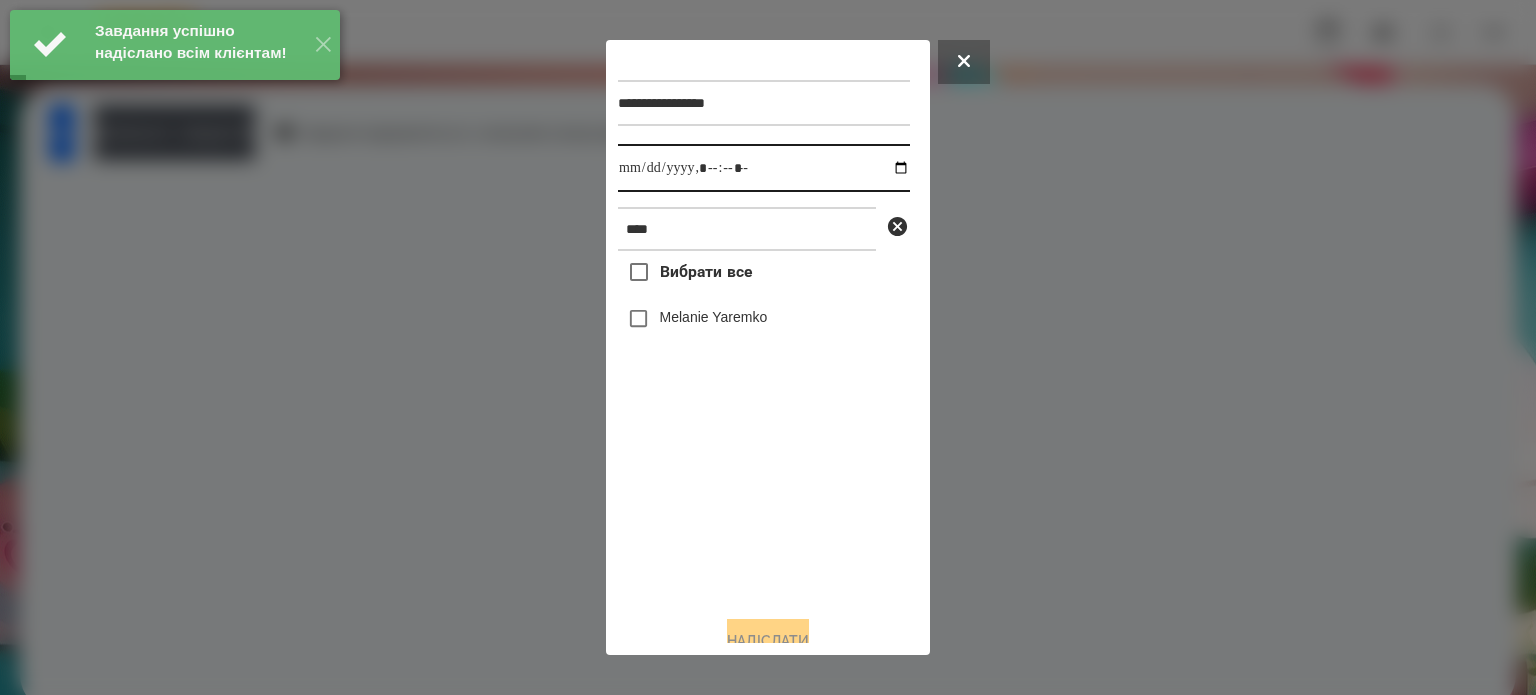 click at bounding box center [764, 168] 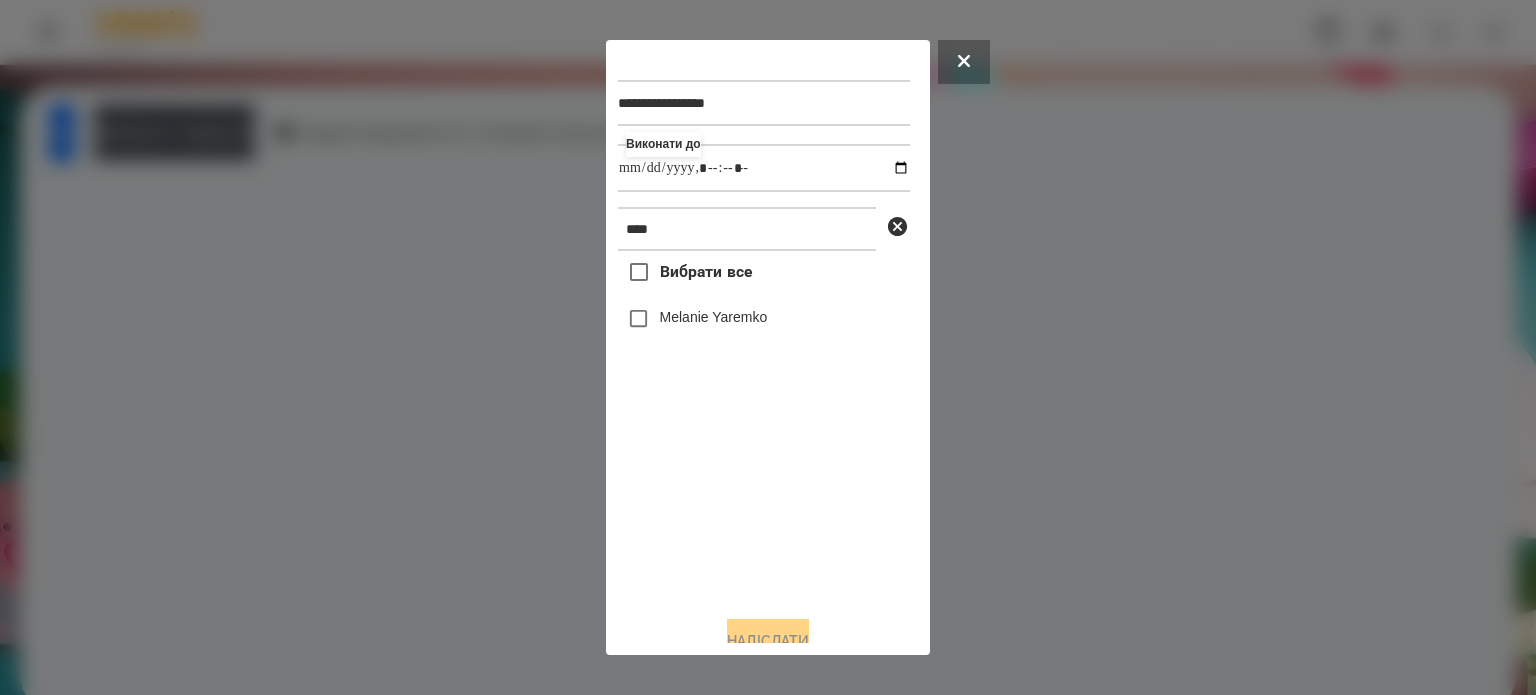 type on "**********" 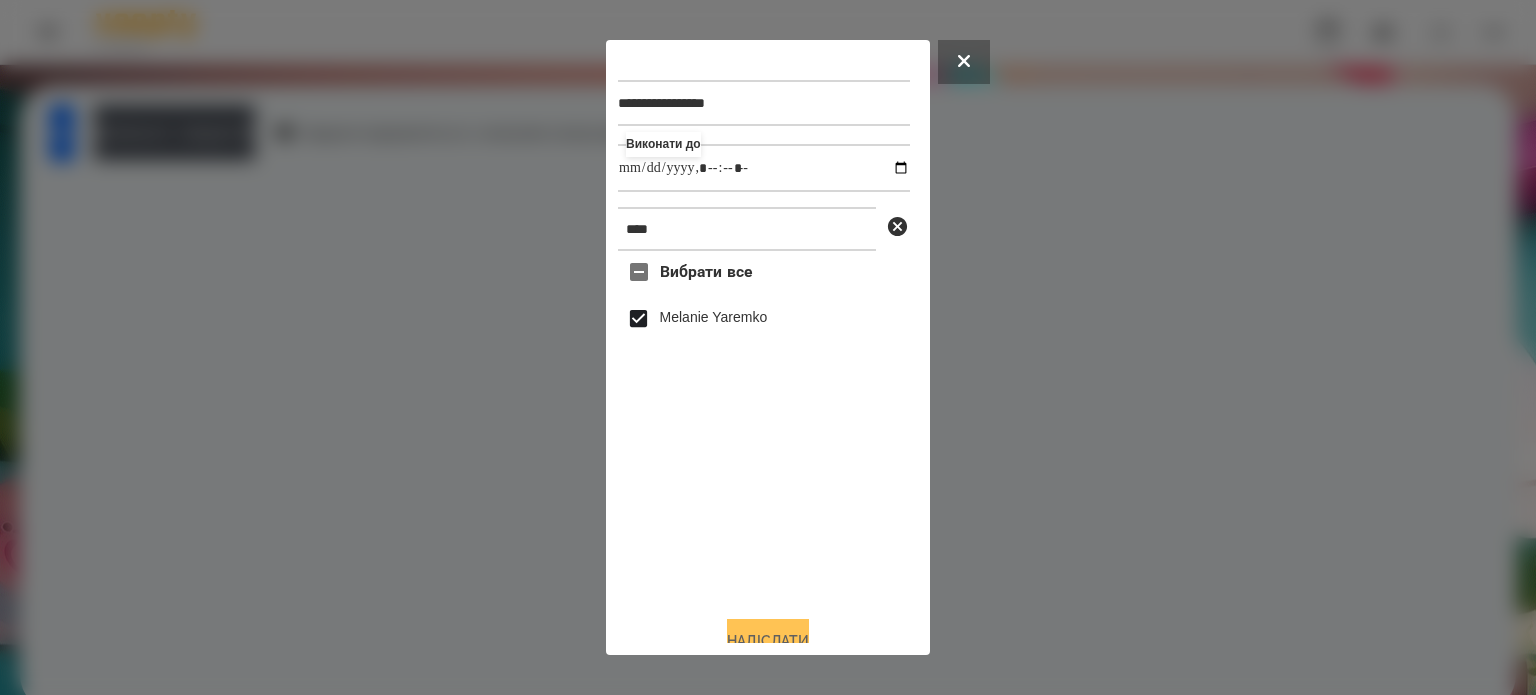 click on "Надіслати" at bounding box center (768, 641) 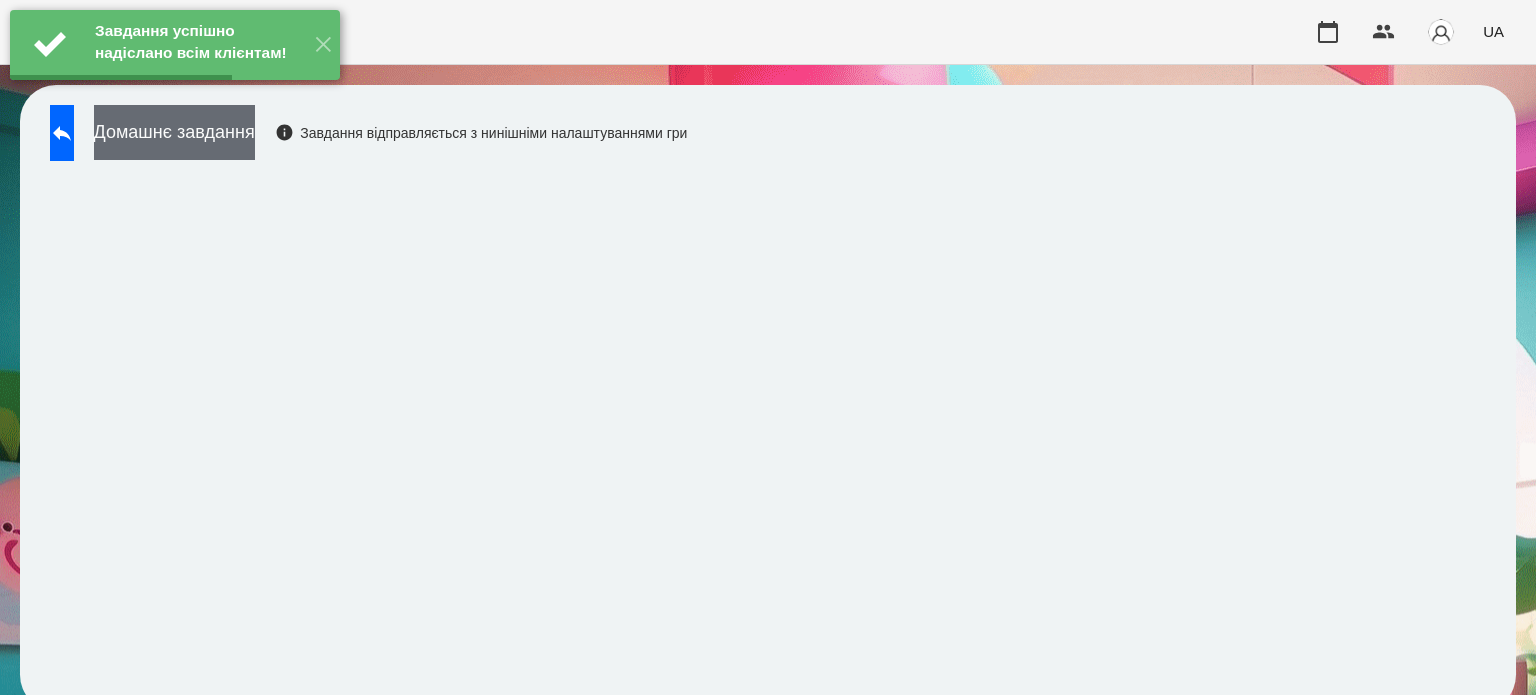 click on "Домашнє завдання" at bounding box center (174, 132) 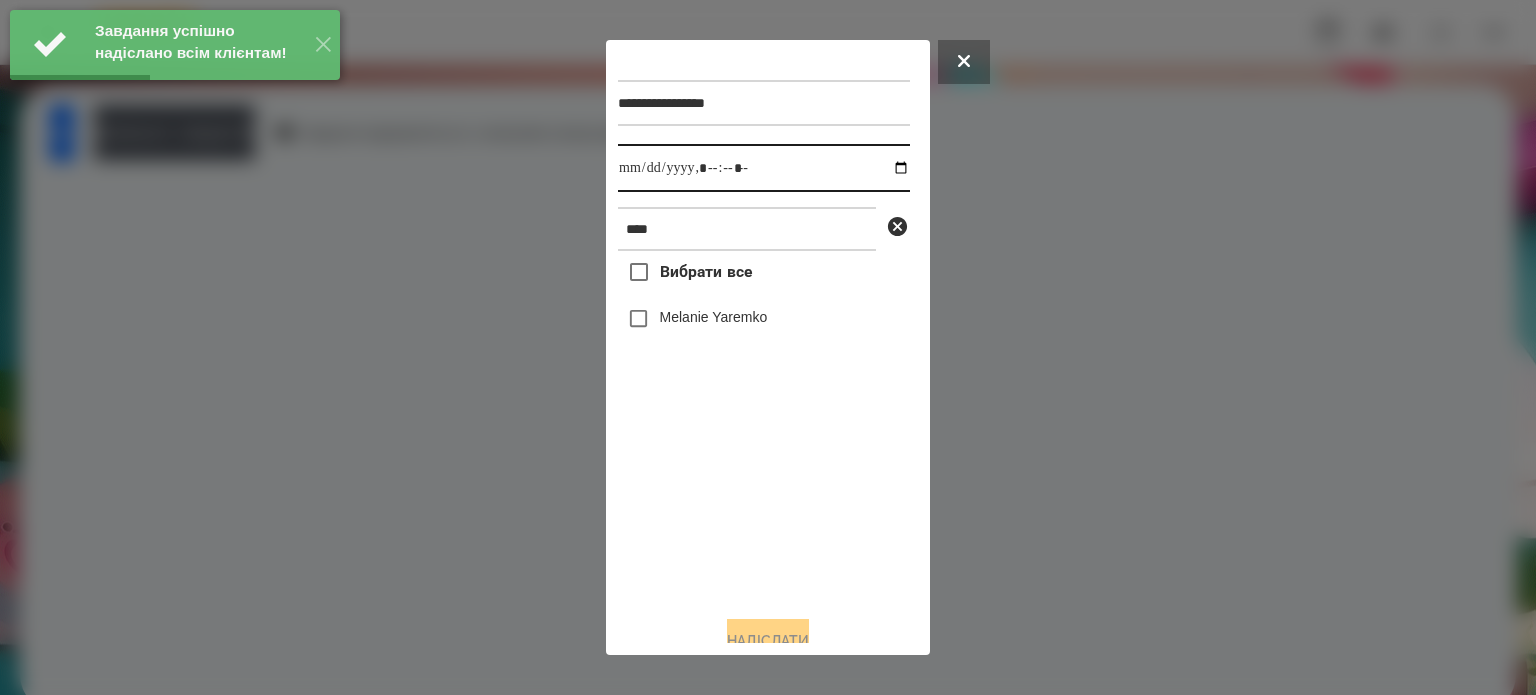 click at bounding box center (764, 168) 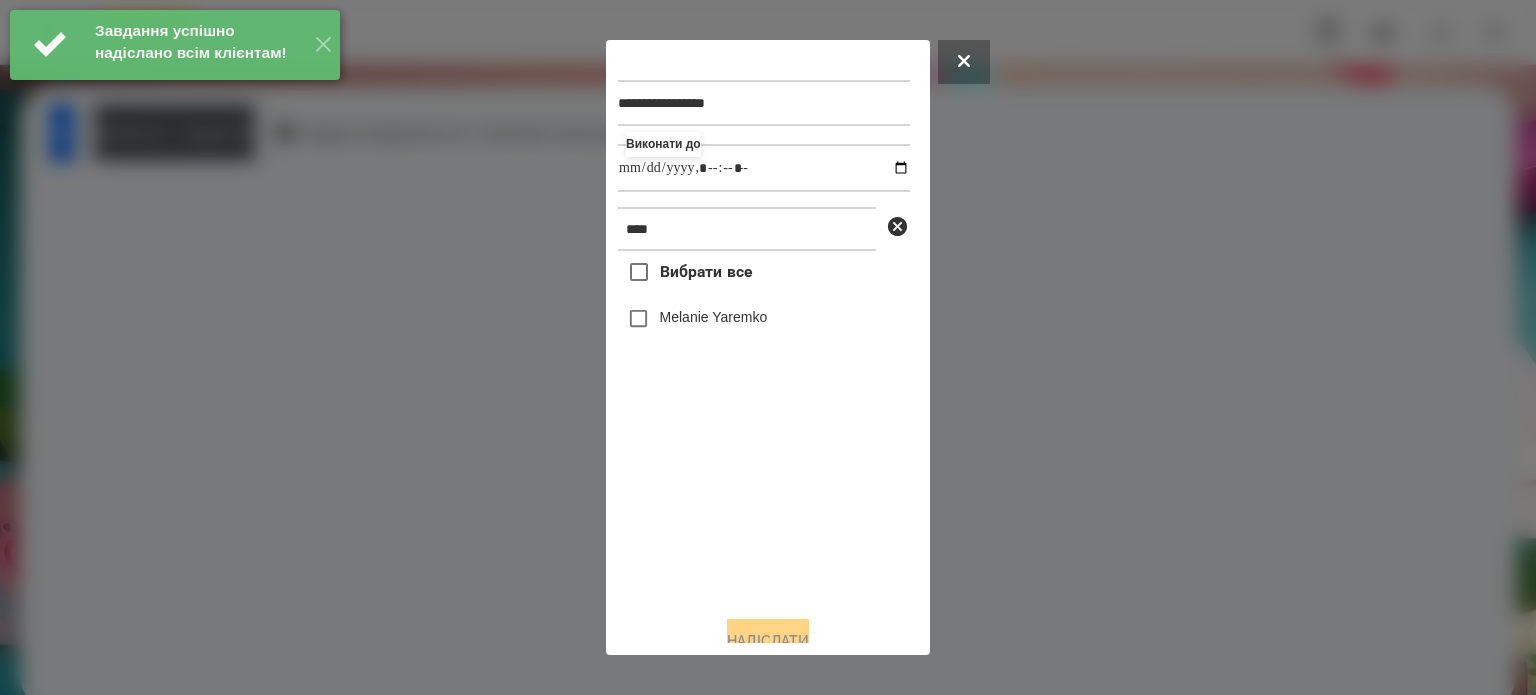 type on "**********" 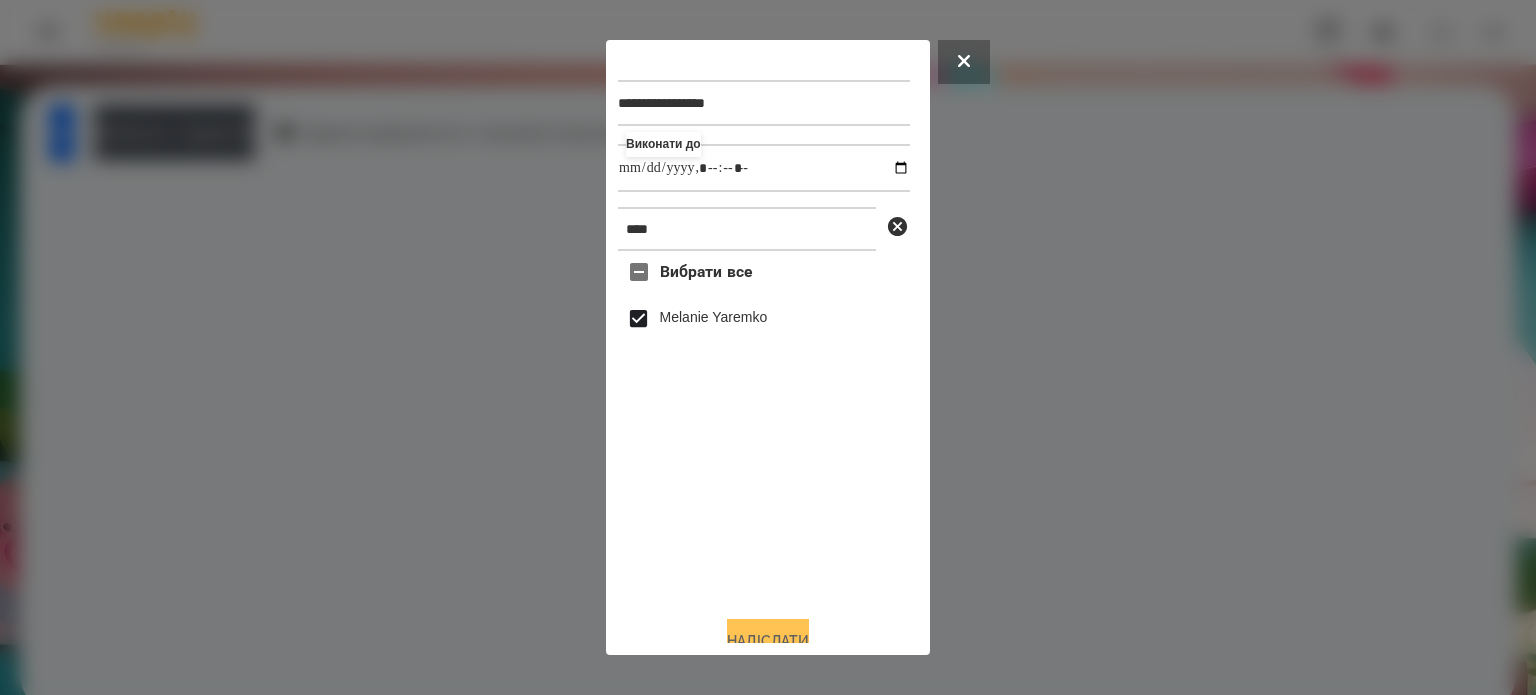 click on "Надіслати" at bounding box center [768, 641] 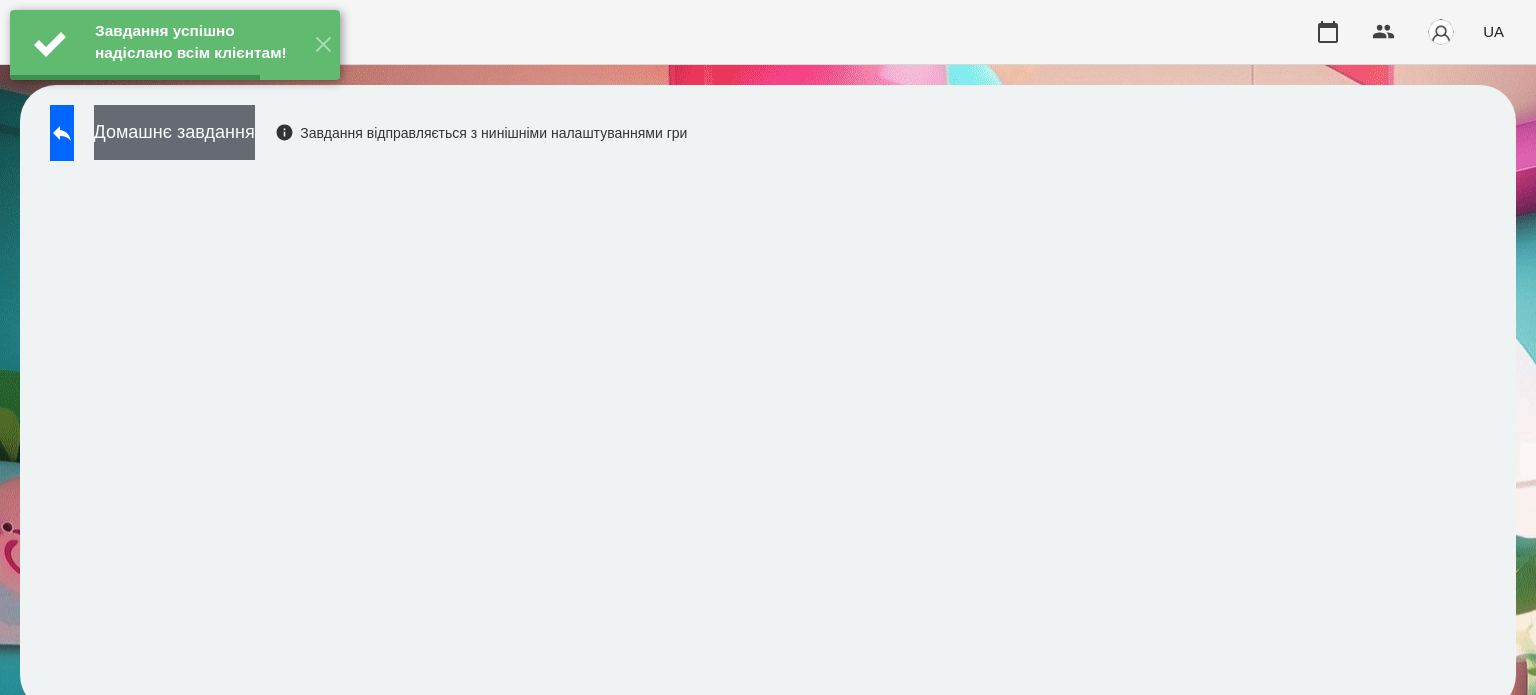 click on "Домашнє завдання" at bounding box center [174, 132] 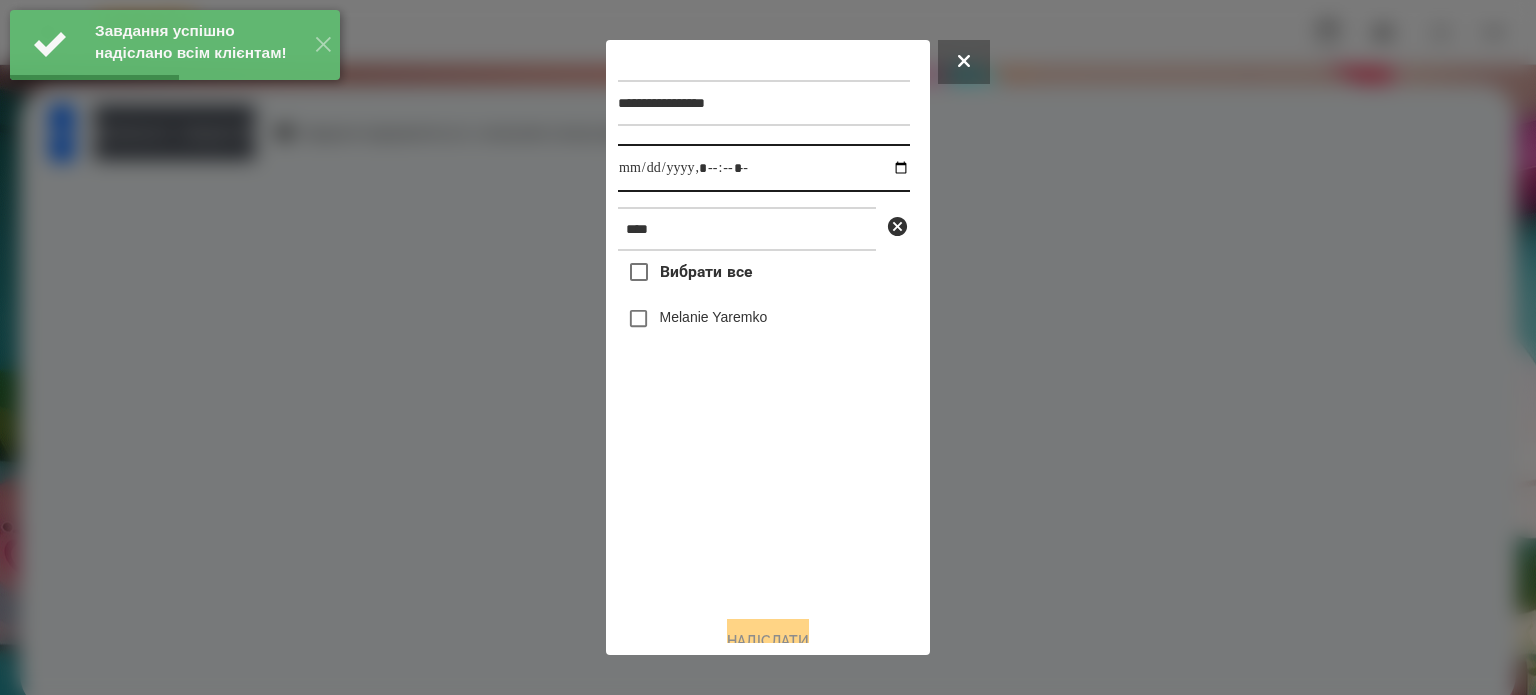 click at bounding box center [764, 168] 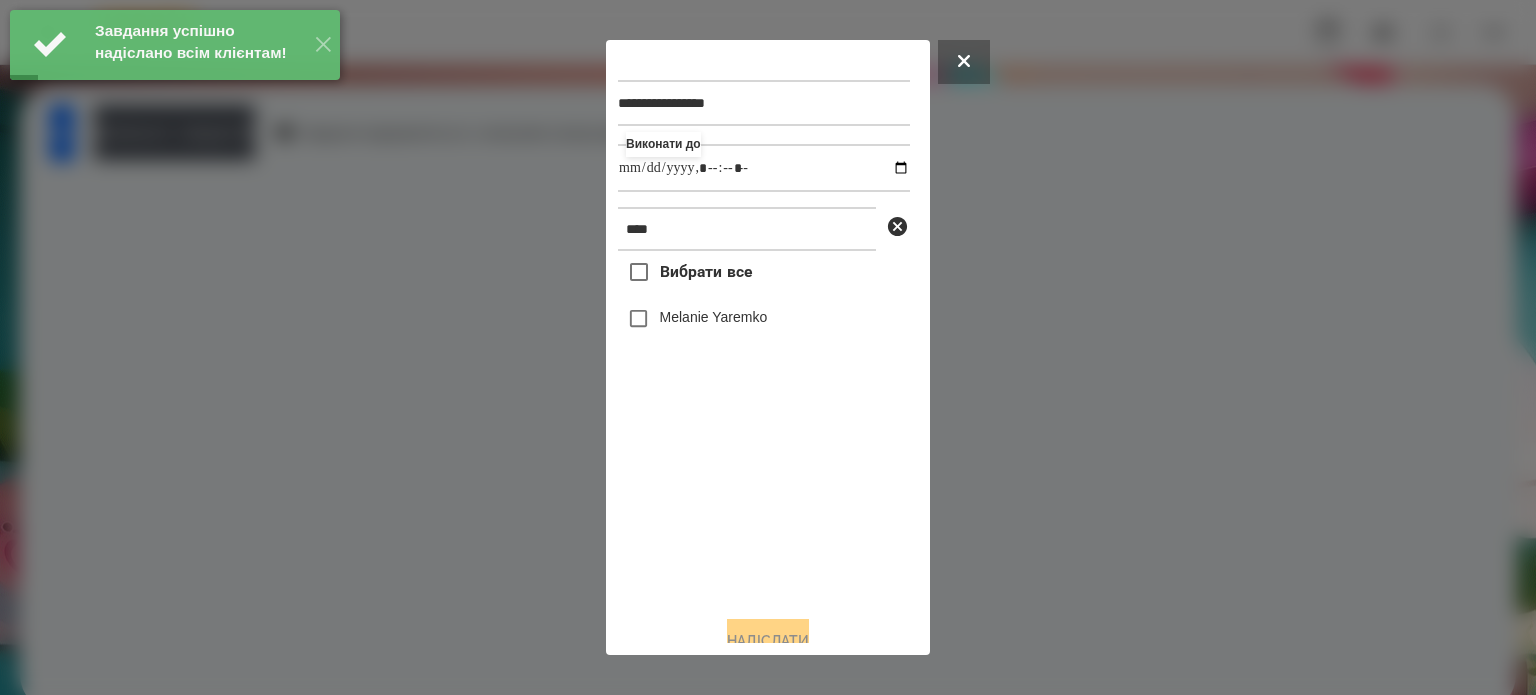 type on "**********" 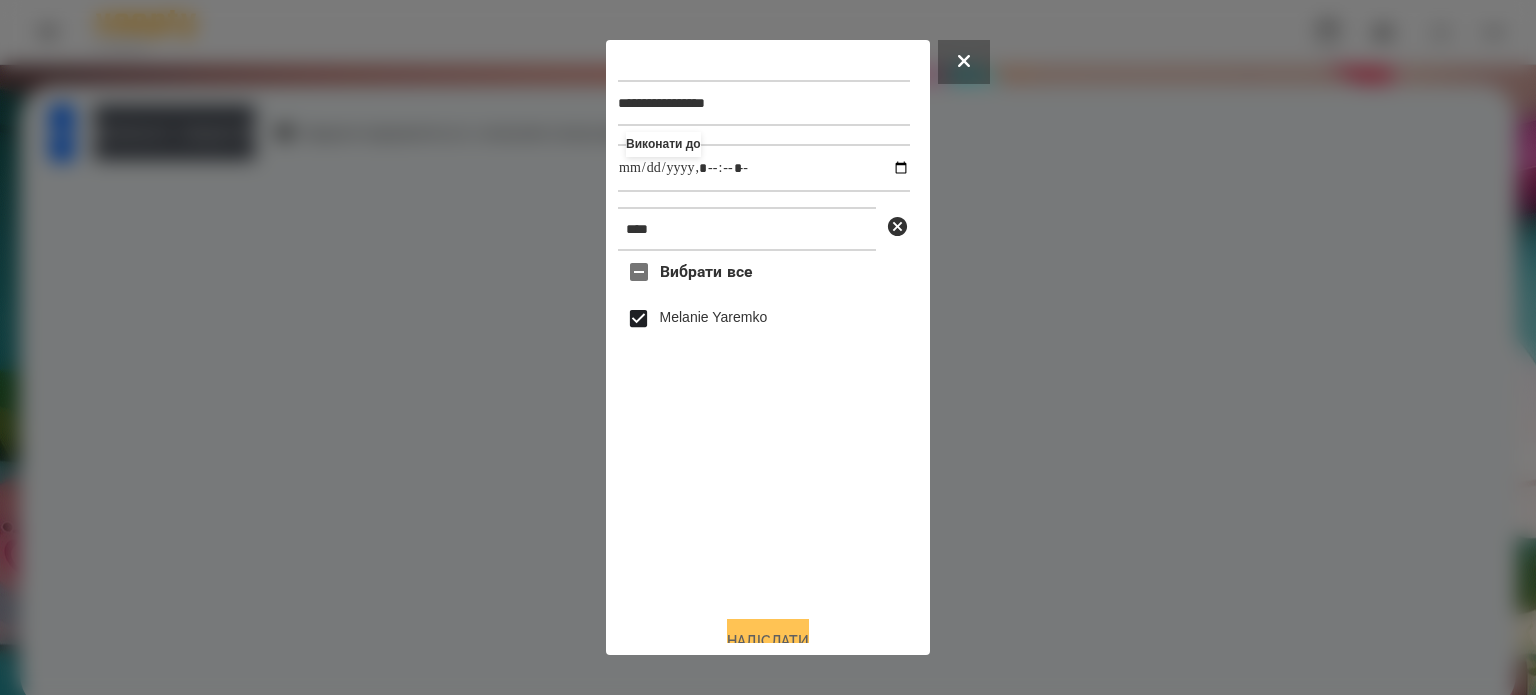click on "Надіслати" at bounding box center (768, 641) 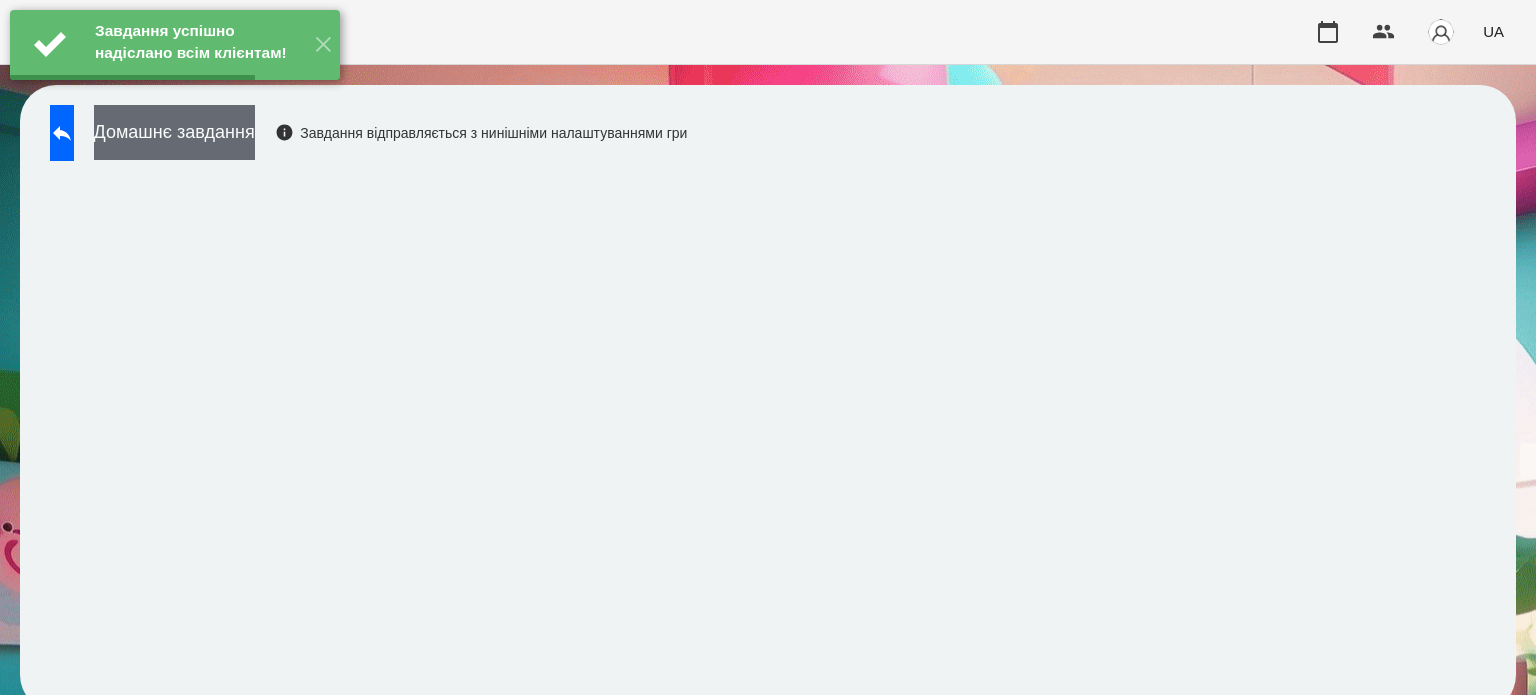 click on "Домашнє завдання" at bounding box center [174, 132] 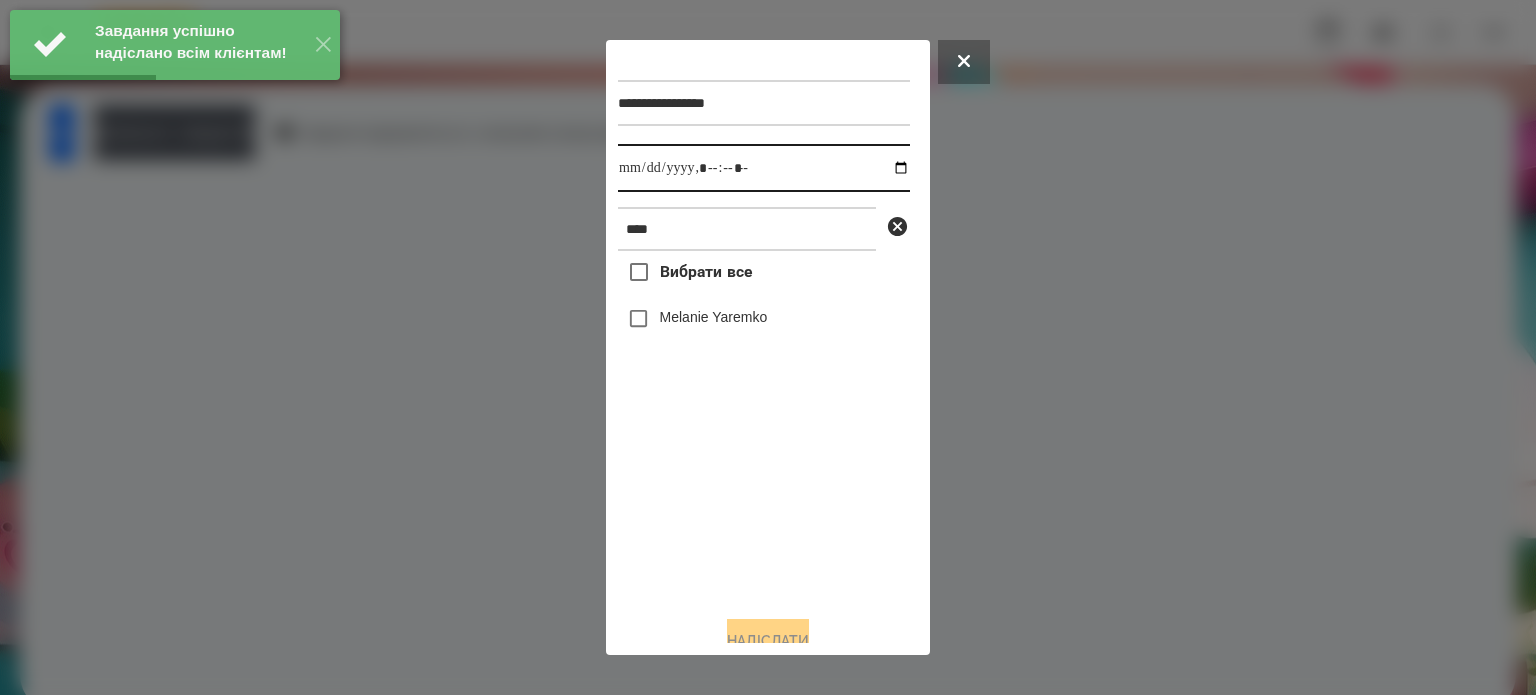 click at bounding box center (764, 168) 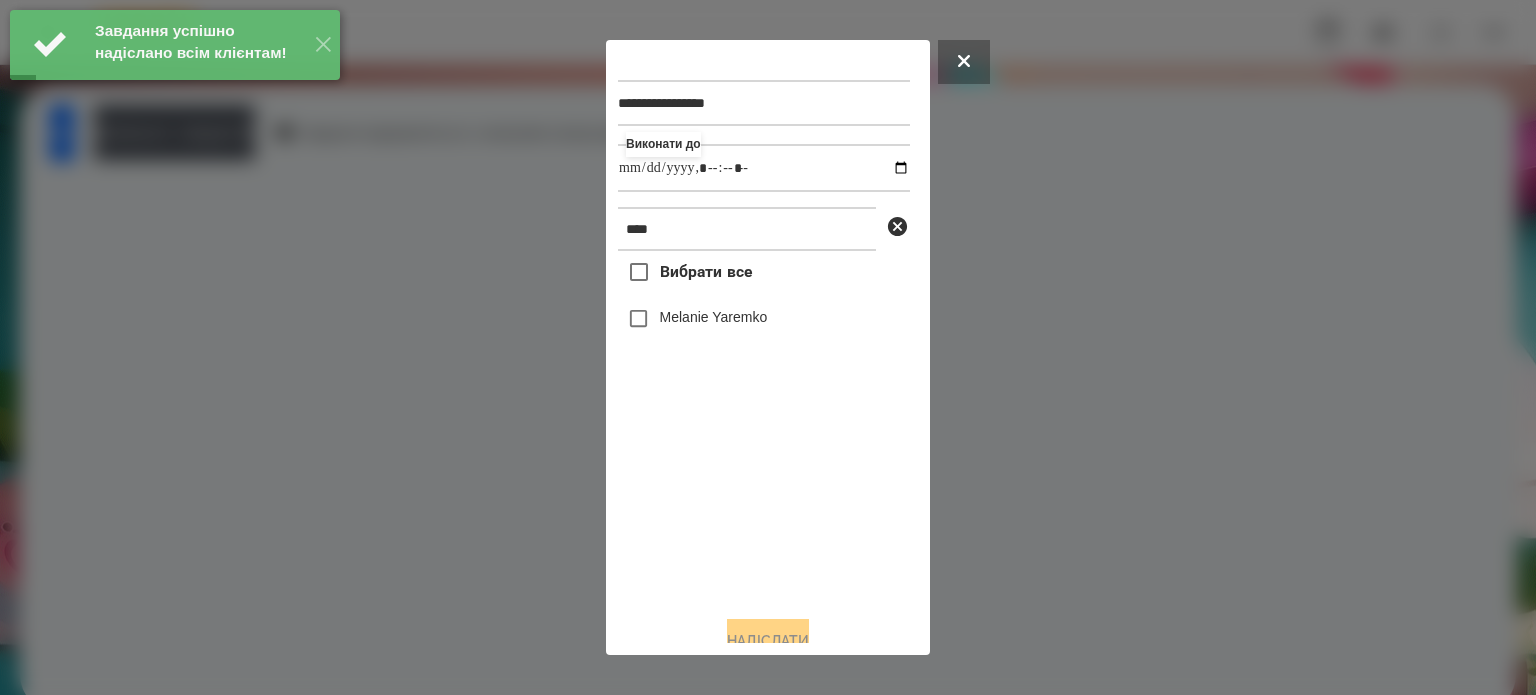 type on "**********" 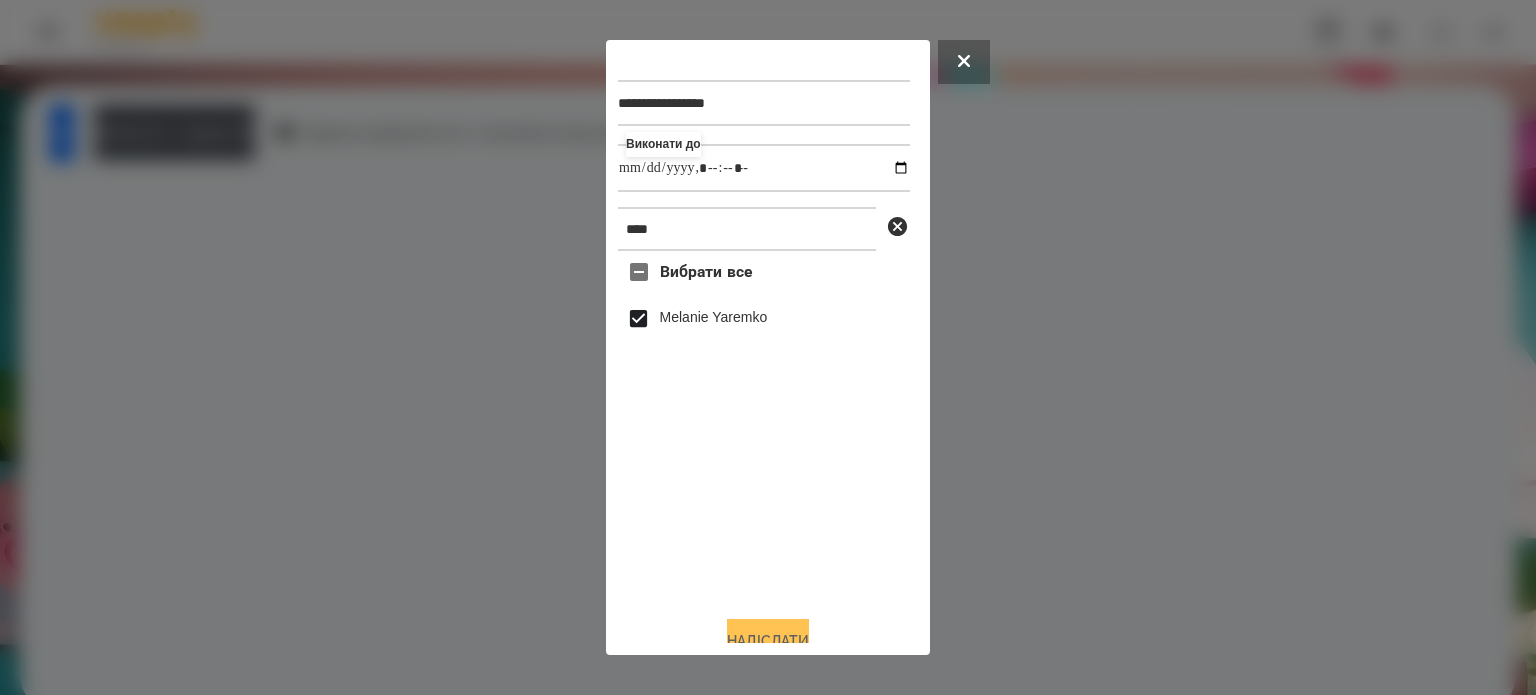click on "Надіслати" at bounding box center (768, 641) 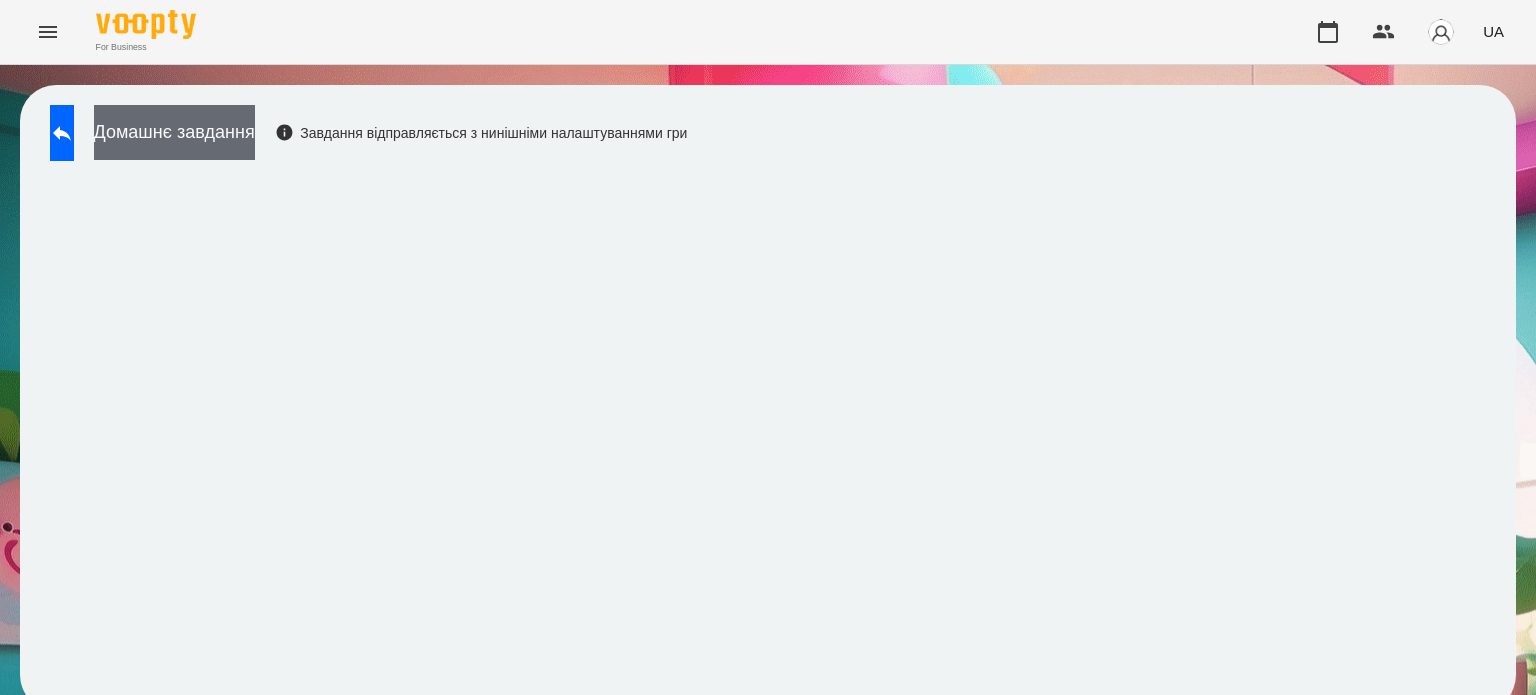 click on "Домашнє завдання" at bounding box center [174, 132] 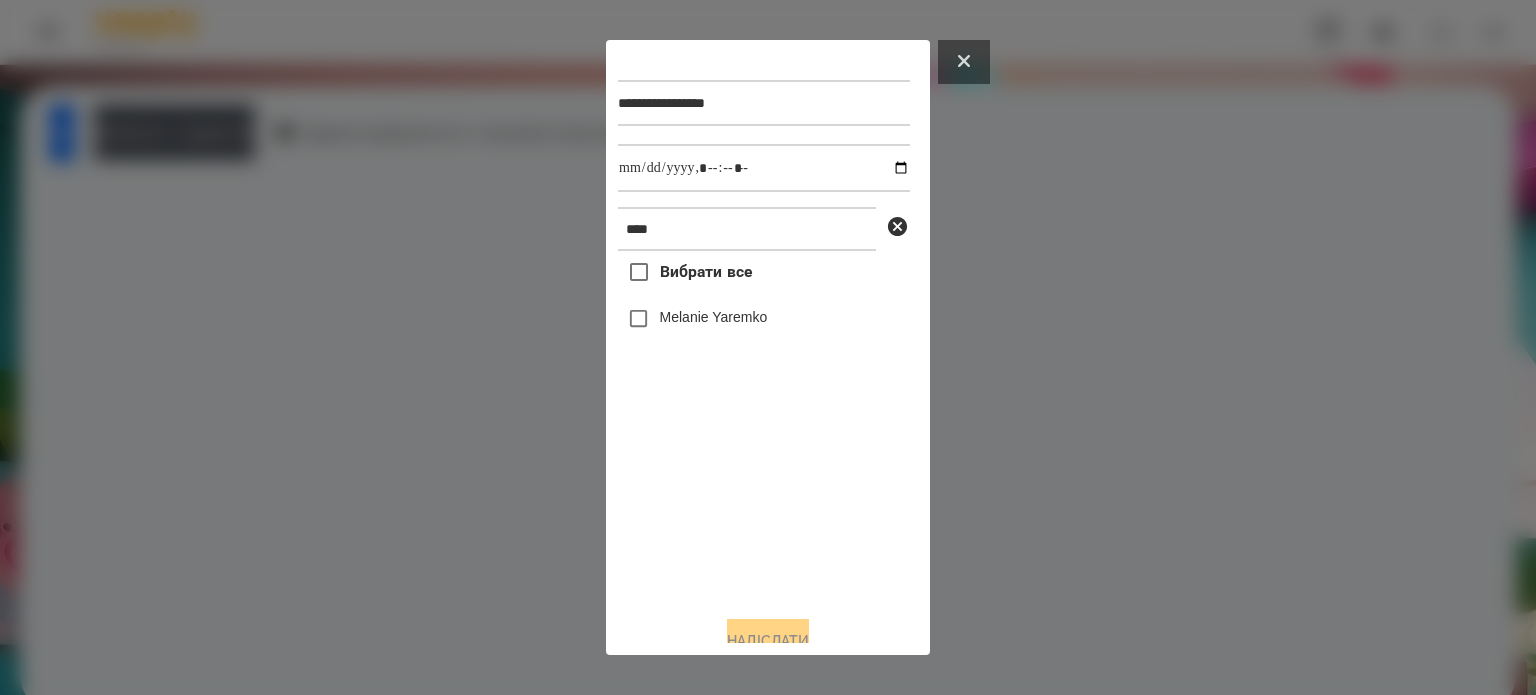 click 